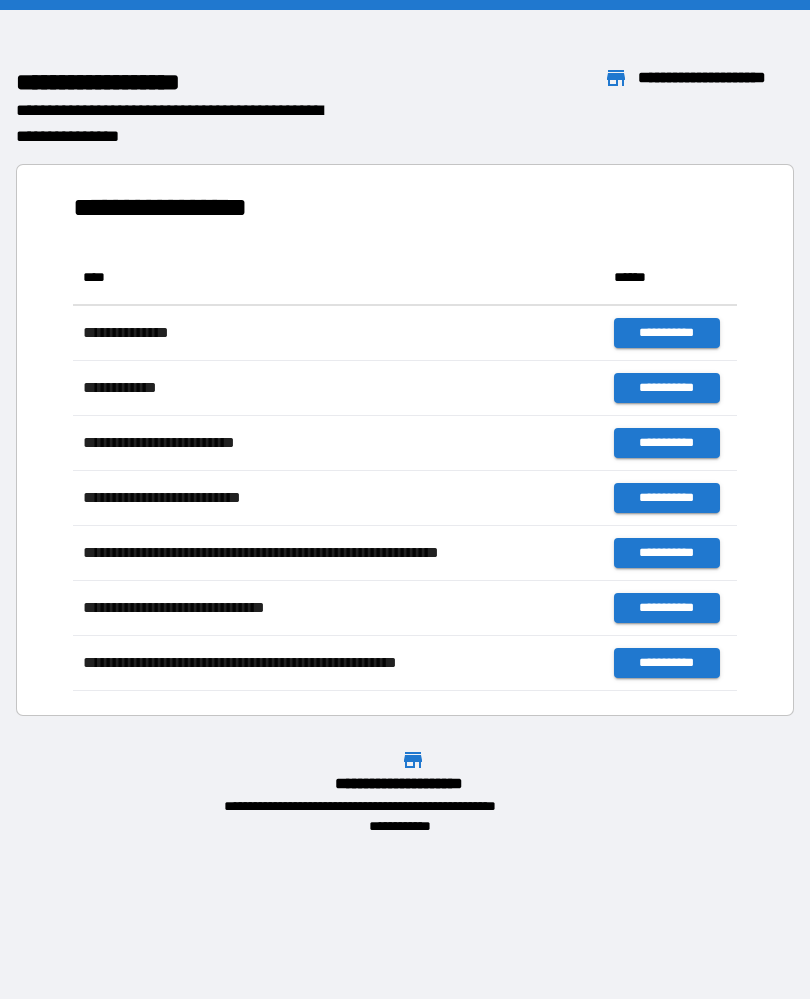 scroll, scrollTop: 0, scrollLeft: 0, axis: both 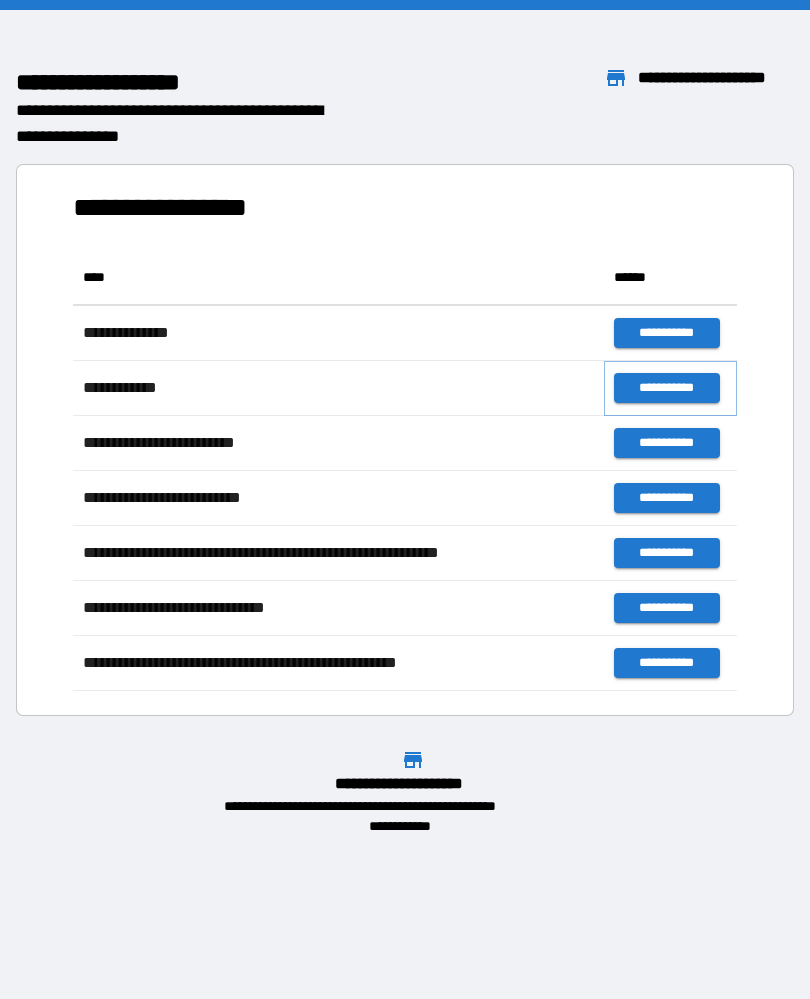 click on "**********" at bounding box center [666, 388] 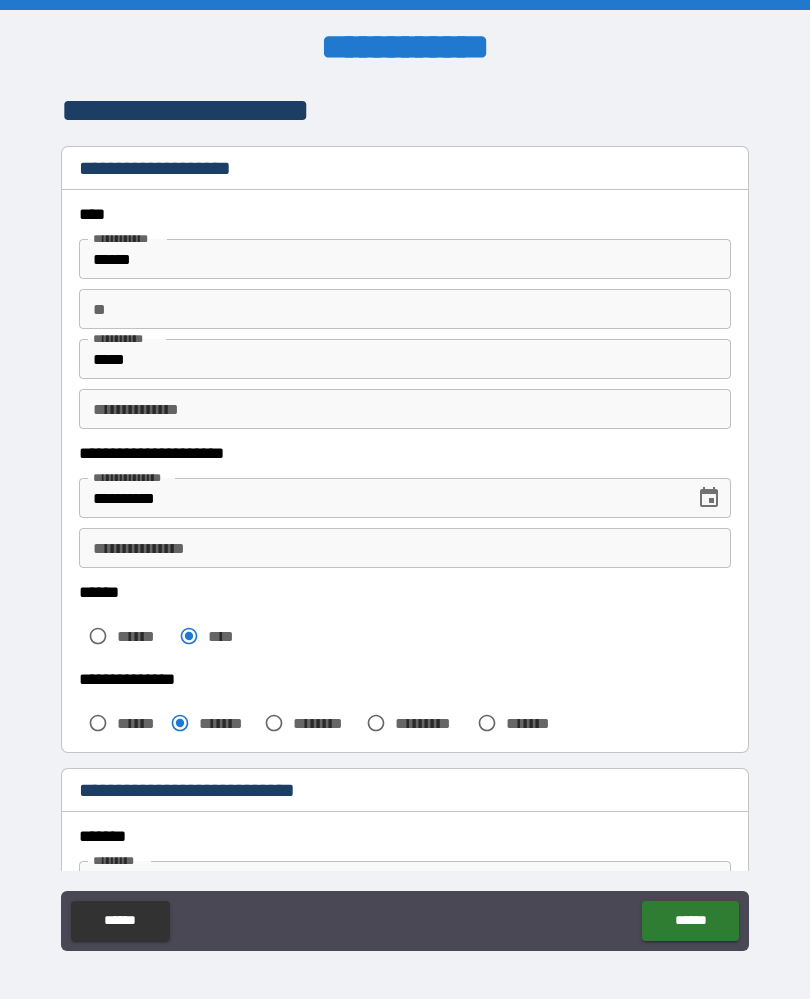 click on "**********" at bounding box center [405, 548] 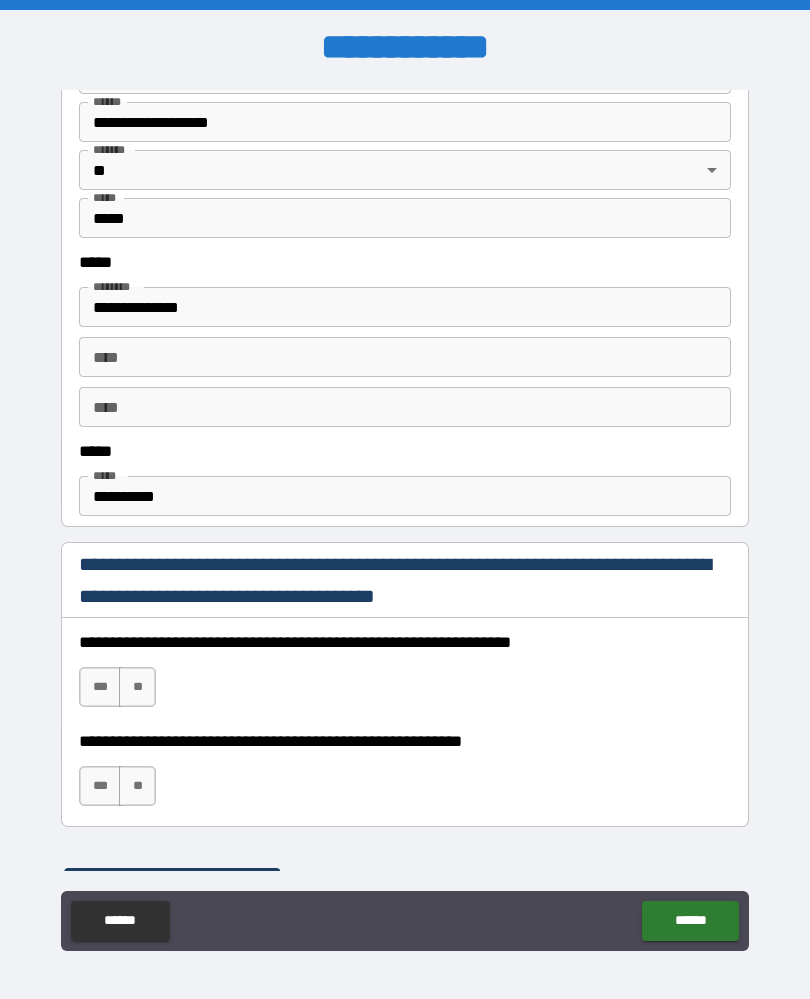scroll, scrollTop: 856, scrollLeft: 0, axis: vertical 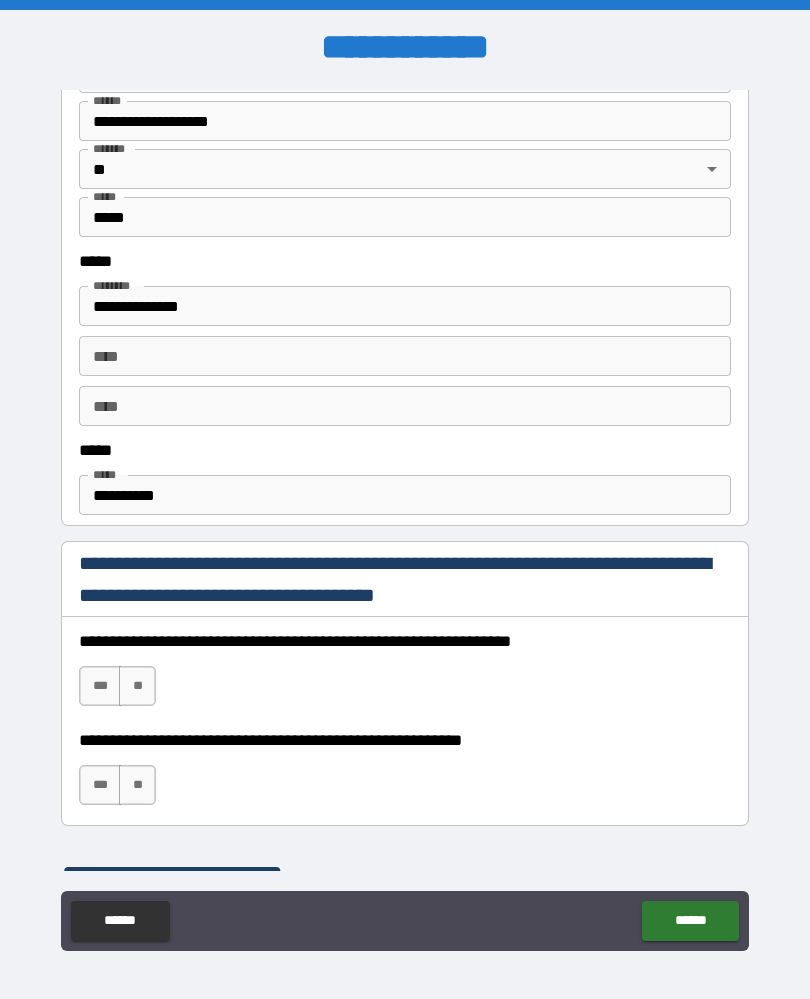 type on "**********" 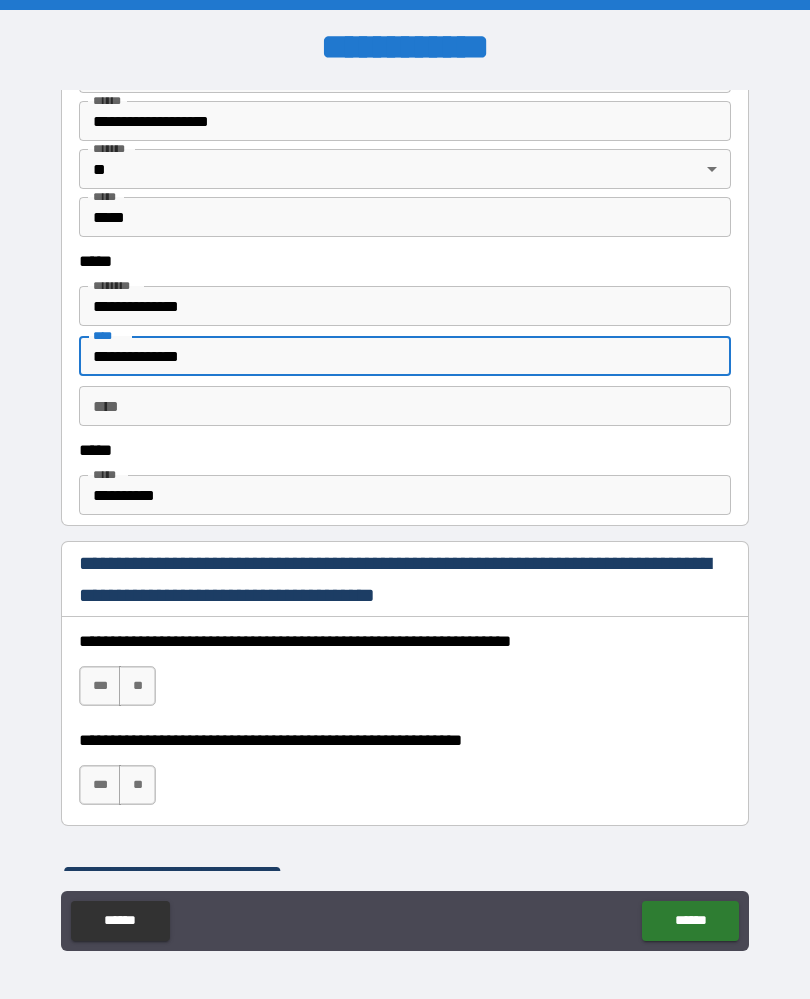 type on "**********" 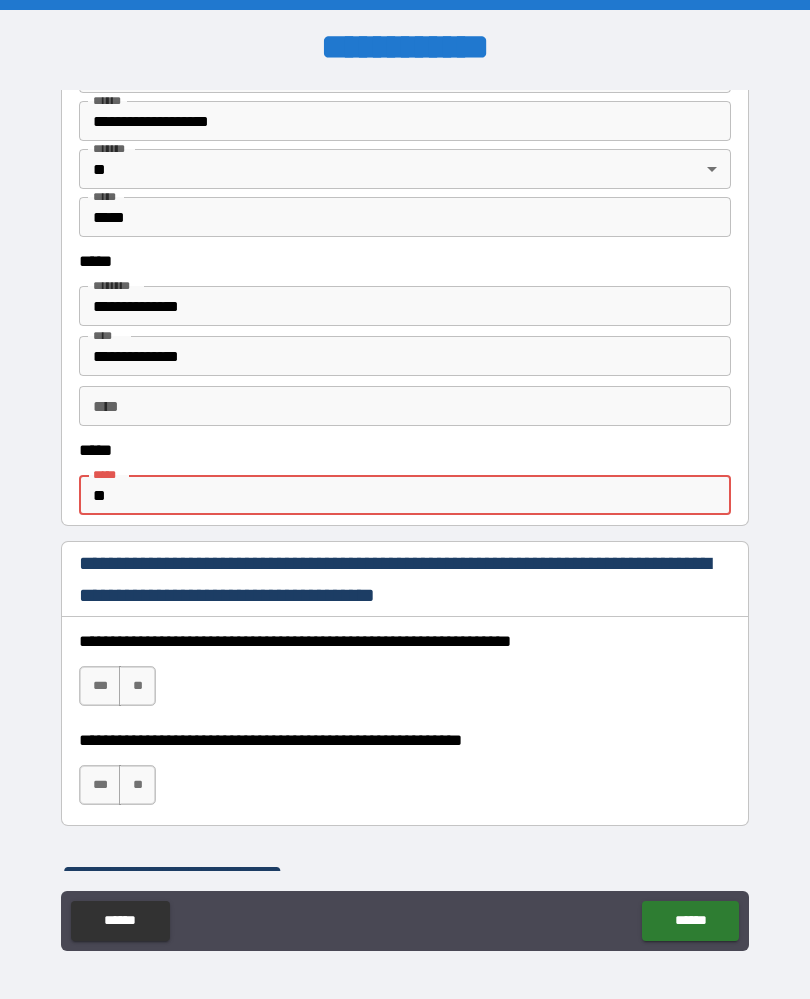 type on "*" 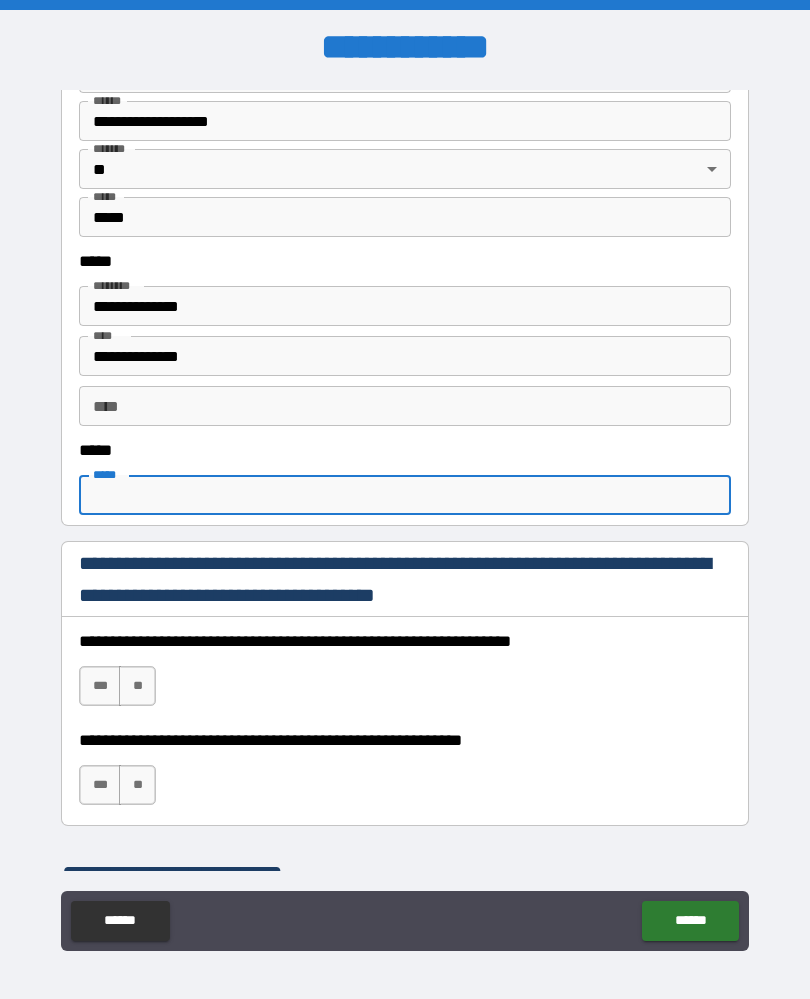type on "*" 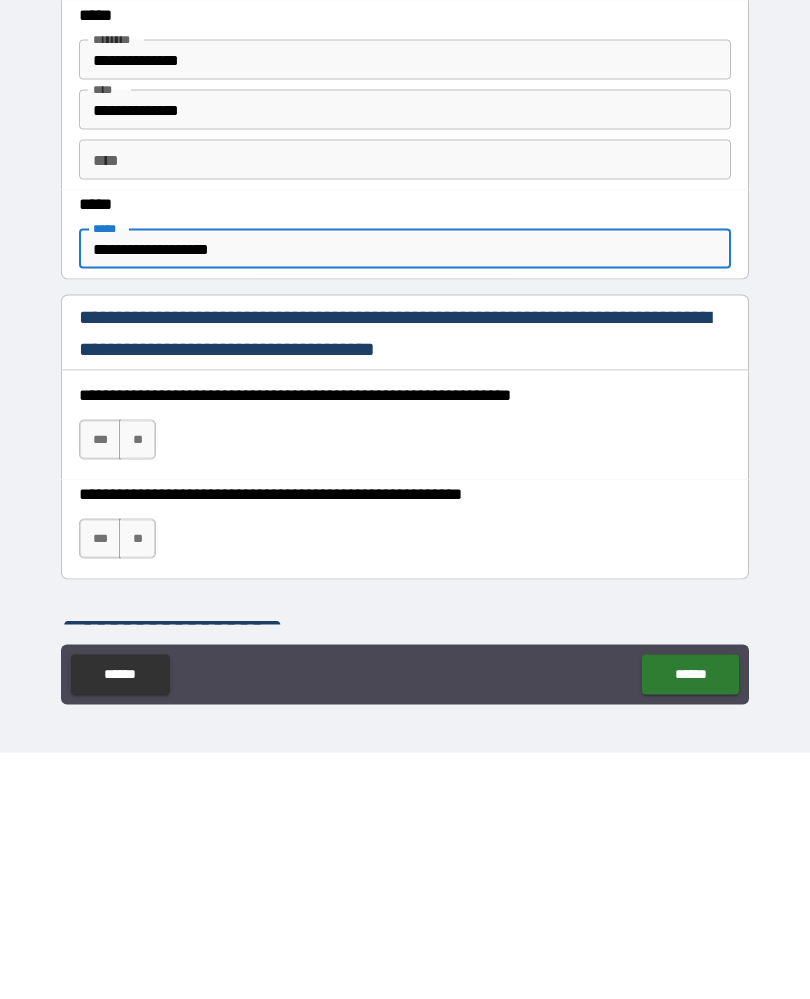 type on "**********" 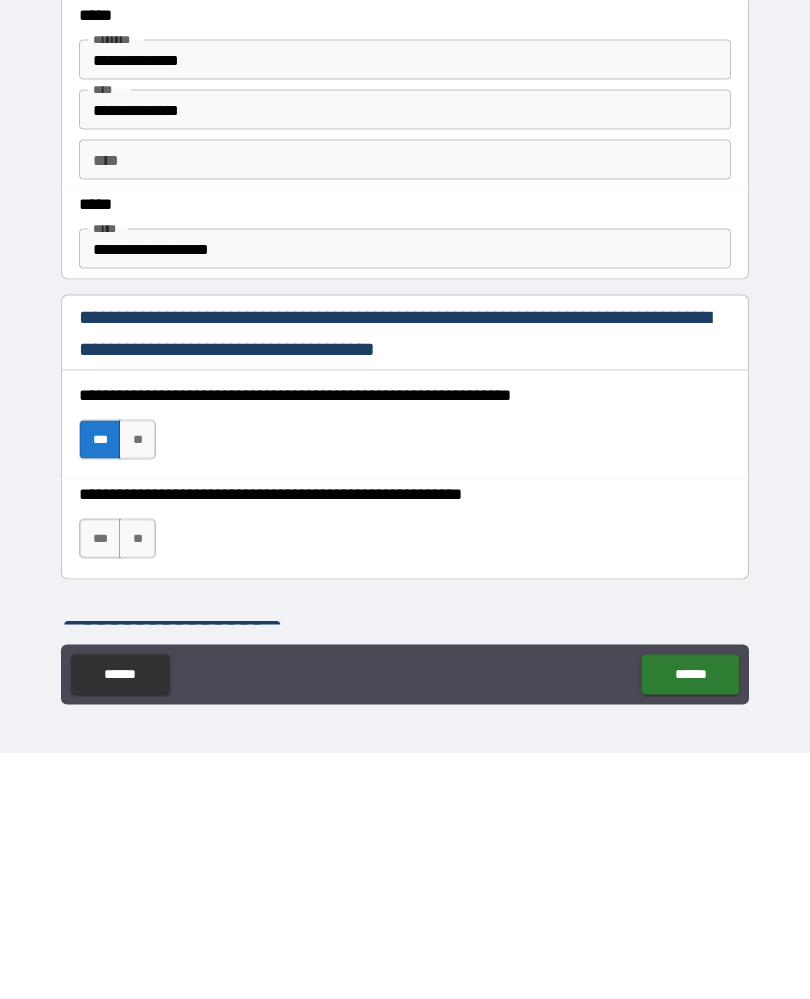 scroll, scrollTop: 36, scrollLeft: 0, axis: vertical 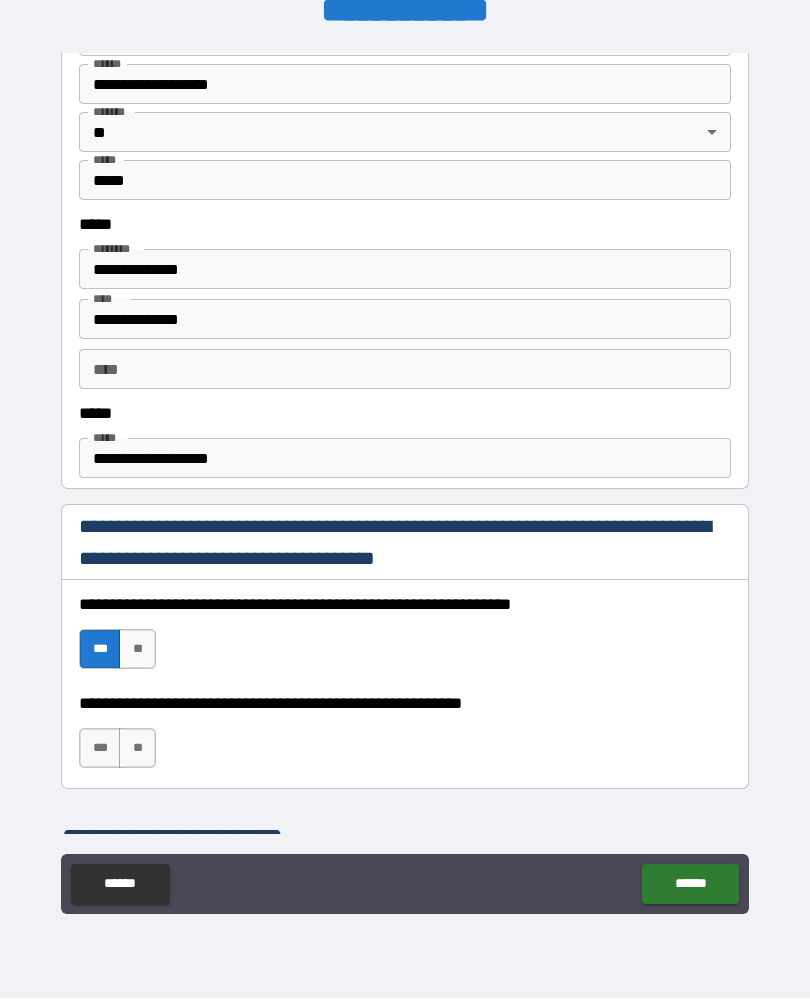 click on "***" at bounding box center (100, 749) 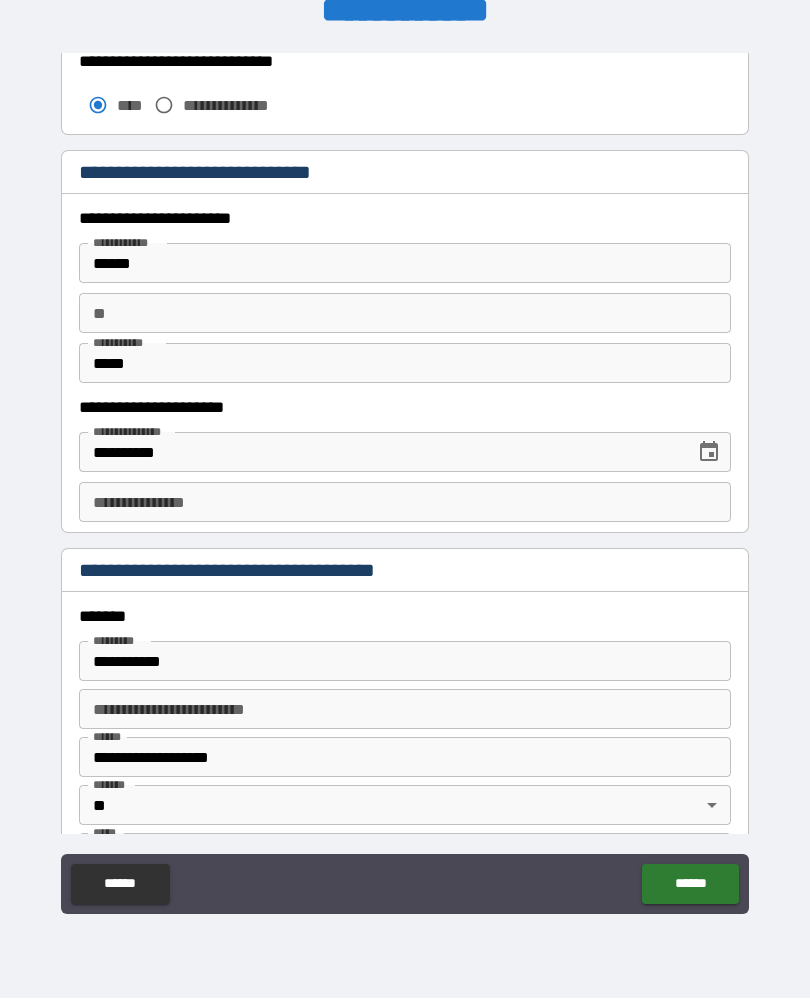 scroll, scrollTop: 1769, scrollLeft: 0, axis: vertical 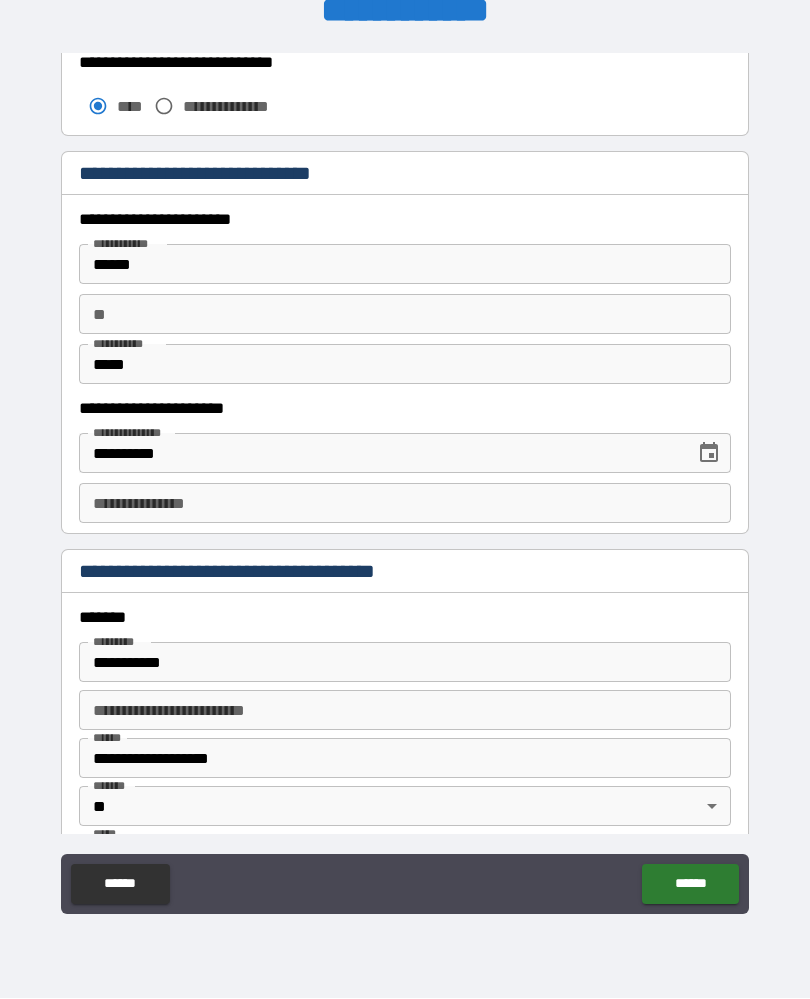 click on "**********" at bounding box center (405, 504) 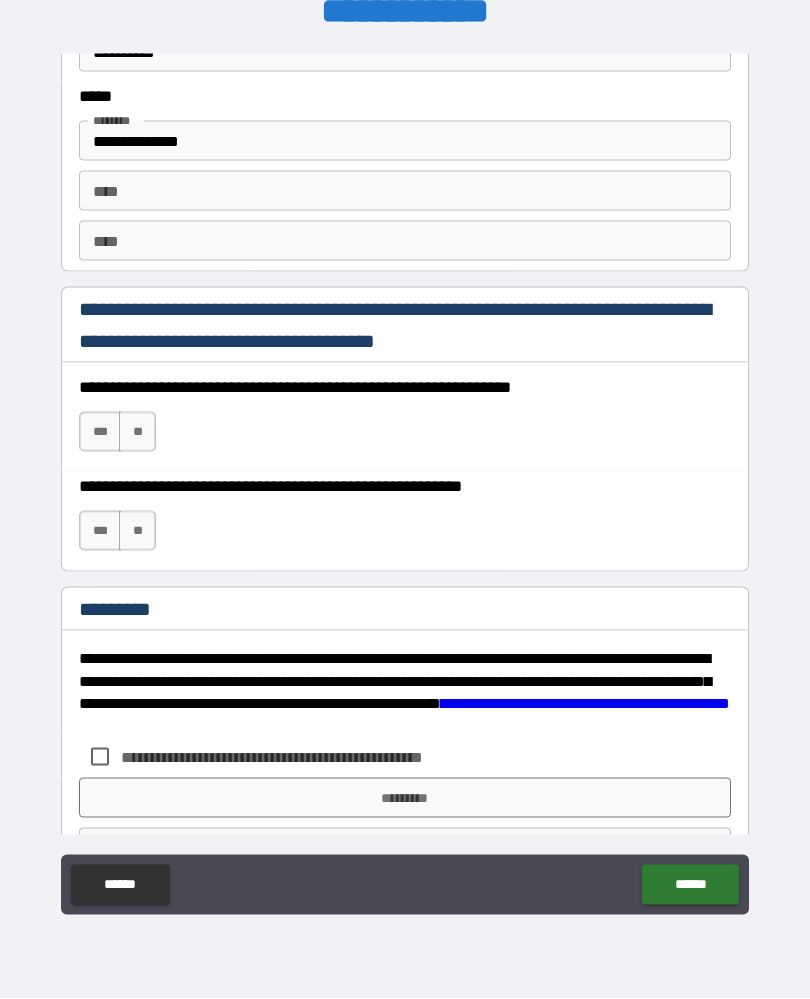 scroll, scrollTop: 2662, scrollLeft: 0, axis: vertical 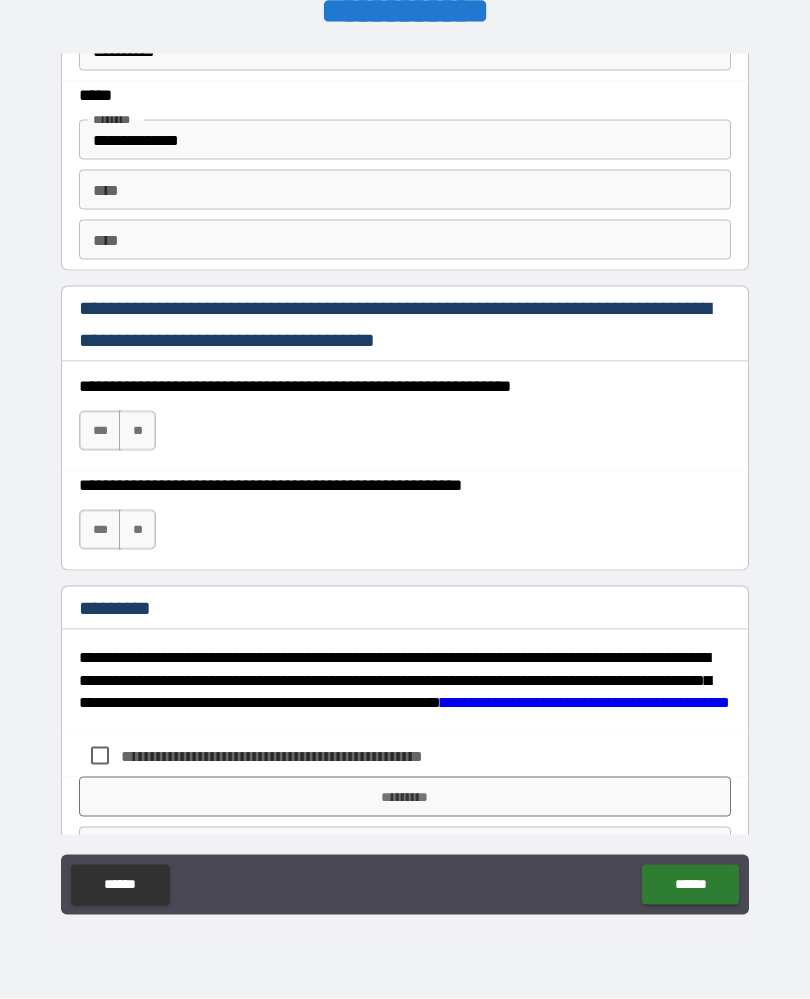 click on "***" at bounding box center [100, 431] 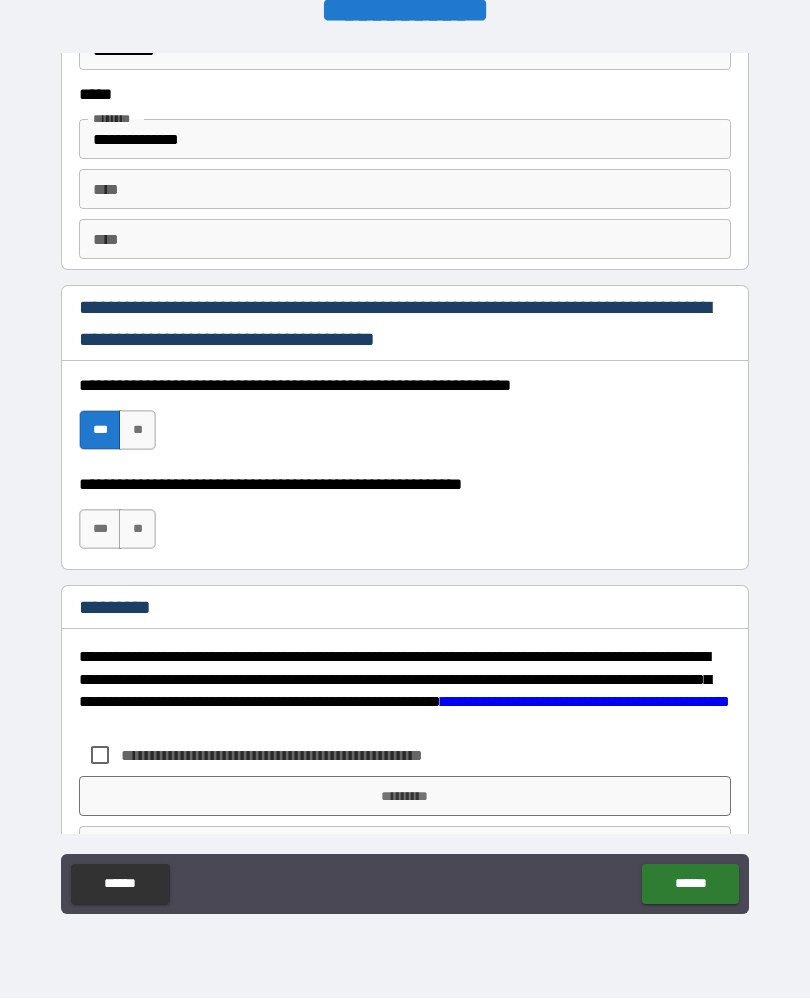 click on "***" at bounding box center [100, 530] 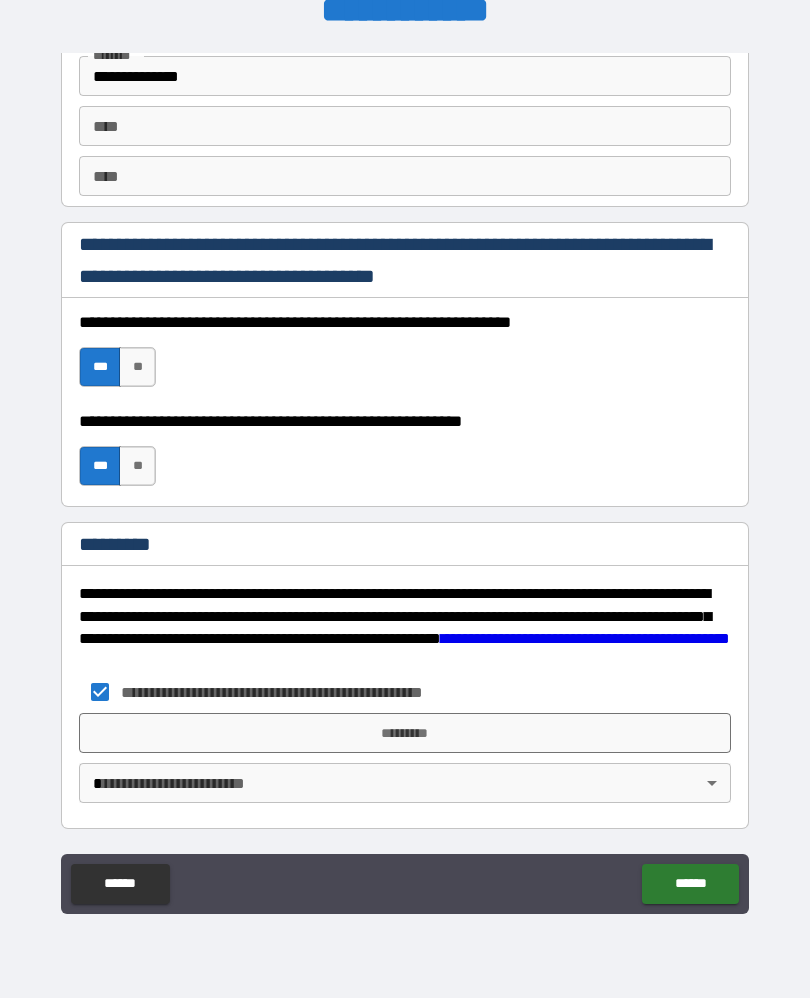 scroll, scrollTop: 2725, scrollLeft: 0, axis: vertical 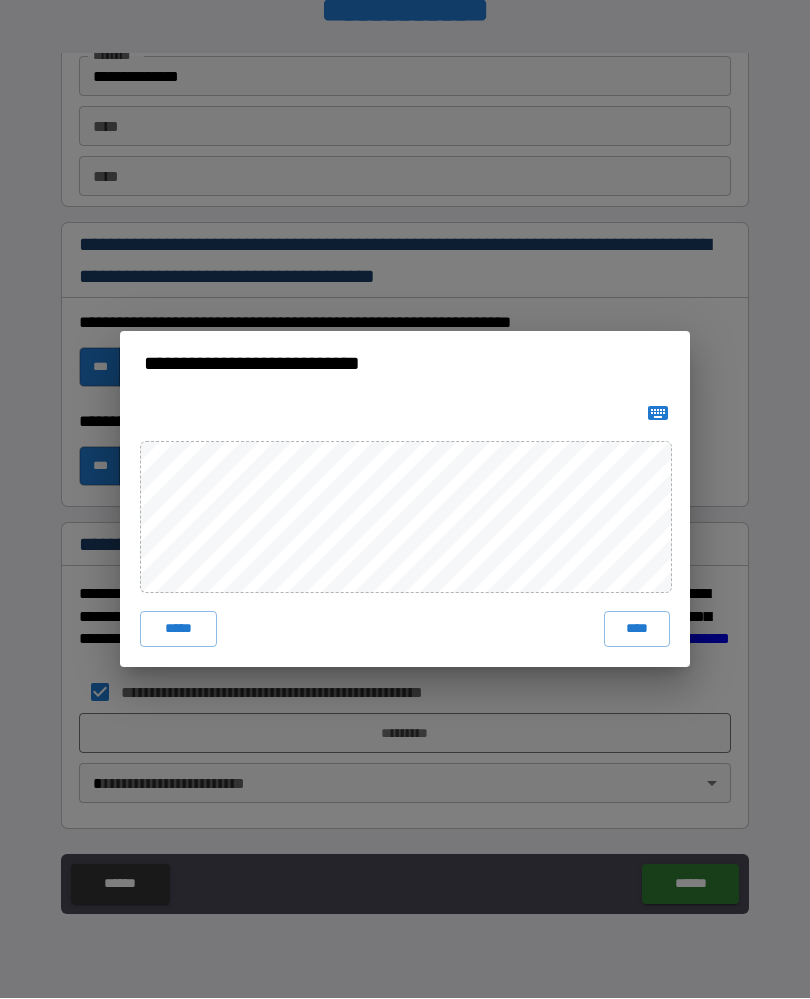 click on "****" at bounding box center [637, 630] 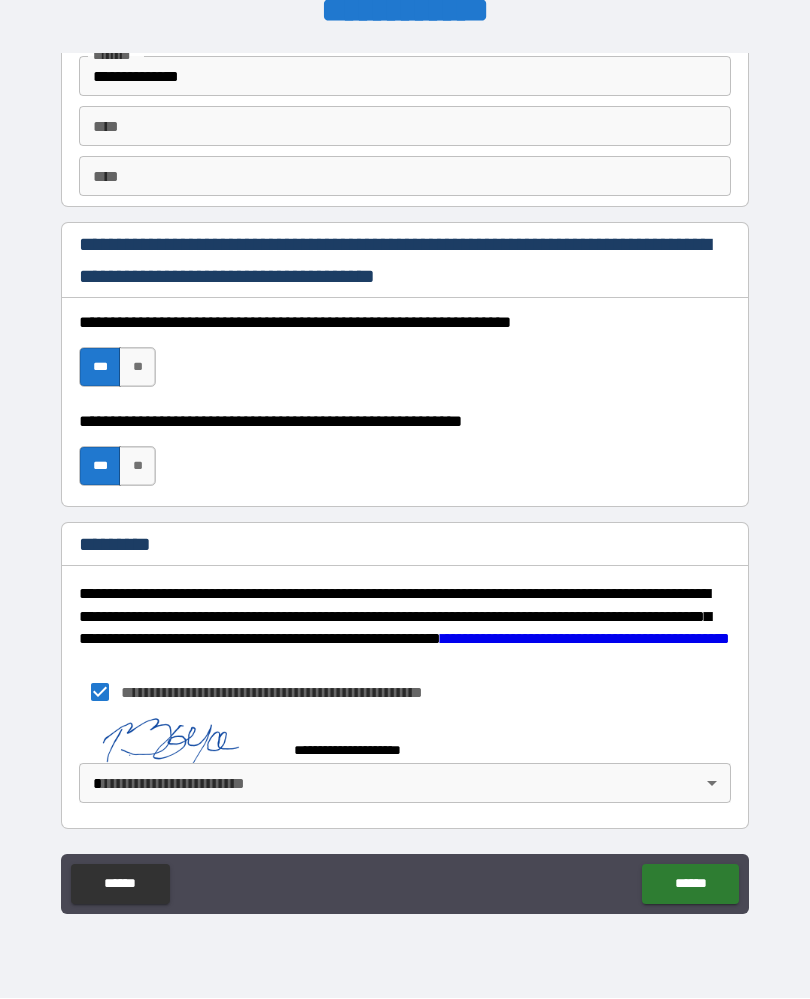 scroll, scrollTop: 2715, scrollLeft: 0, axis: vertical 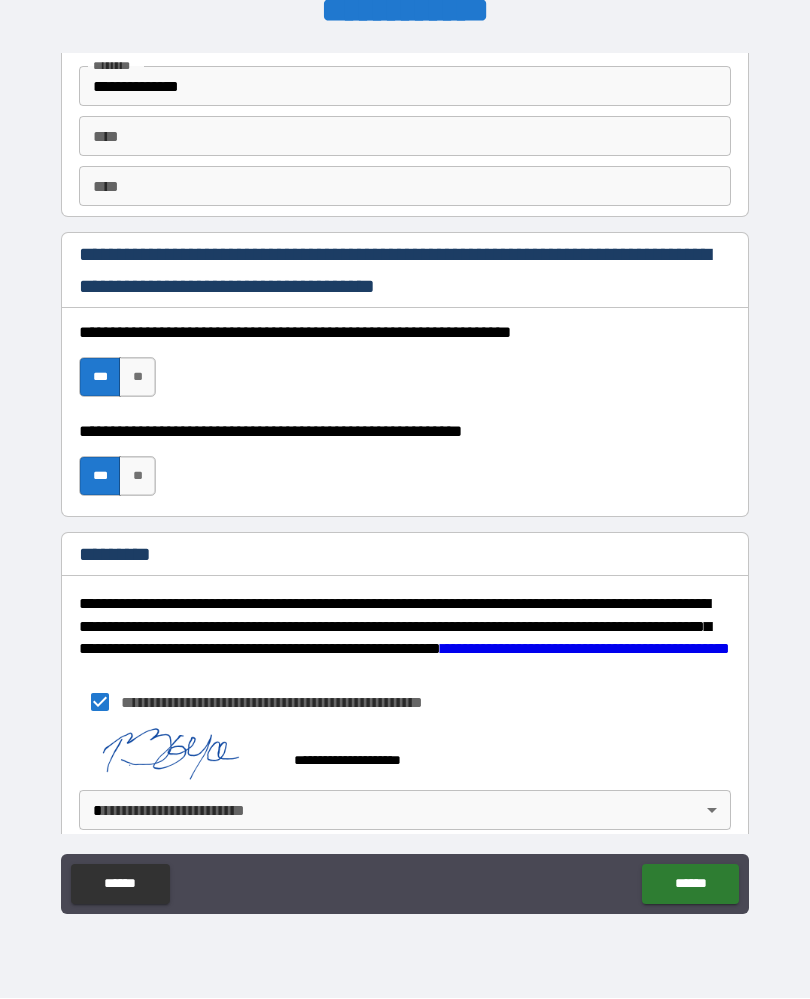 click on "**********" at bounding box center (405, 481) 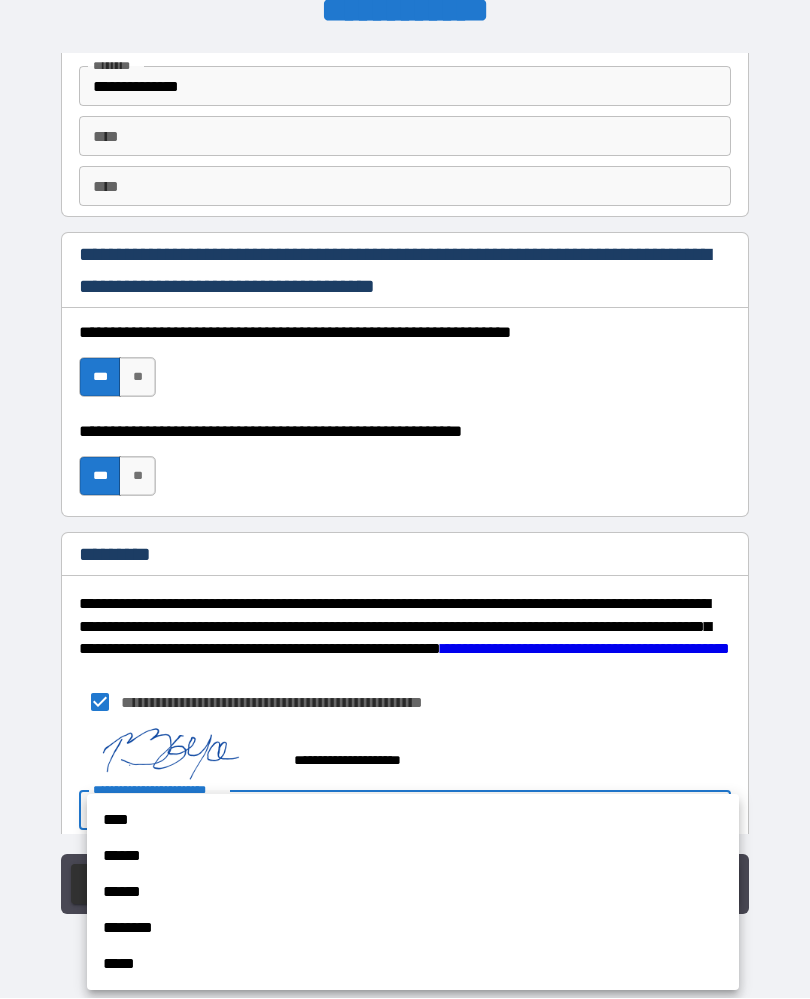 click on "****" at bounding box center (413, 821) 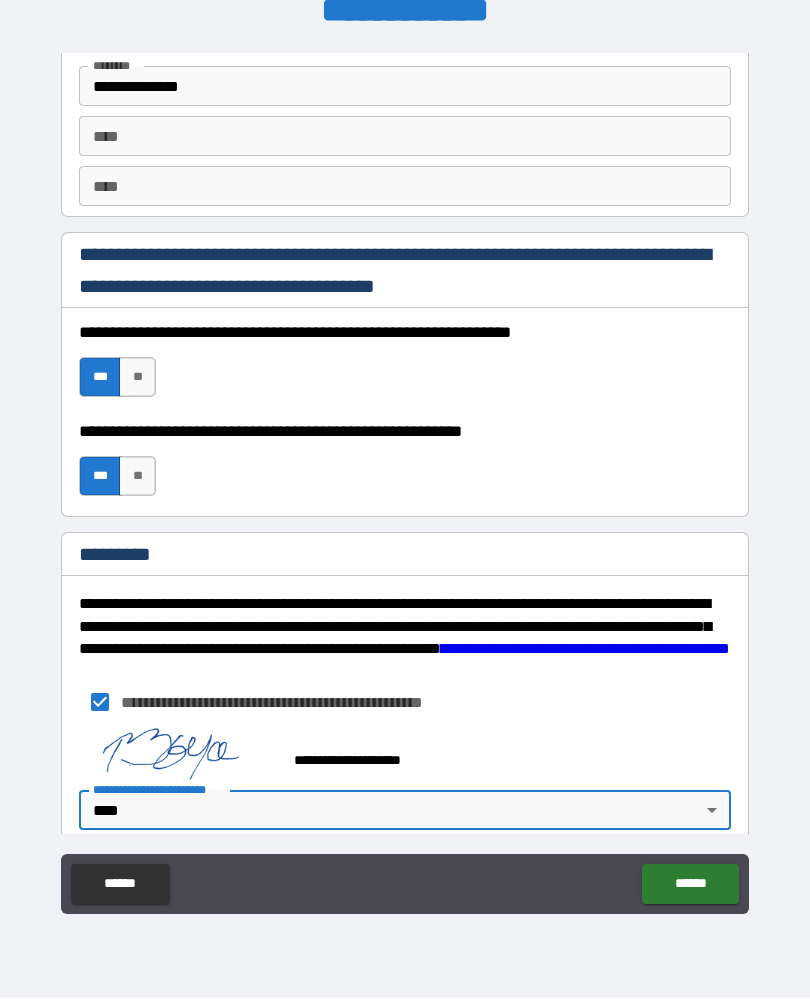 click on "******" at bounding box center [690, 885] 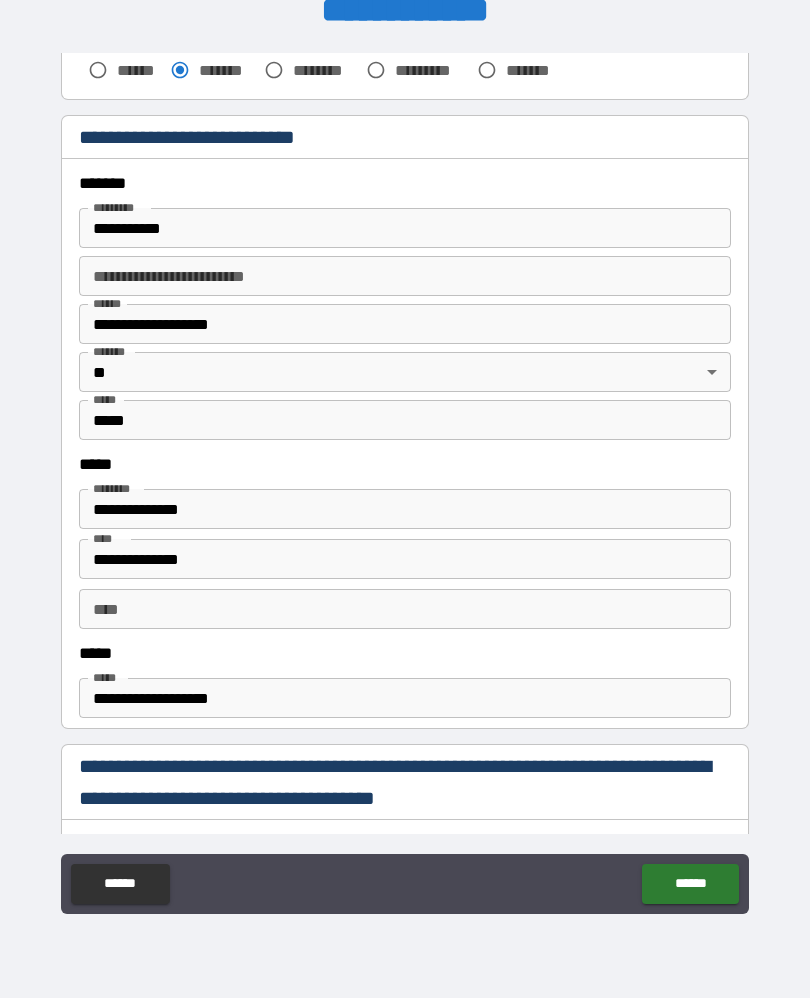 scroll, scrollTop: 629, scrollLeft: 0, axis: vertical 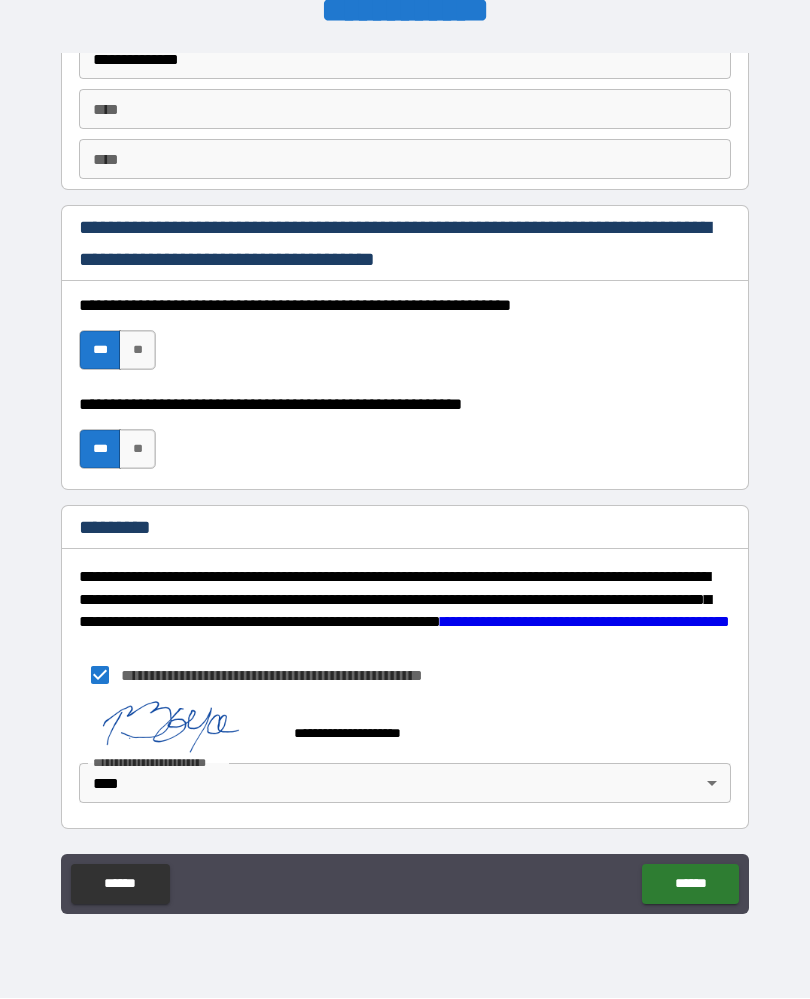 click on "******" at bounding box center [690, 885] 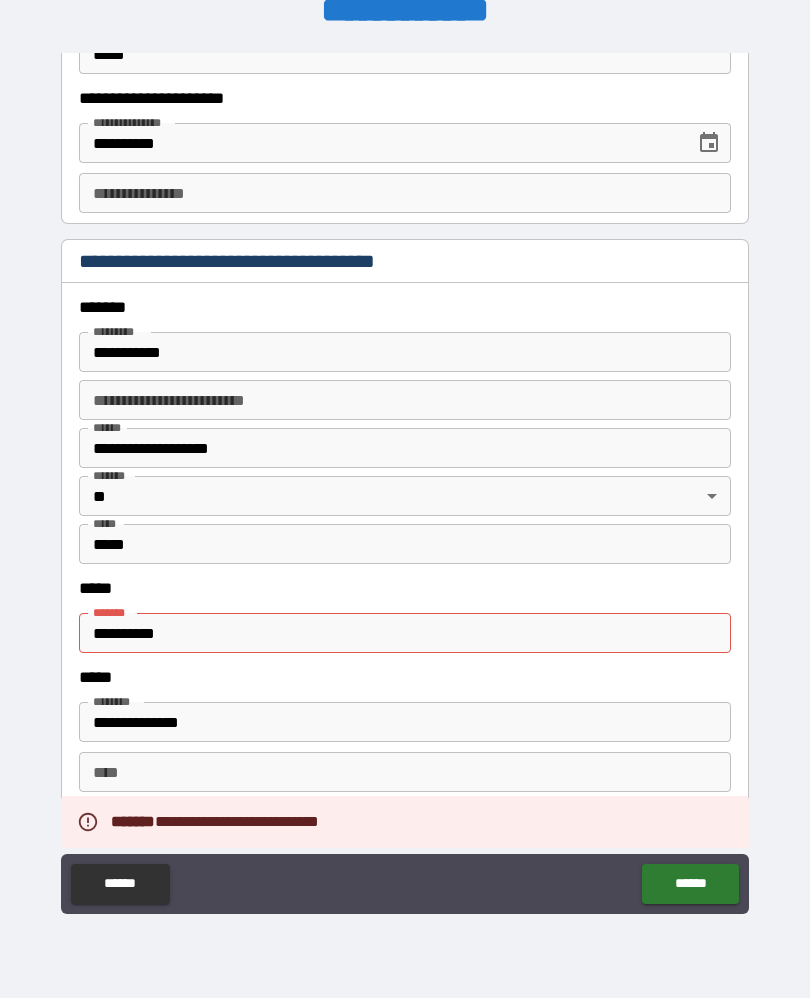 scroll, scrollTop: 2077, scrollLeft: 0, axis: vertical 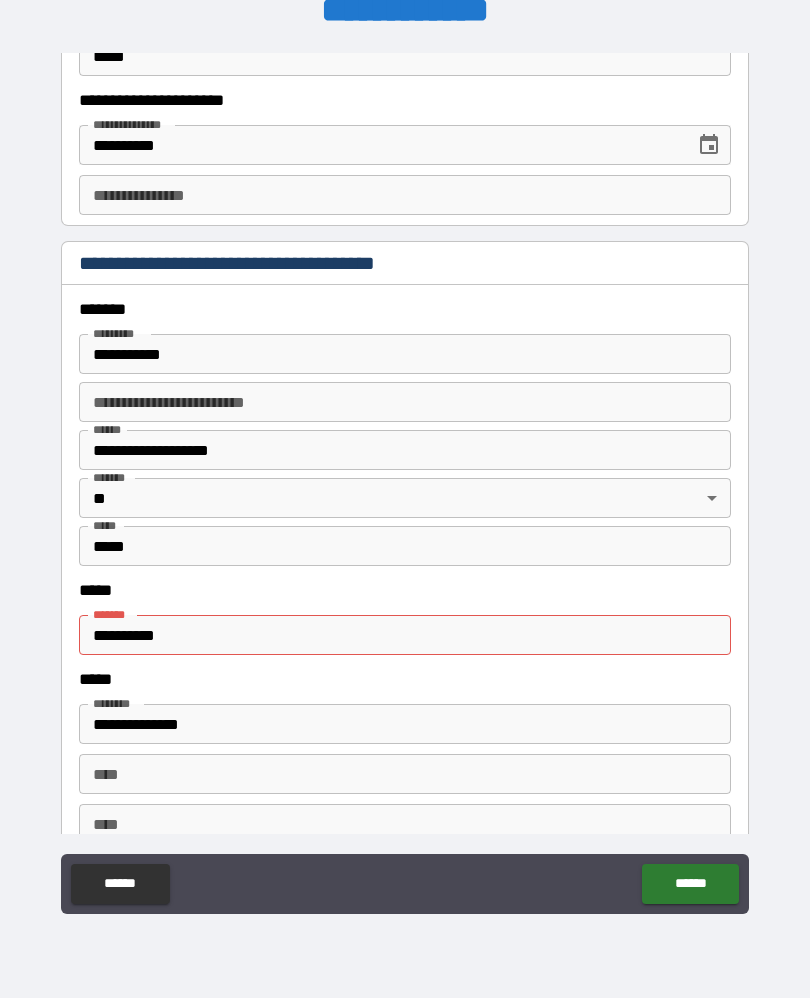 click on "**********" at bounding box center (405, 636) 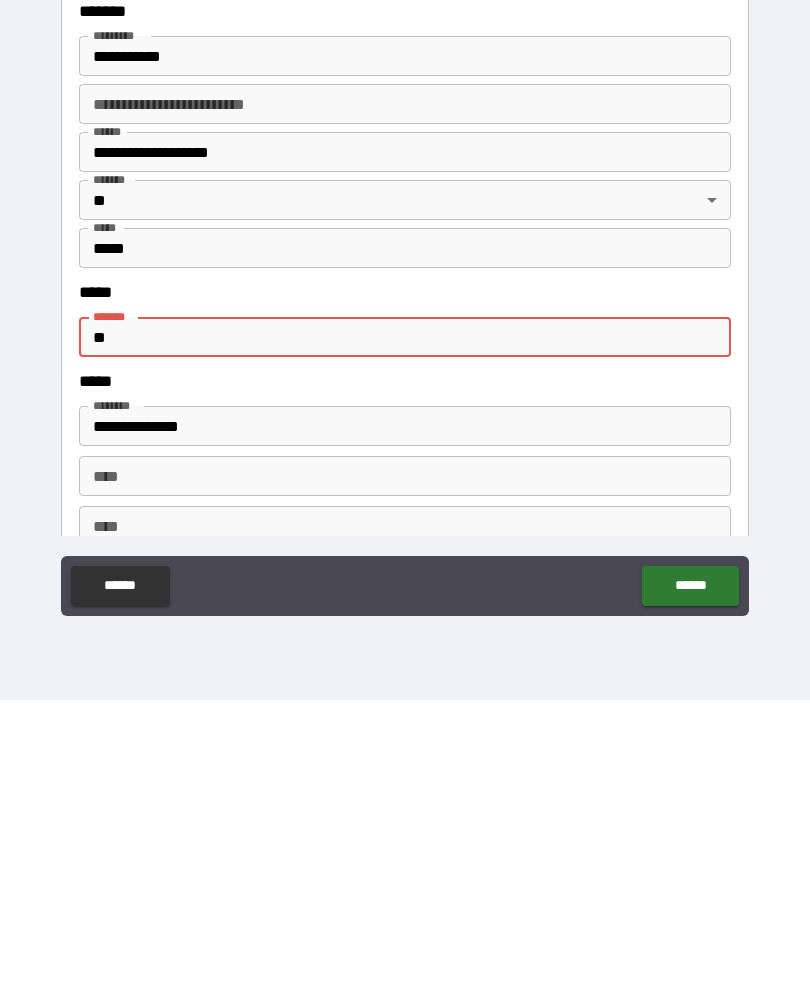 type on "*" 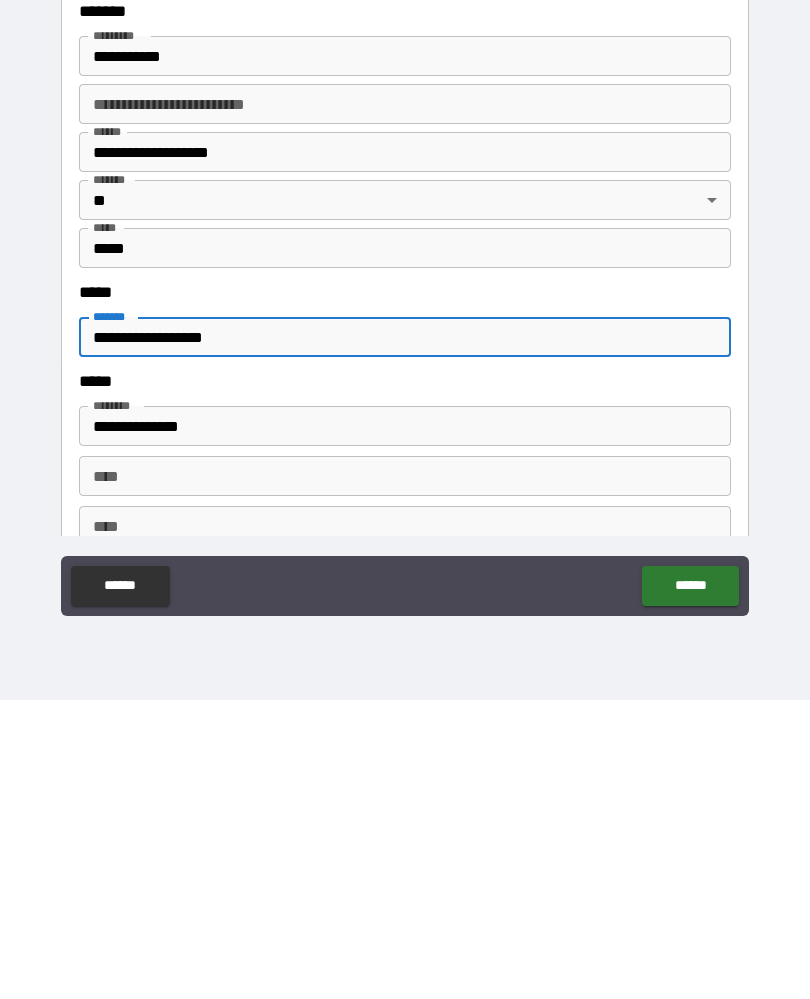 type on "**********" 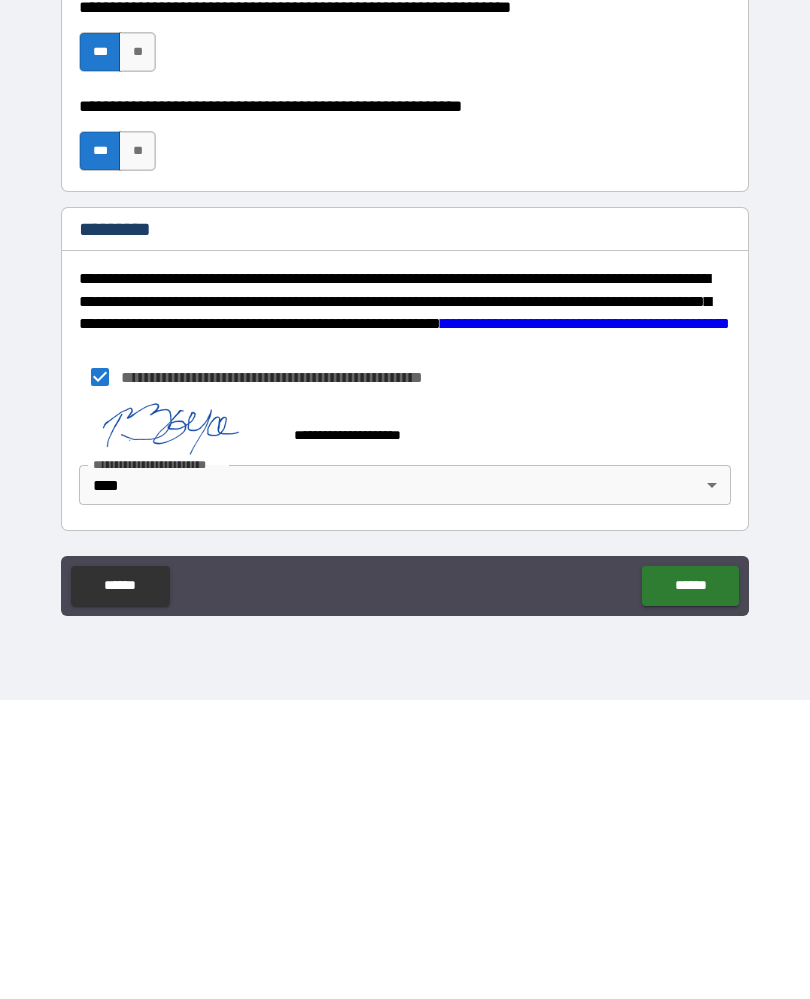 scroll, scrollTop: 2742, scrollLeft: 0, axis: vertical 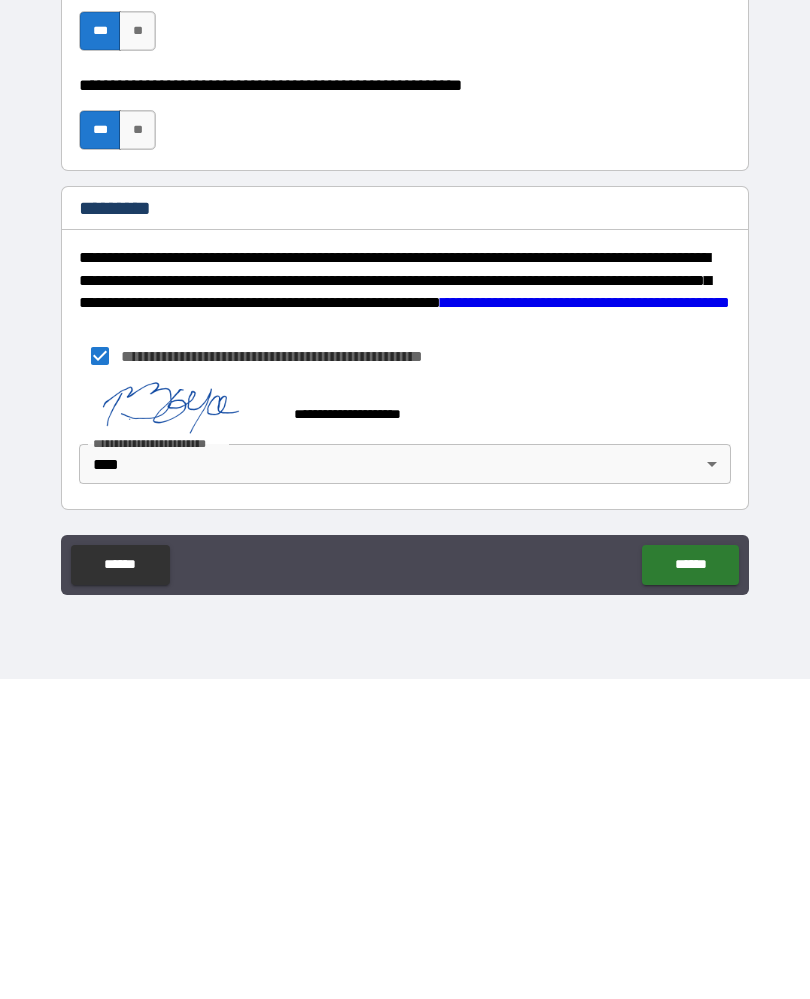 click on "******" at bounding box center [690, 885] 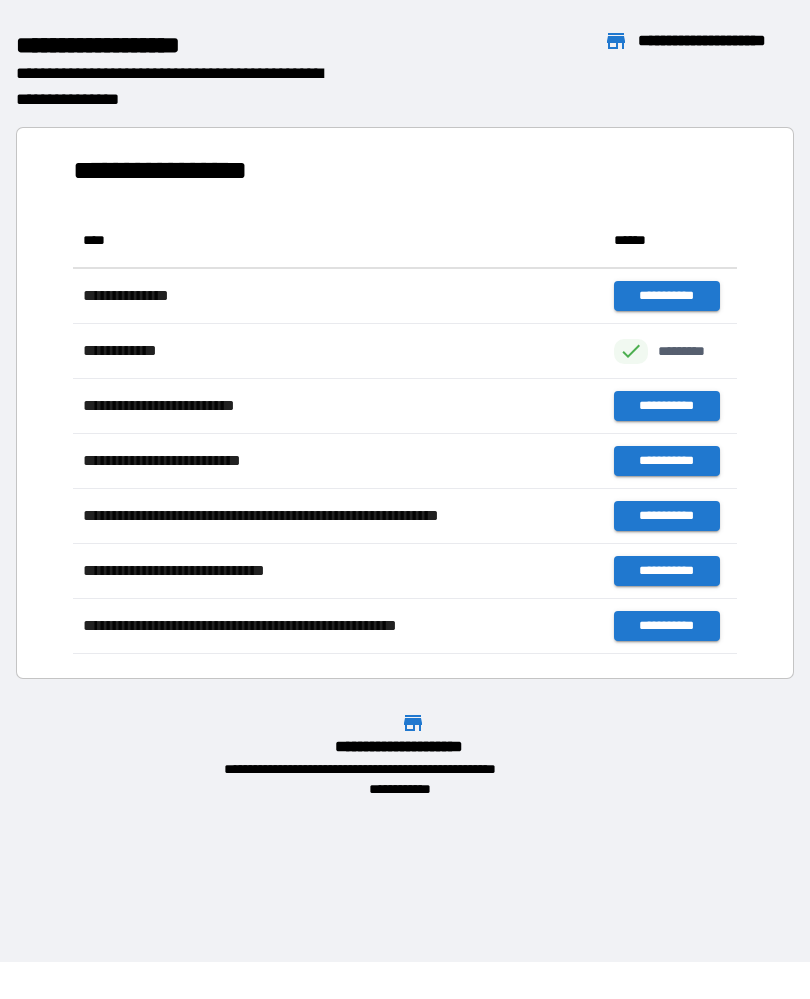 scroll, scrollTop: 1, scrollLeft: 1, axis: both 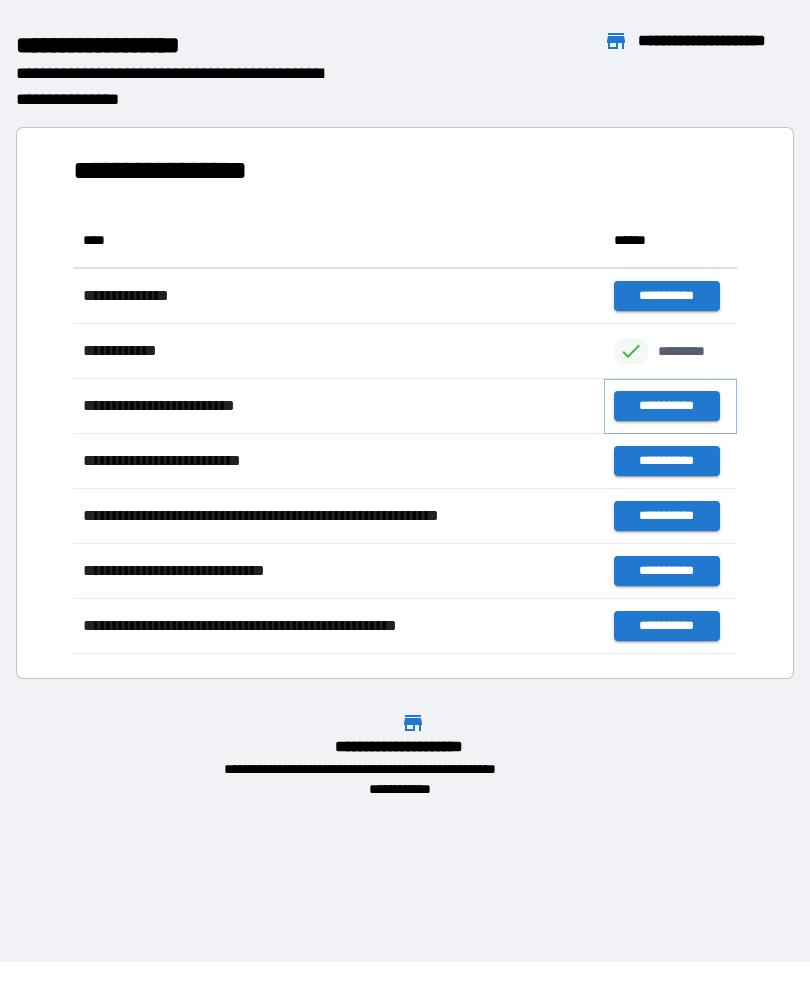 click on "**********" at bounding box center (666, 407) 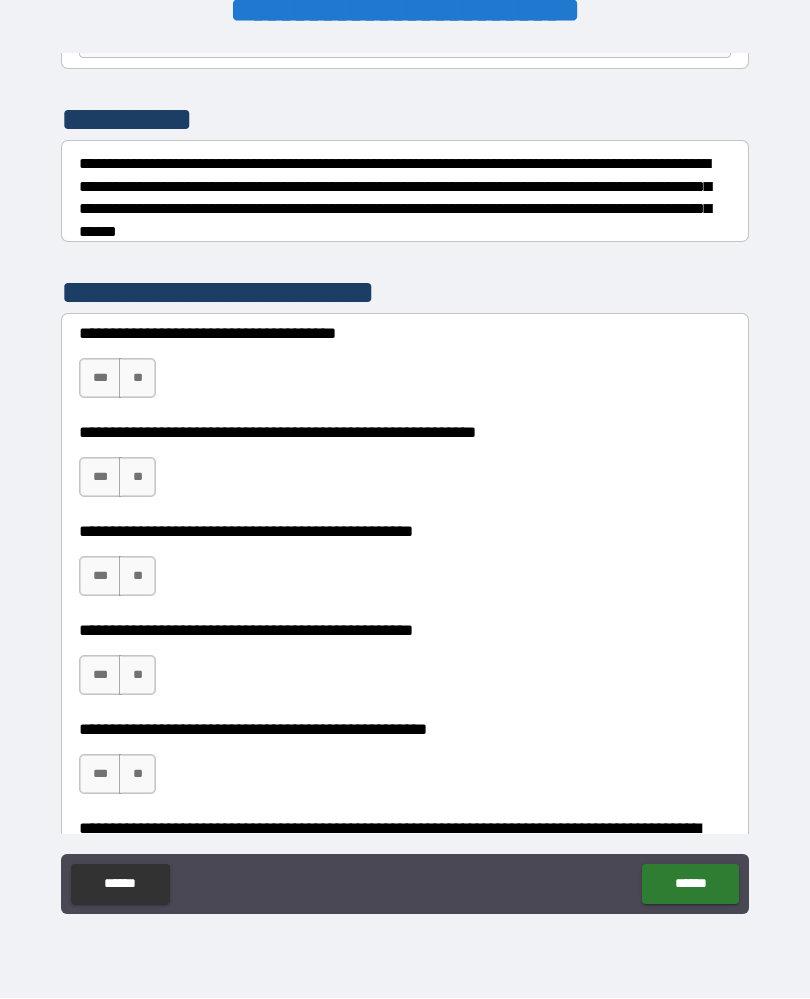 scroll, scrollTop: 238, scrollLeft: 0, axis: vertical 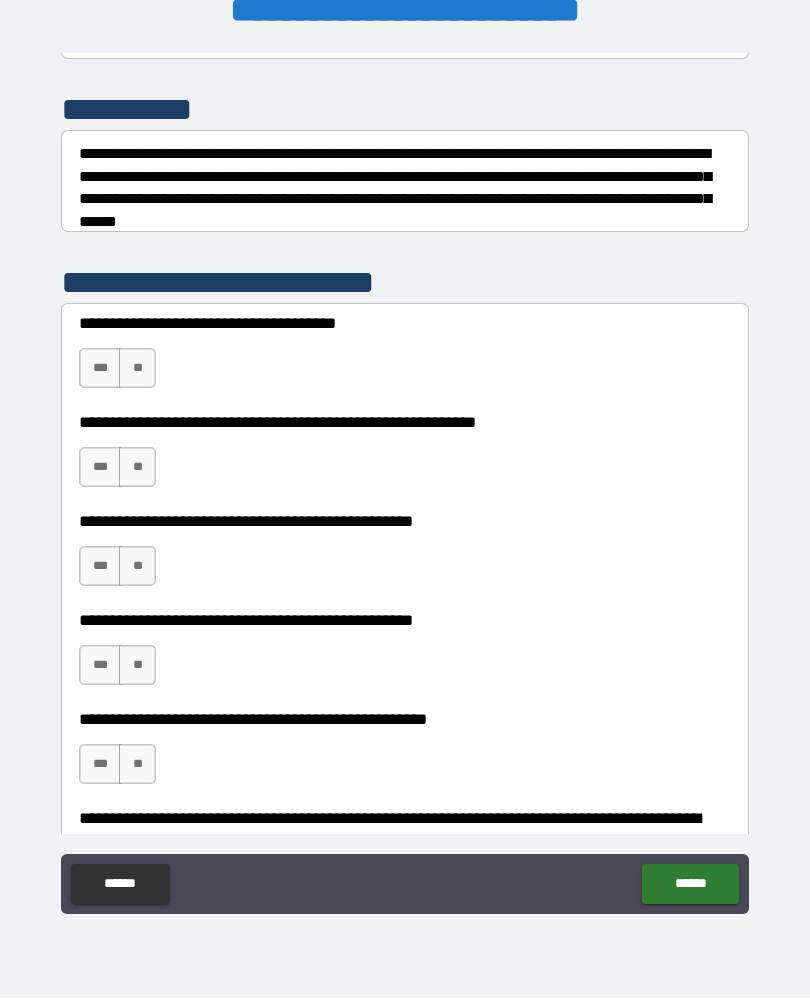 click on "**" at bounding box center [137, 369] 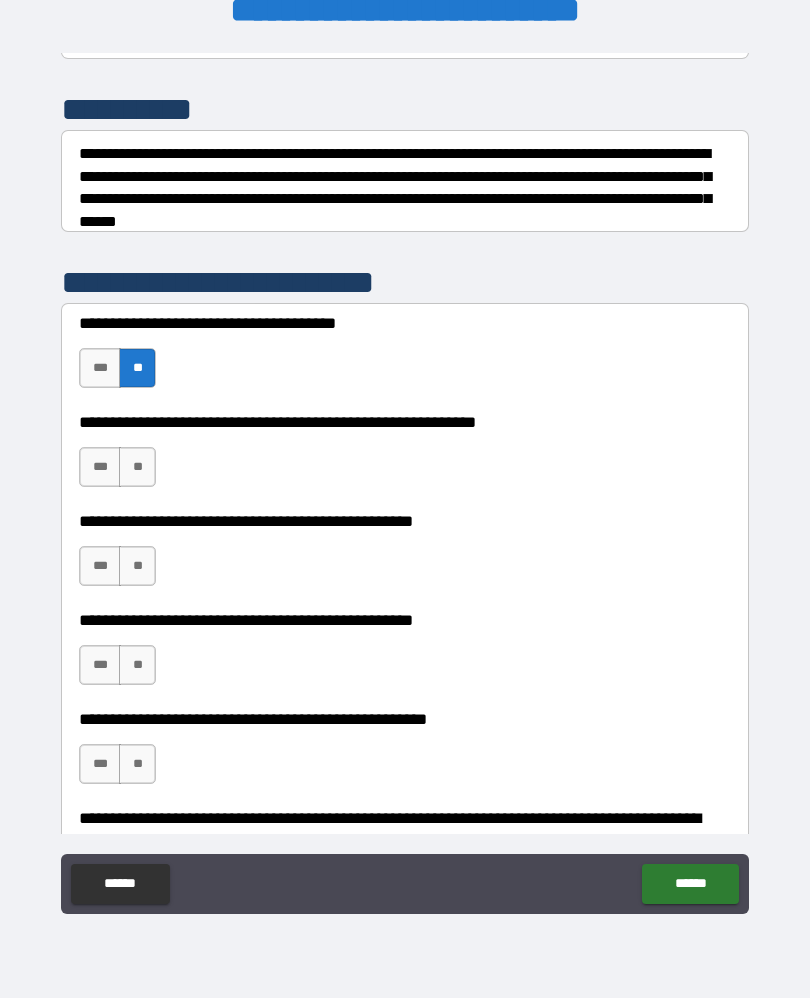 click on "**" at bounding box center [137, 468] 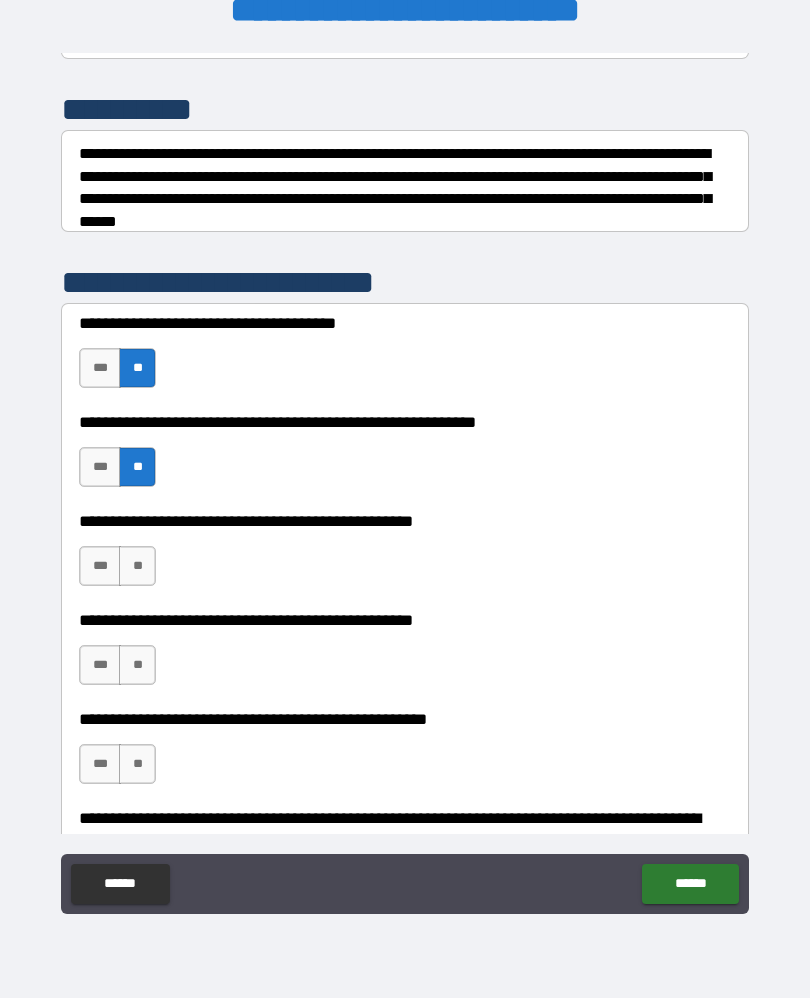click on "**" at bounding box center [137, 567] 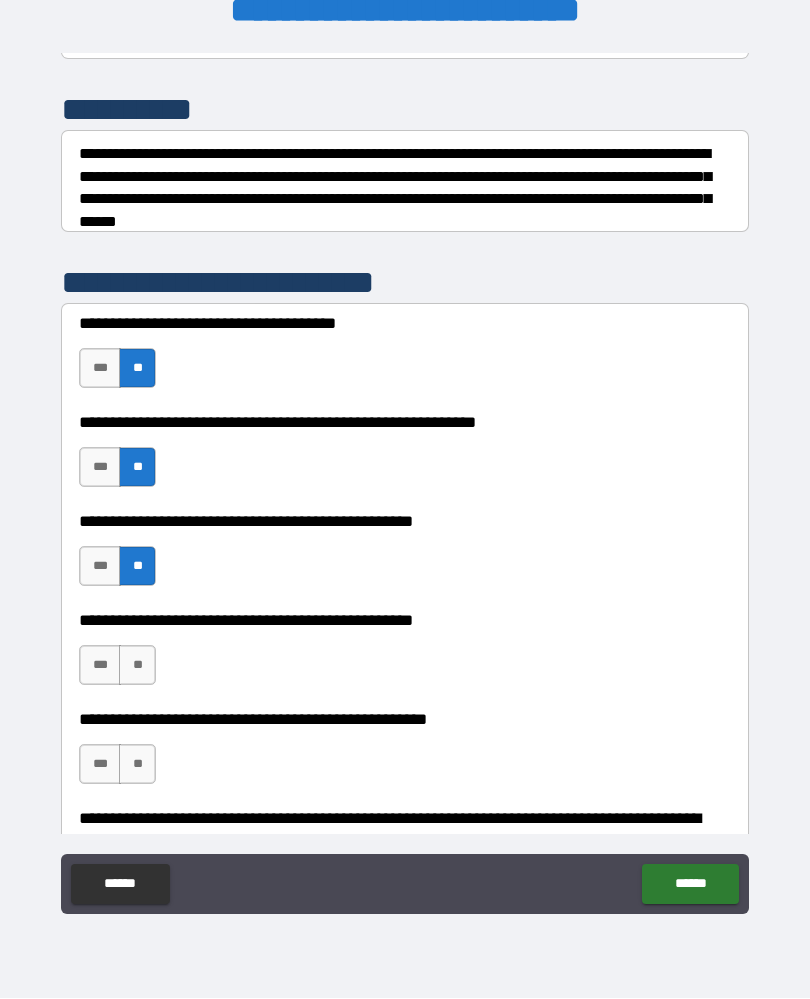 click on "***" at bounding box center [100, 666] 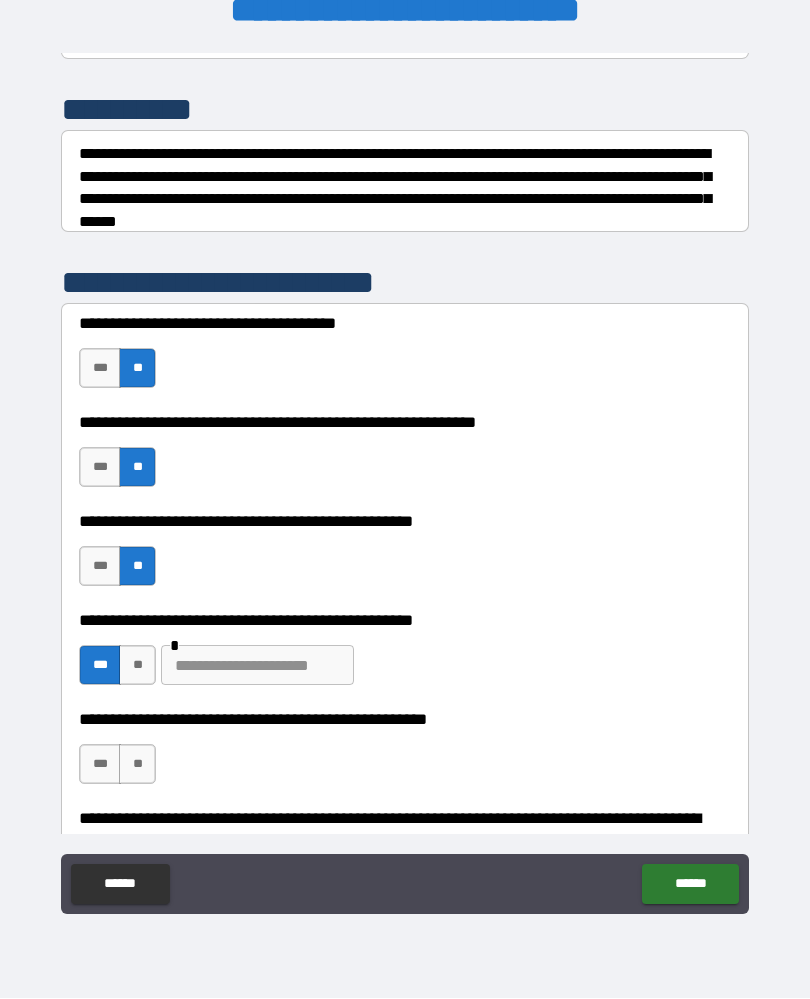 click at bounding box center (257, 666) 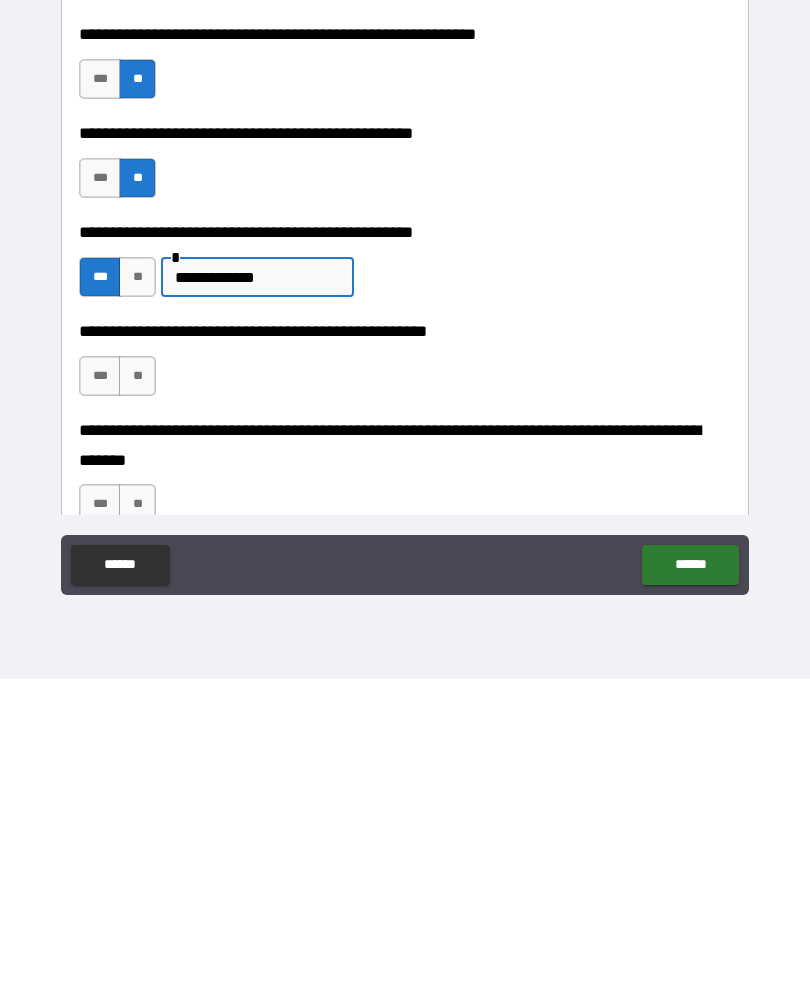 scroll, scrollTop: 318, scrollLeft: 0, axis: vertical 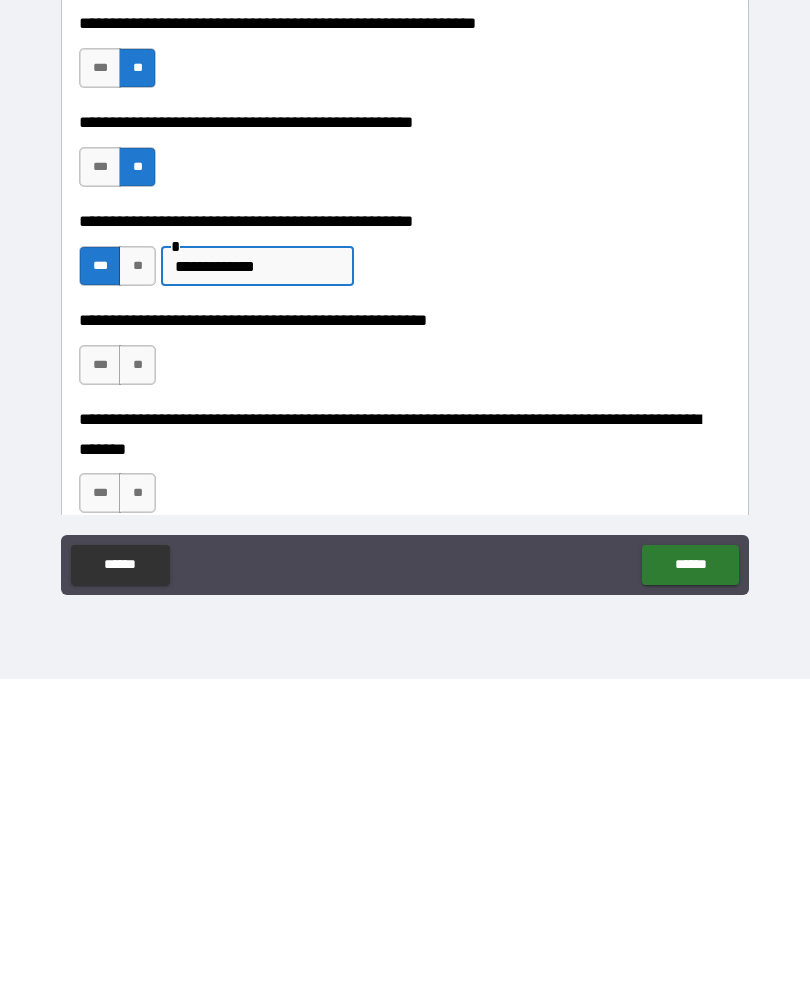 type on "**********" 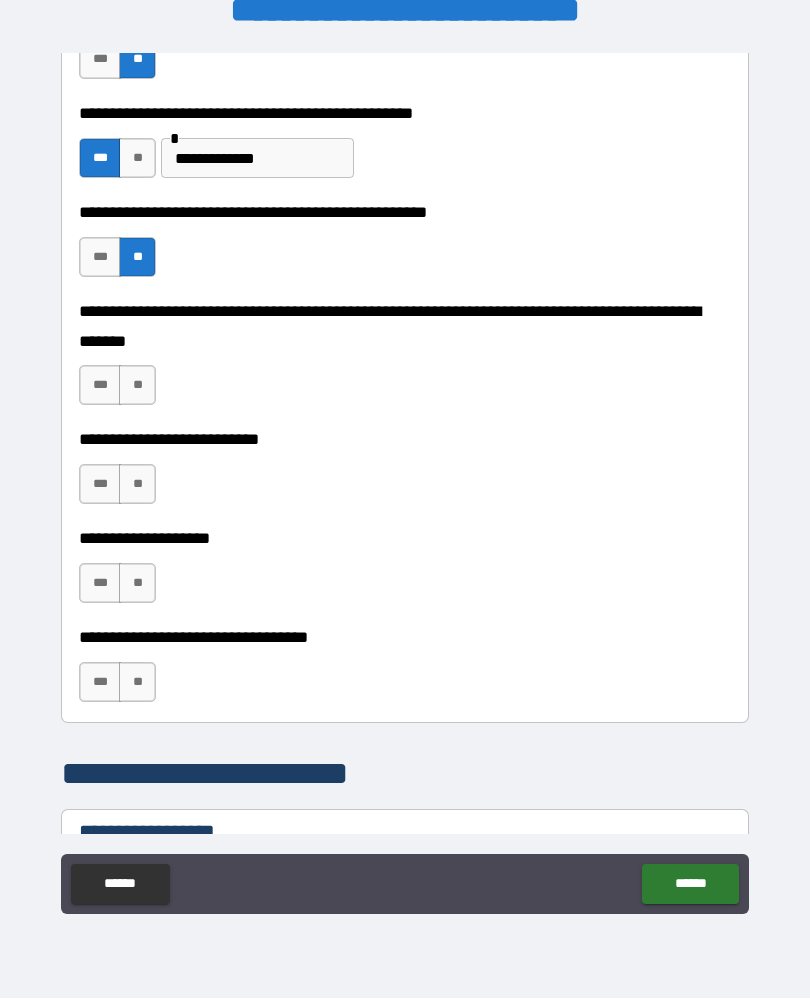 scroll, scrollTop: 751, scrollLeft: 0, axis: vertical 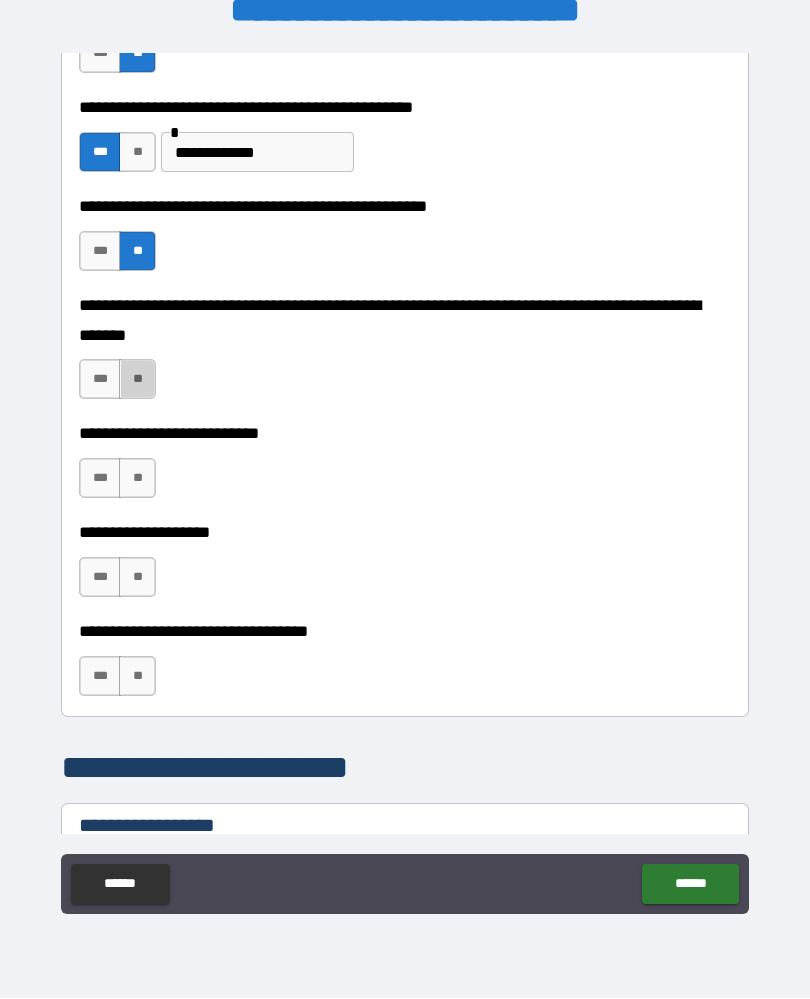 click on "**" at bounding box center [137, 380] 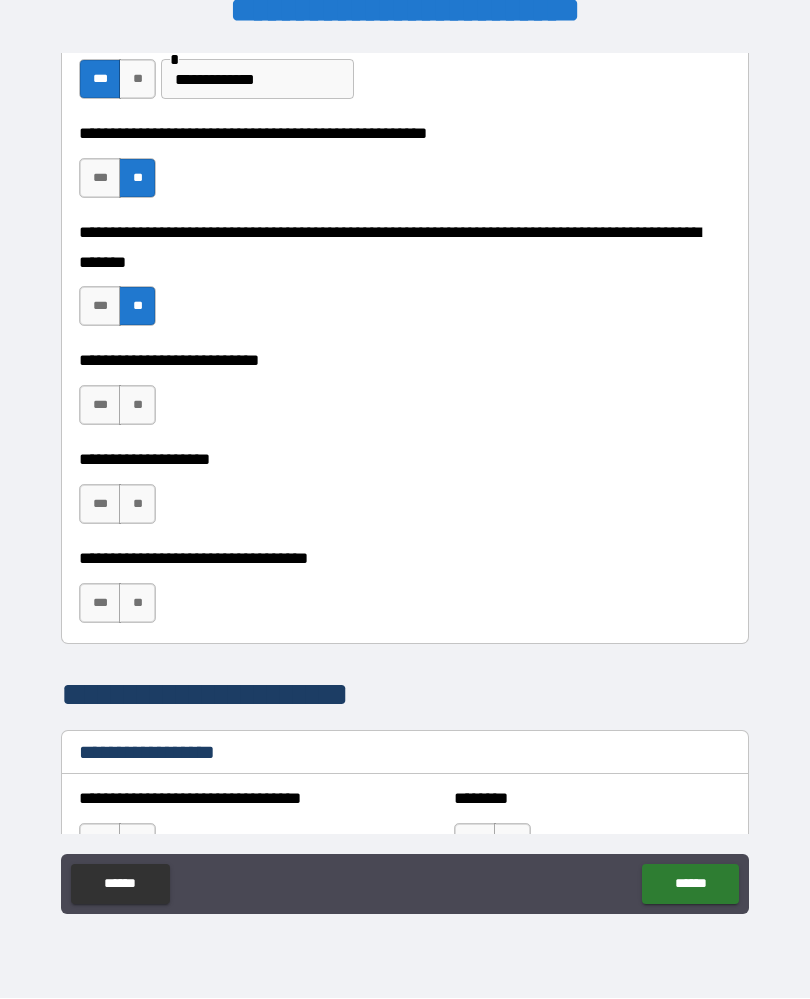 scroll, scrollTop: 825, scrollLeft: 0, axis: vertical 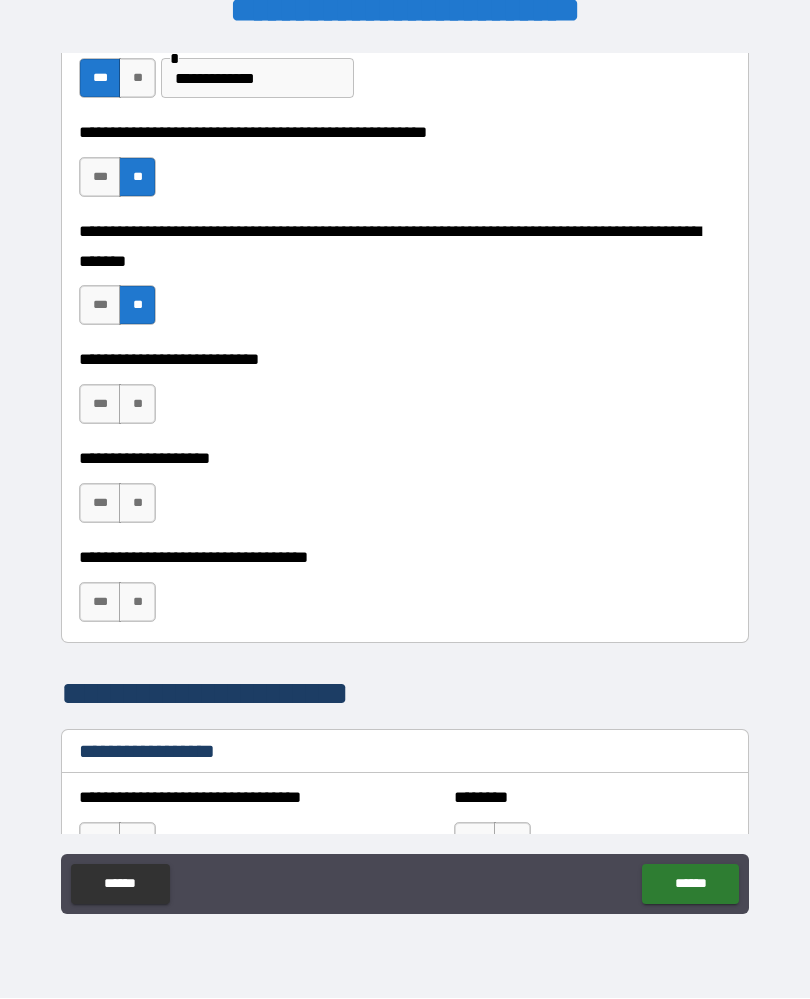 click on "**" at bounding box center [137, 405] 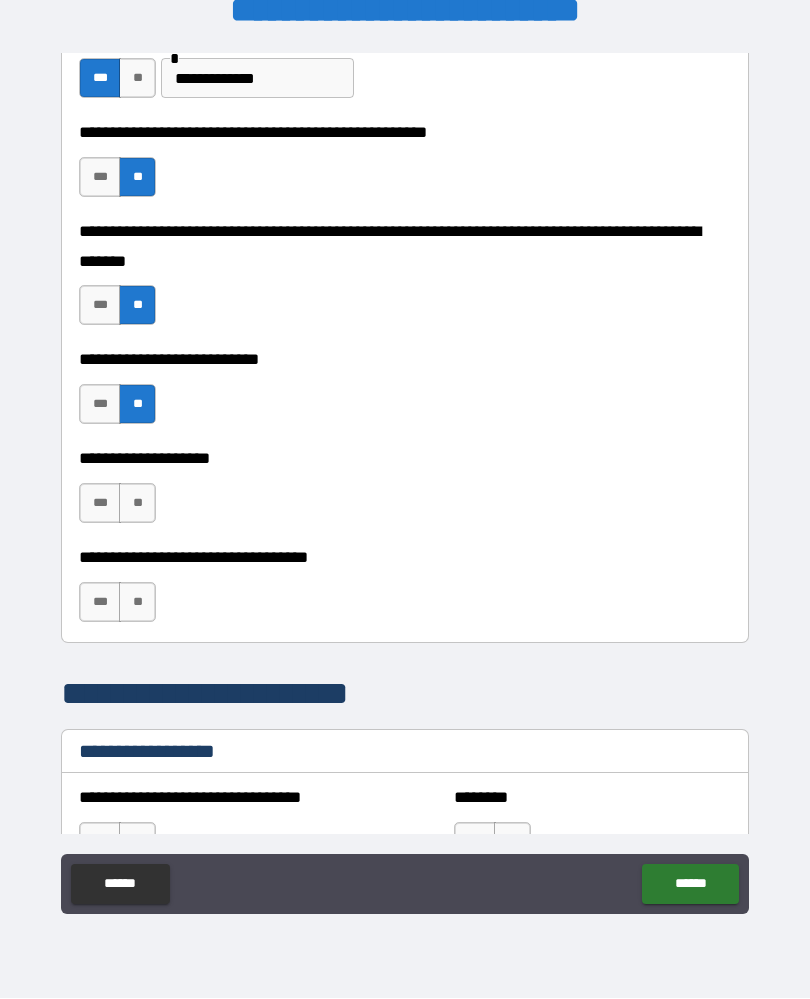 click on "**" at bounding box center [137, 504] 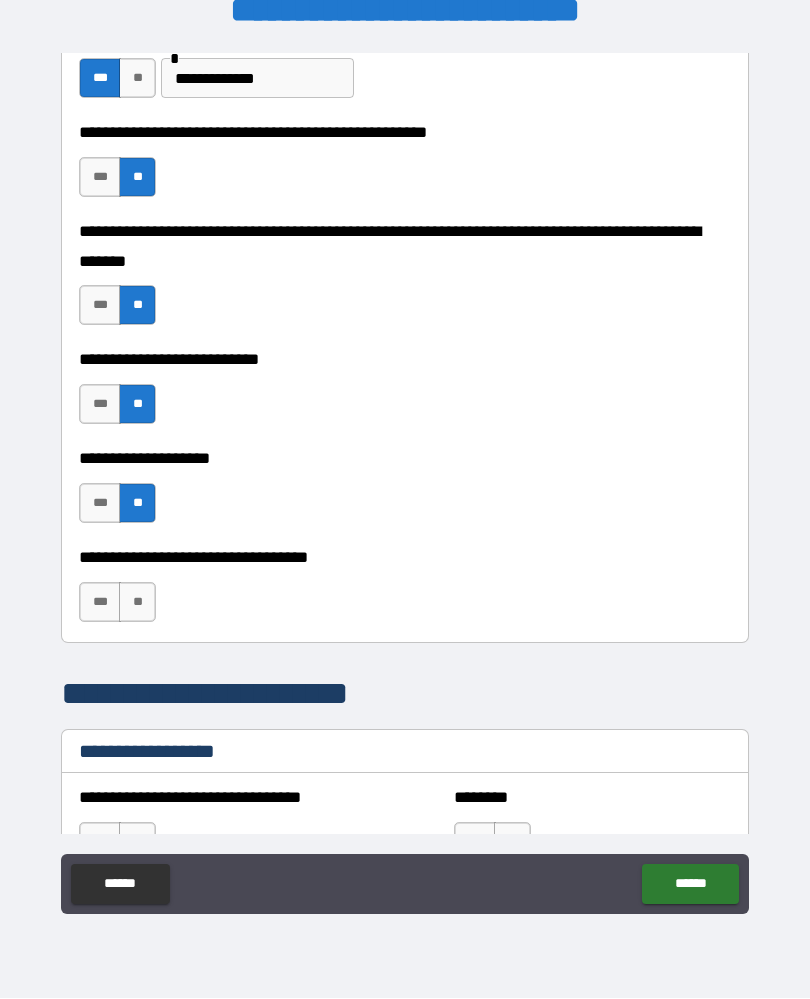 click on "**" at bounding box center (137, 603) 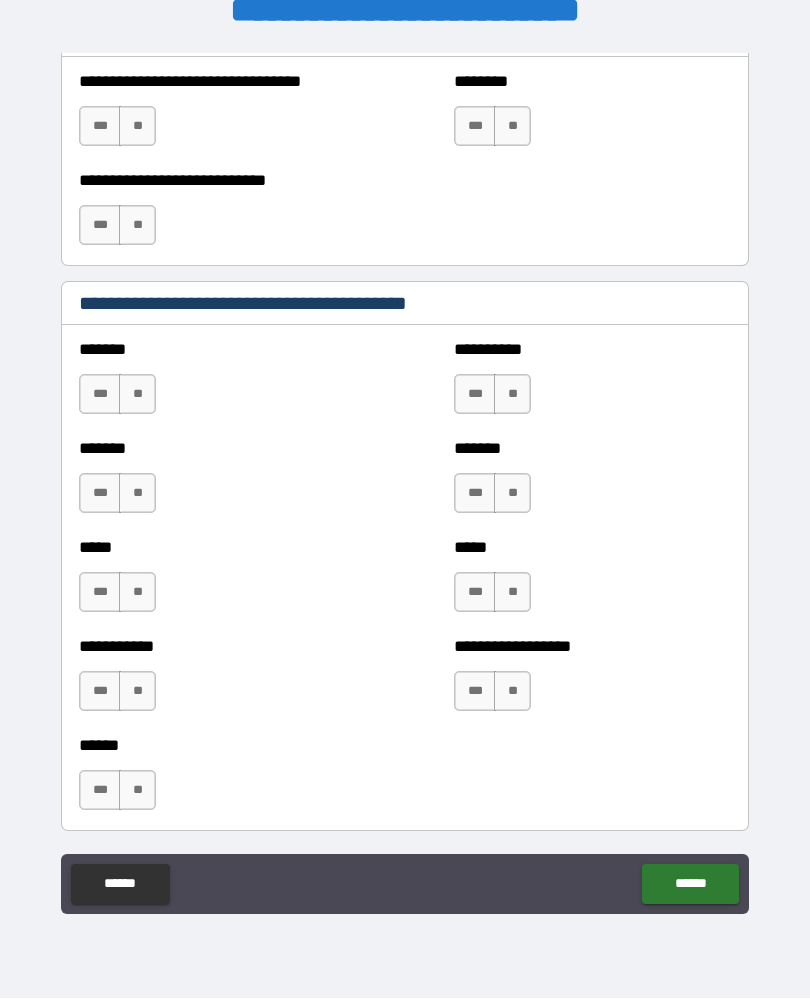 scroll, scrollTop: 1551, scrollLeft: 0, axis: vertical 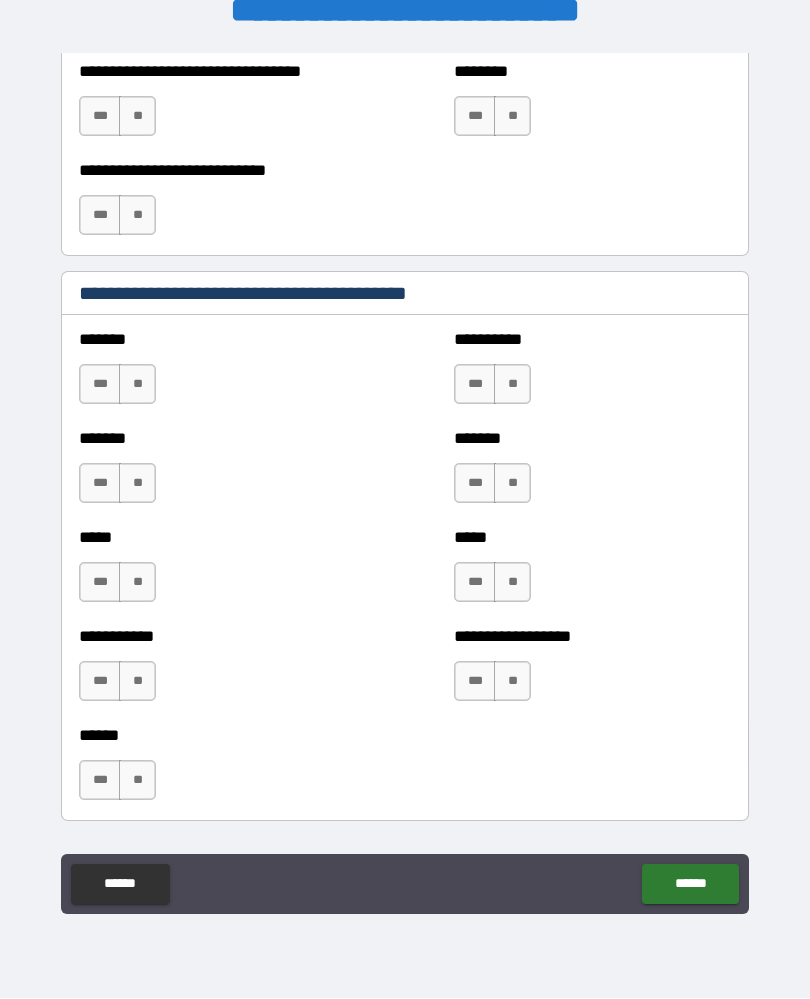click on "**" at bounding box center [137, 385] 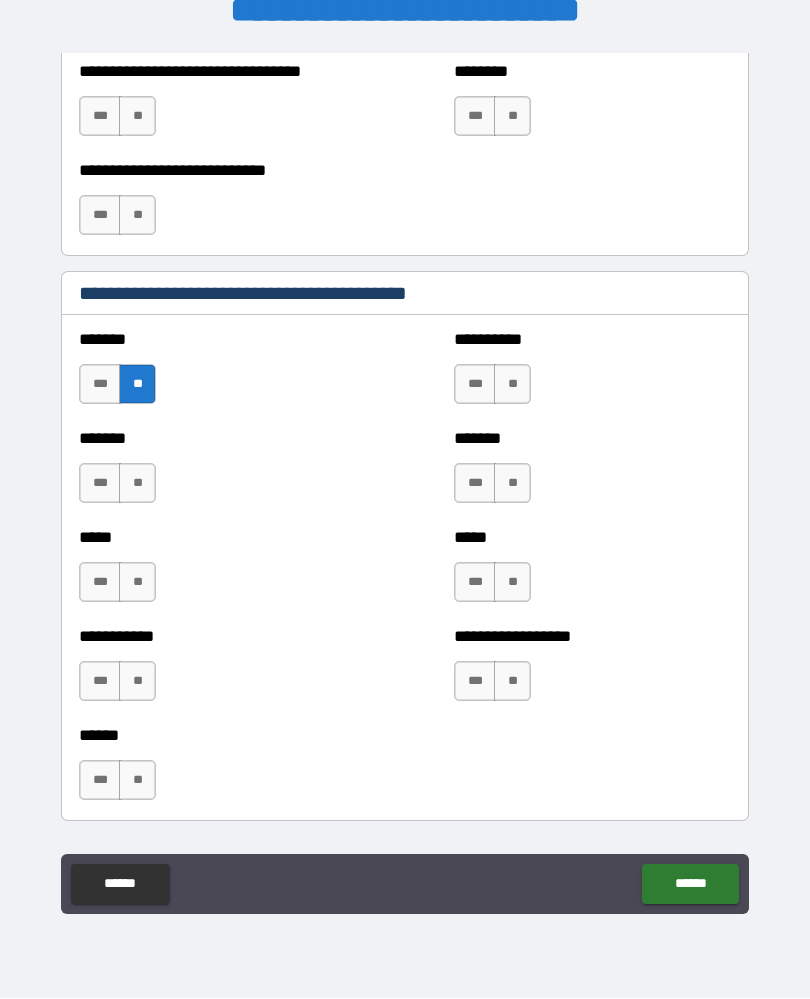 click on "**" at bounding box center (137, 484) 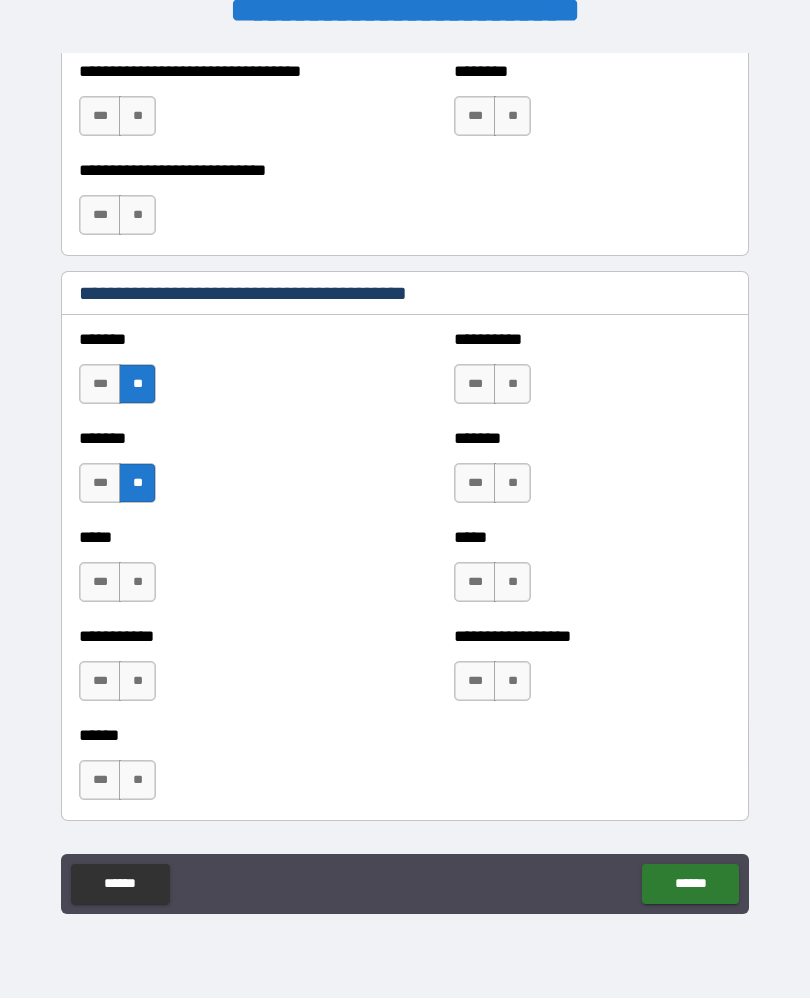 click on "**" at bounding box center (137, 583) 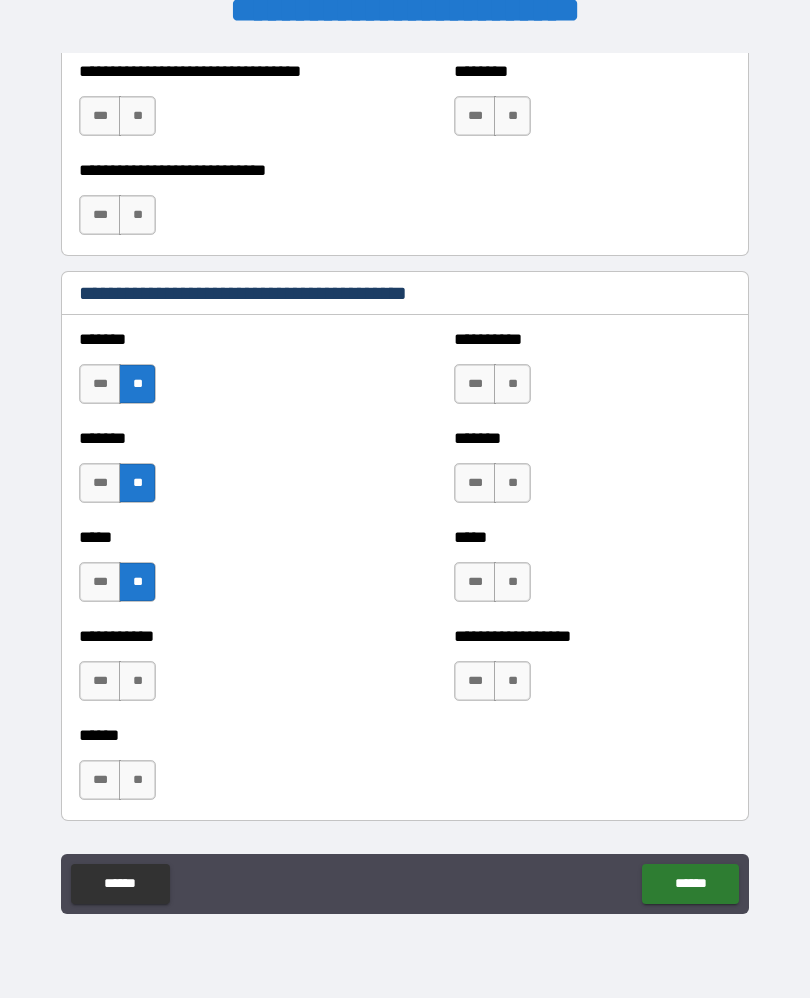 click on "**" at bounding box center [137, 682] 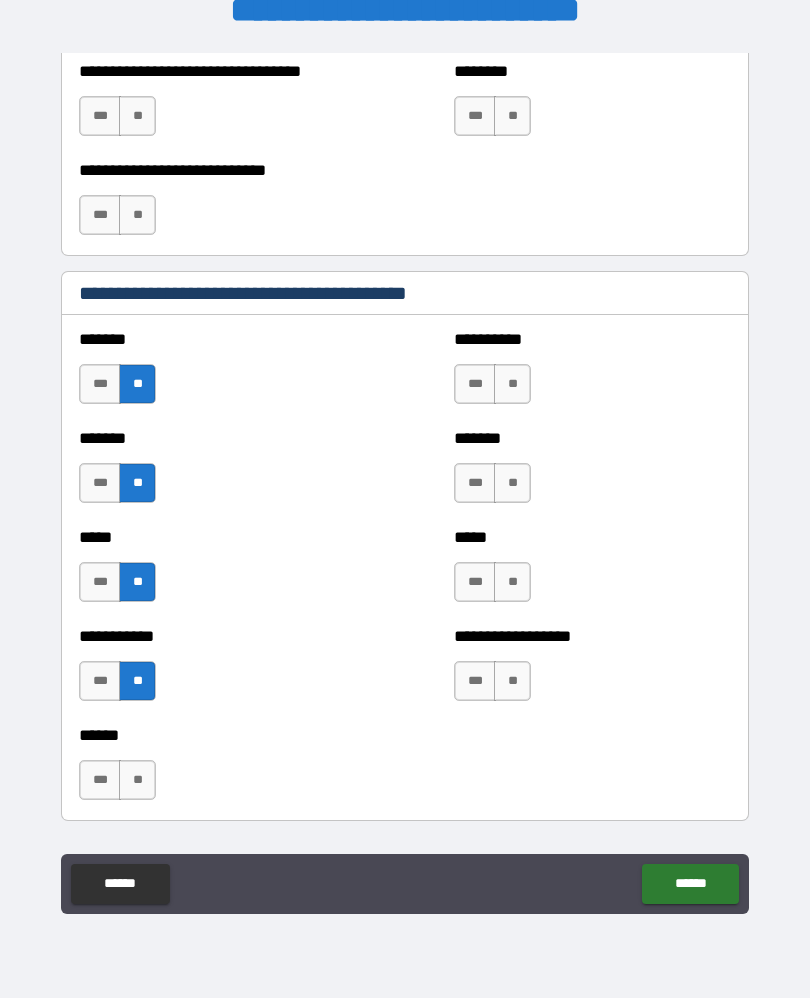 click on "**" at bounding box center (137, 781) 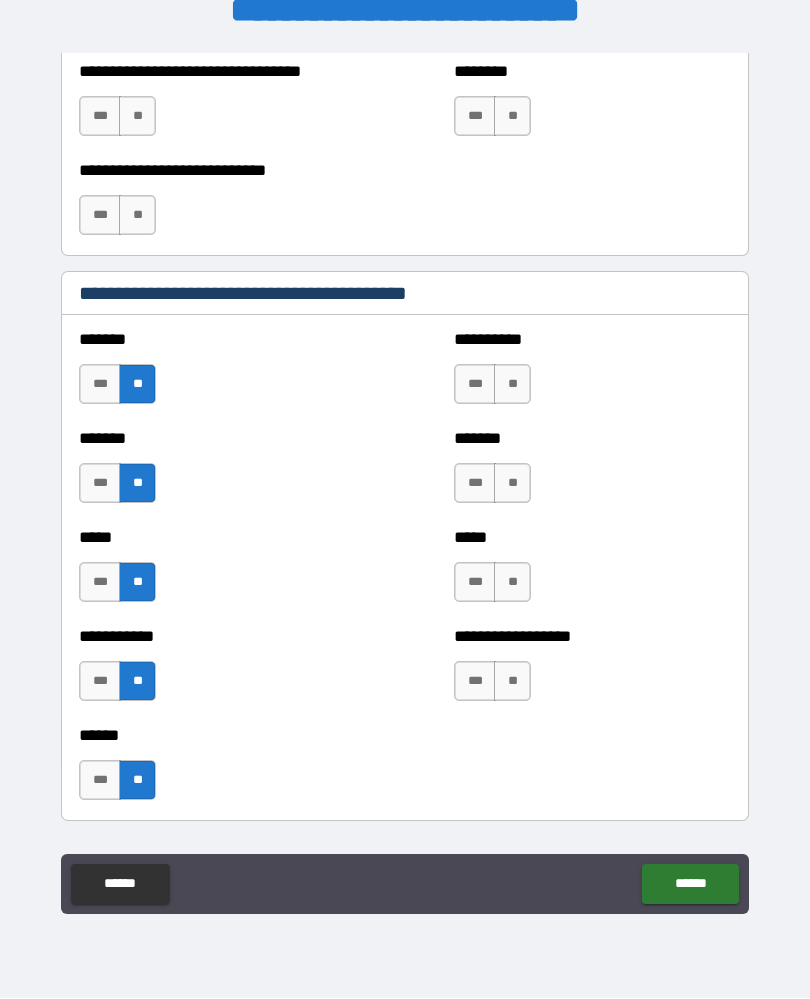 click on "**" at bounding box center [512, 385] 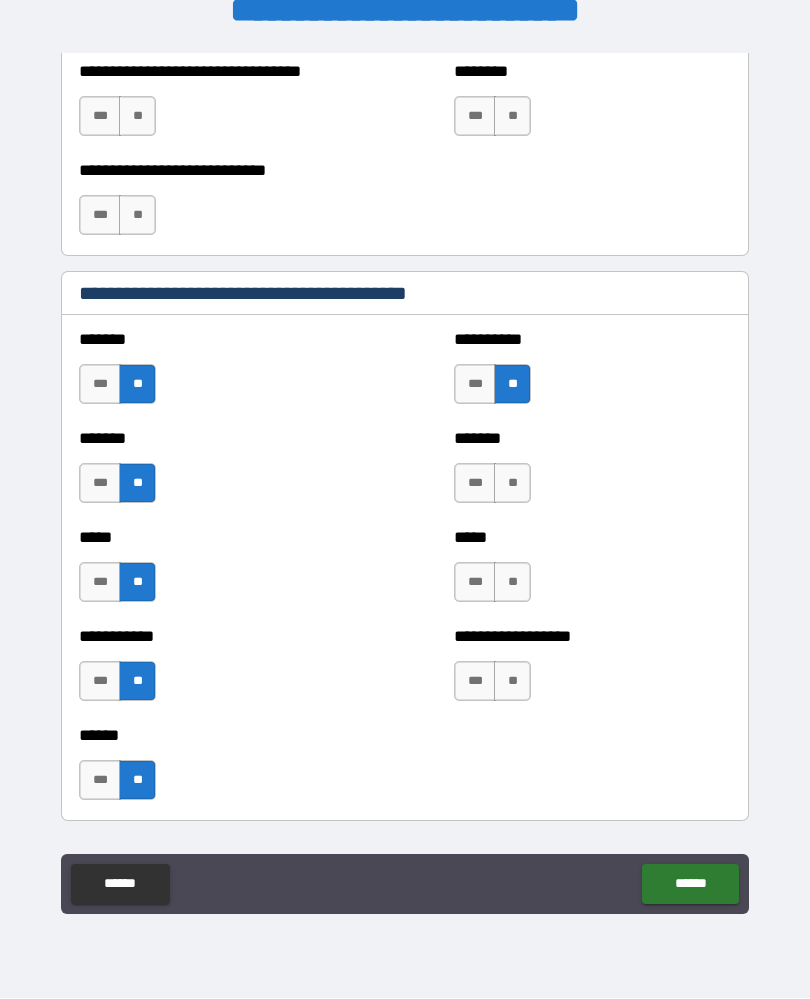 click on "**" at bounding box center [512, 484] 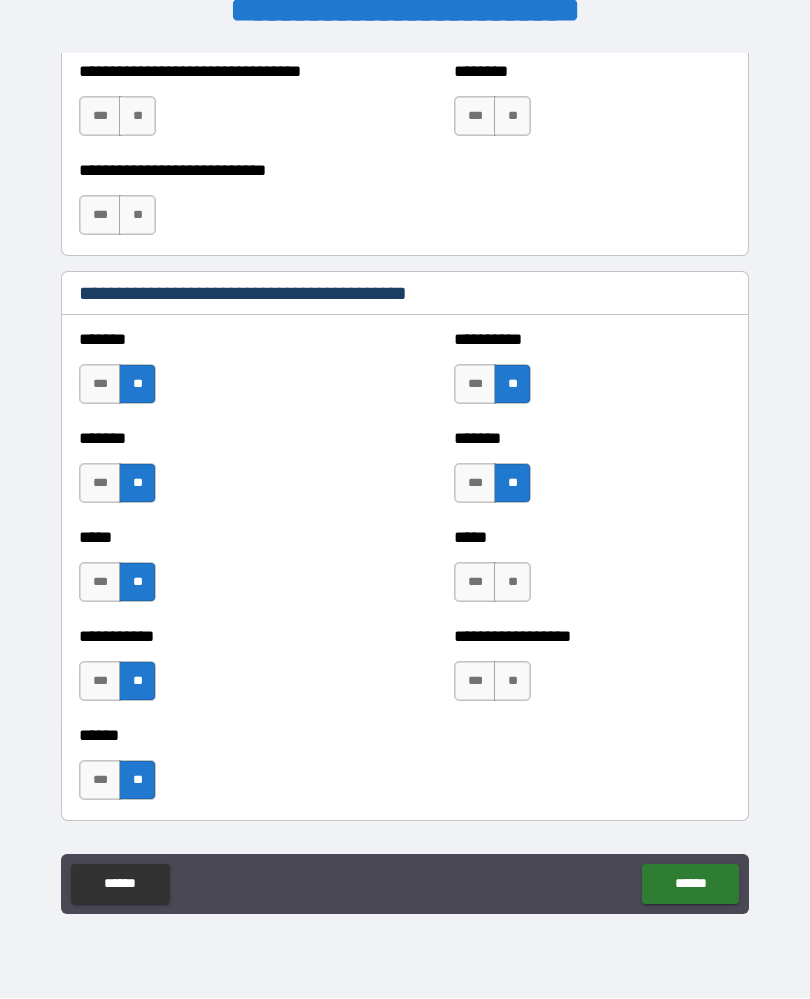 click on "**" at bounding box center [512, 583] 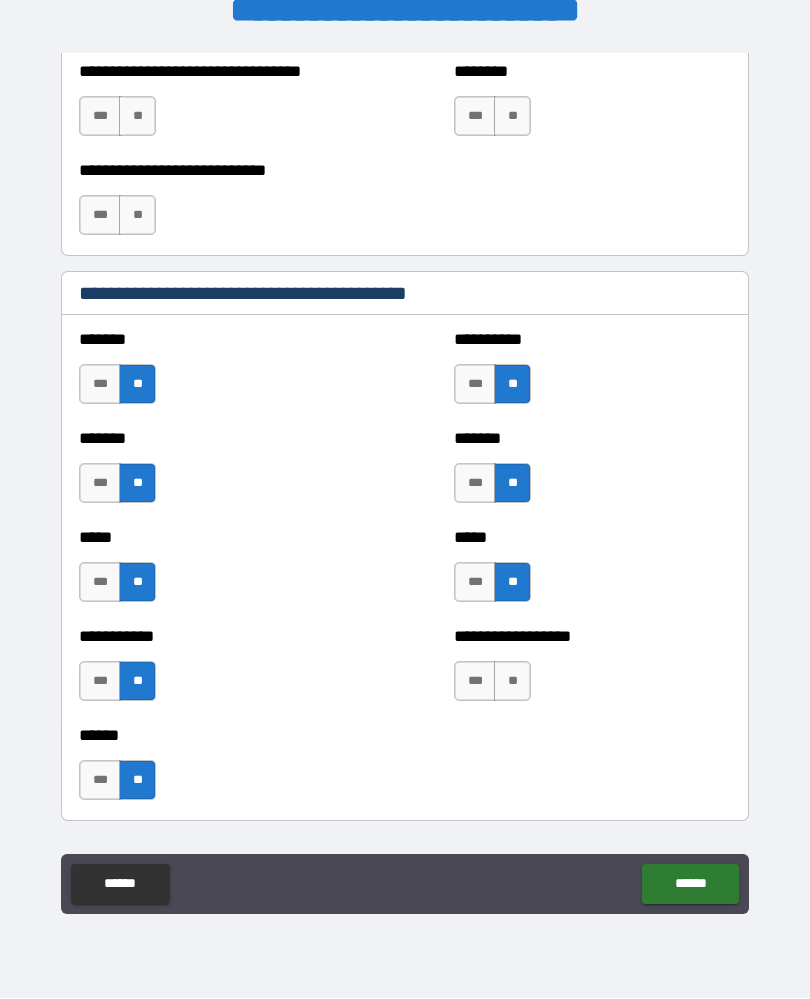 click on "**" at bounding box center [512, 682] 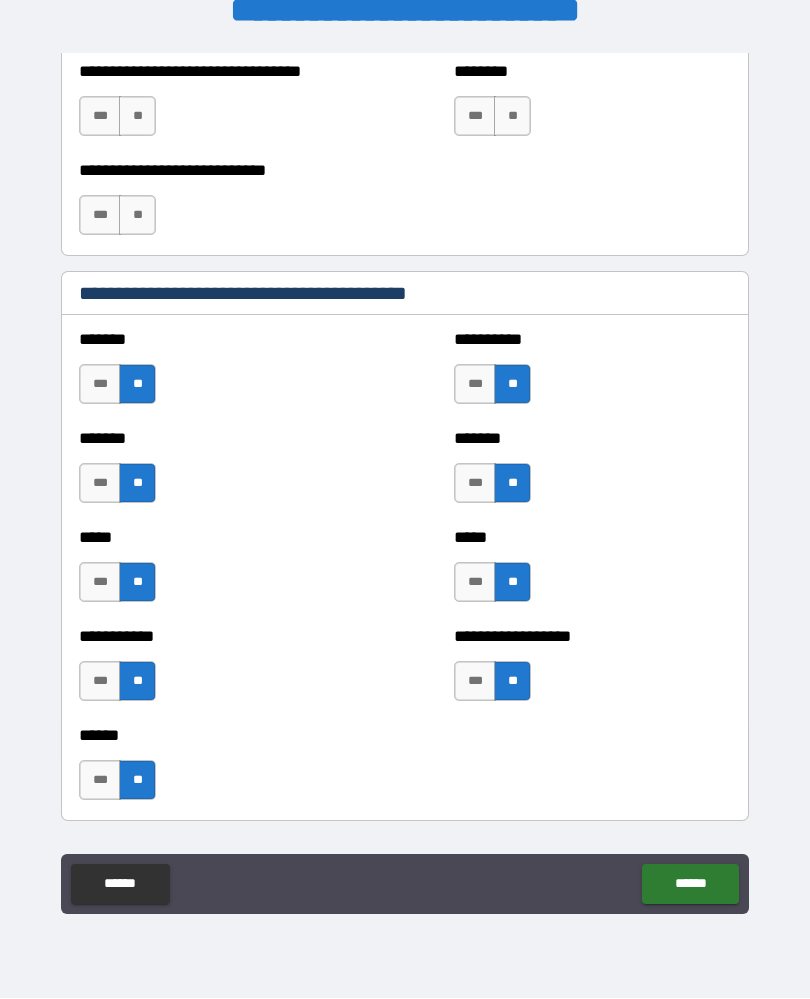 click on "******" at bounding box center [690, 885] 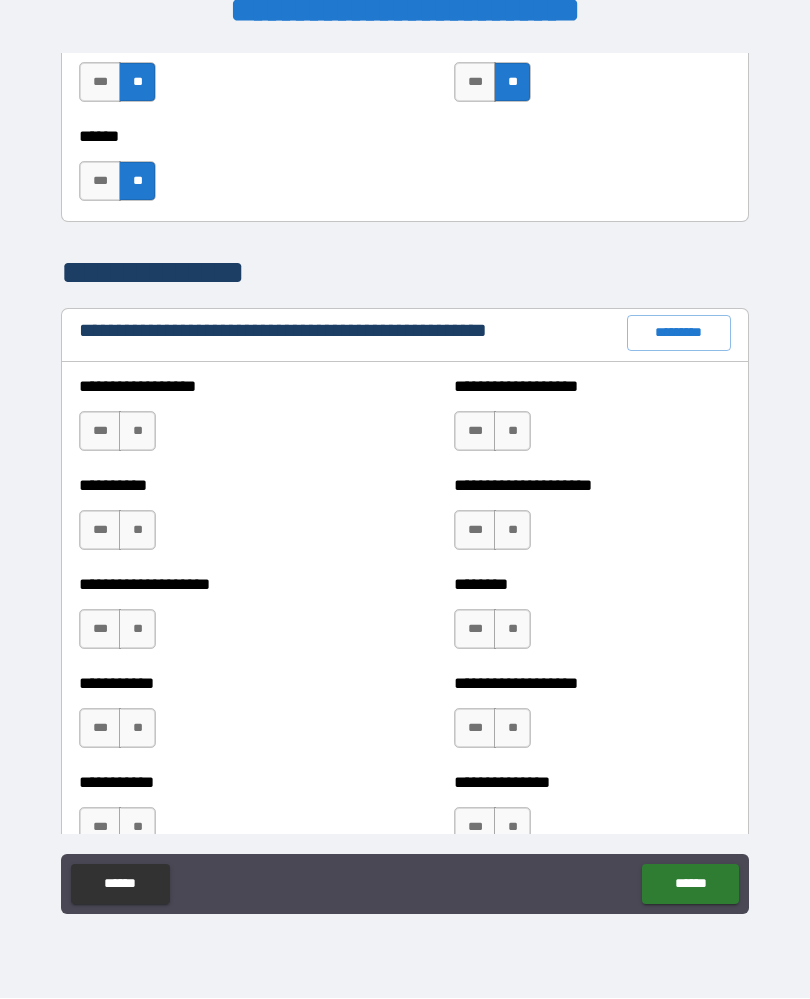 scroll, scrollTop: 2165, scrollLeft: 0, axis: vertical 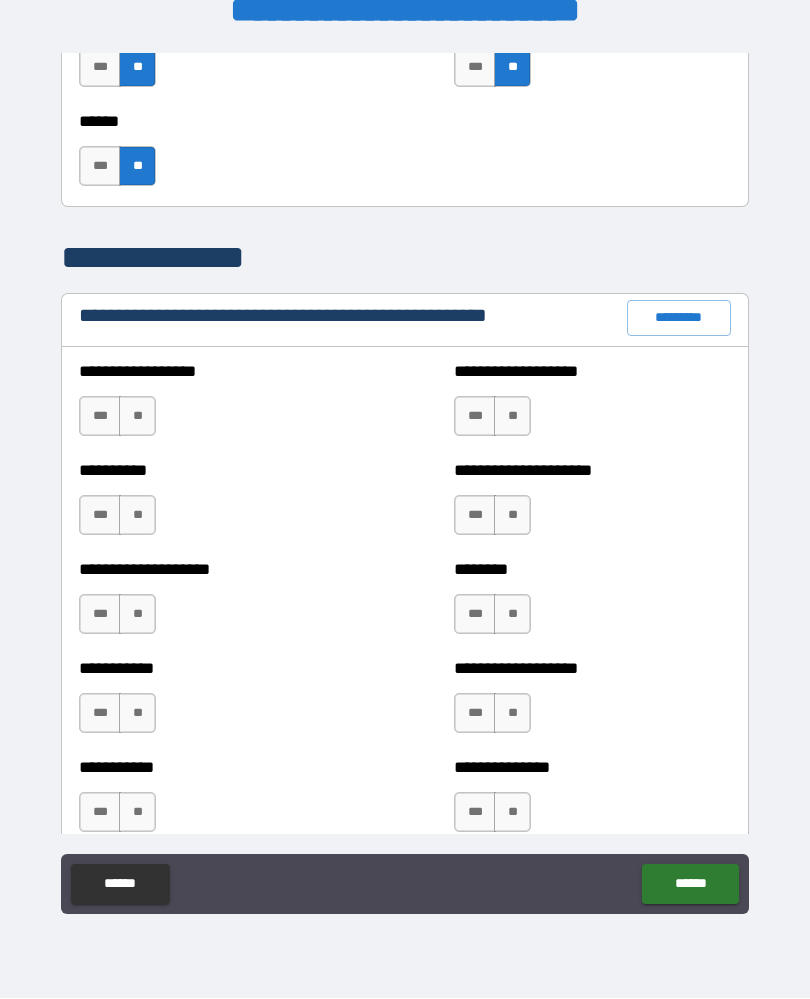 click on "**" at bounding box center [137, 417] 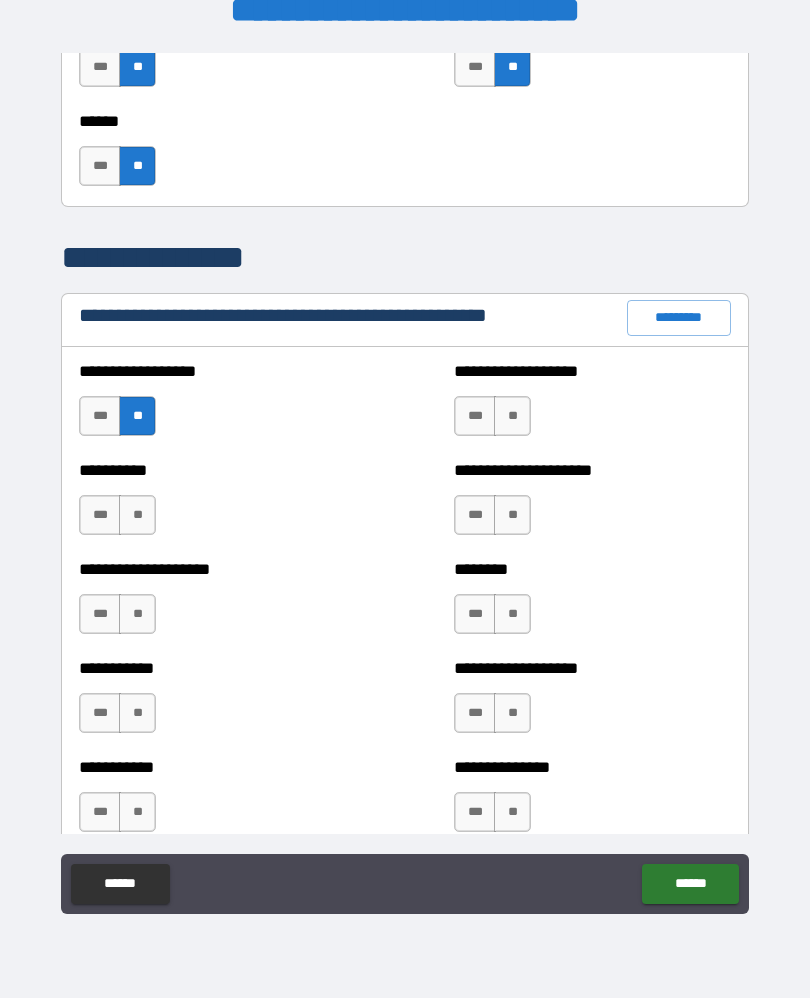 click on "**" at bounding box center [137, 516] 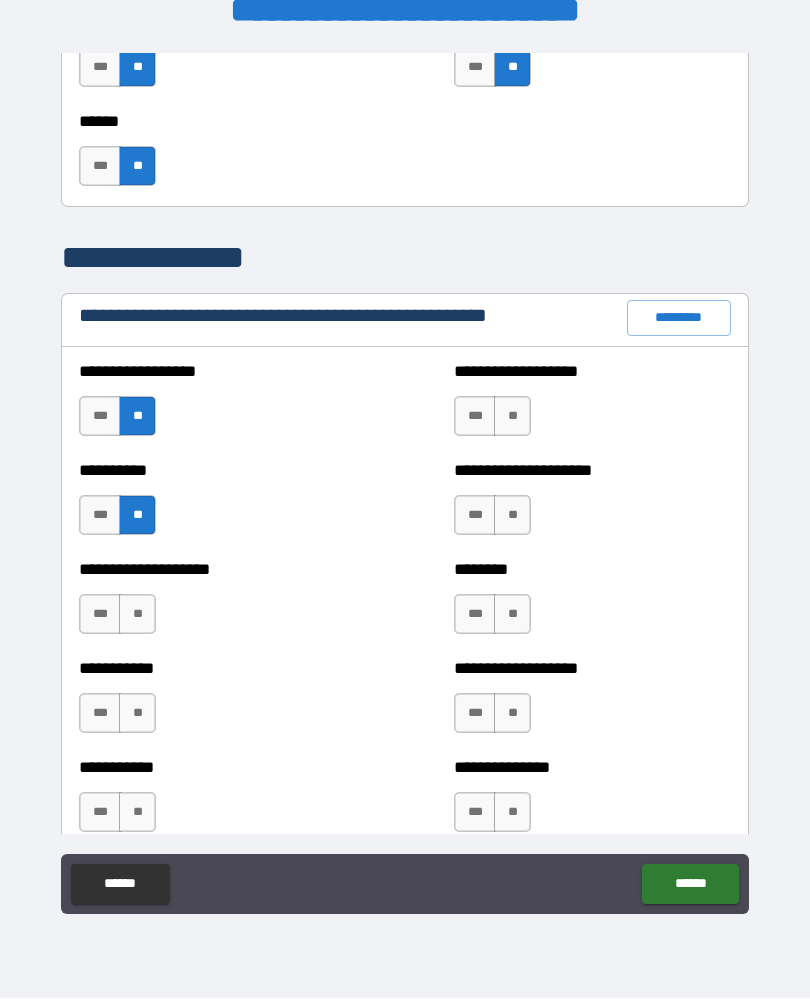 click on "**" at bounding box center [137, 615] 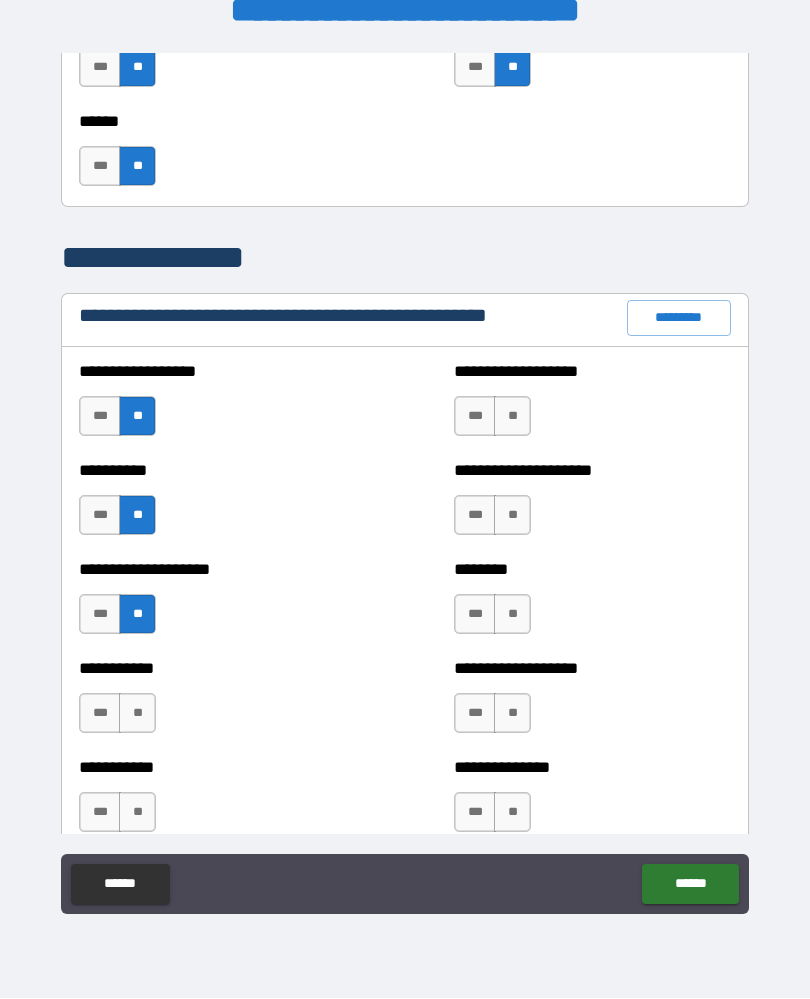 click on "**" at bounding box center (137, 714) 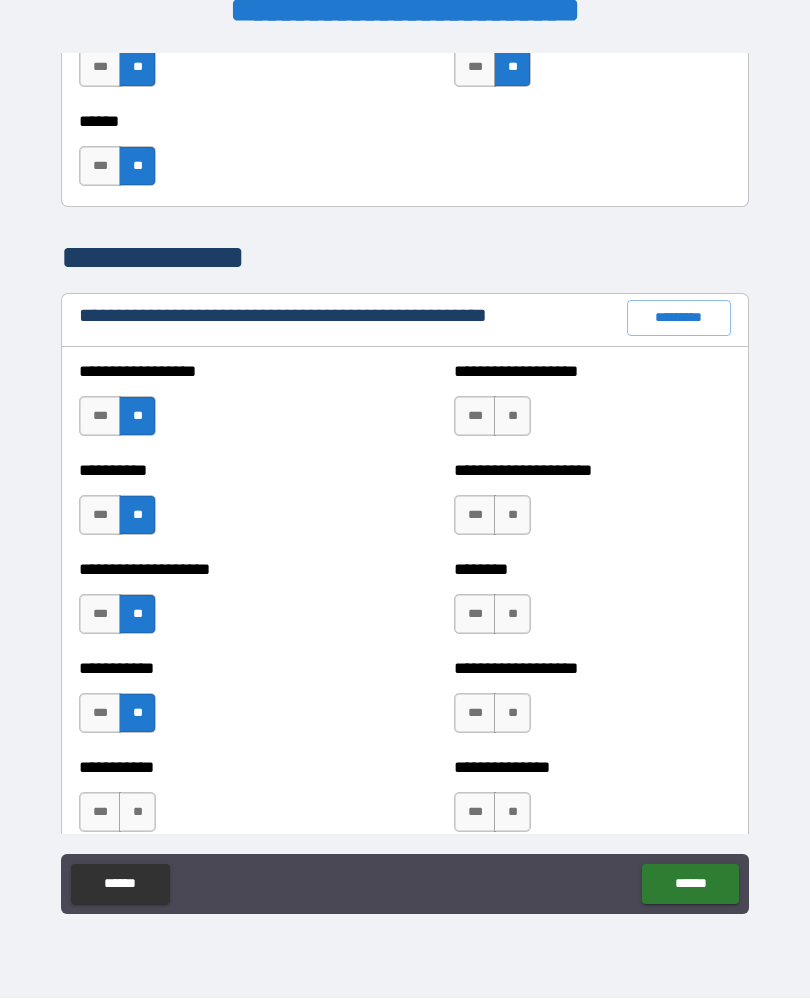 click on "**" at bounding box center [137, 813] 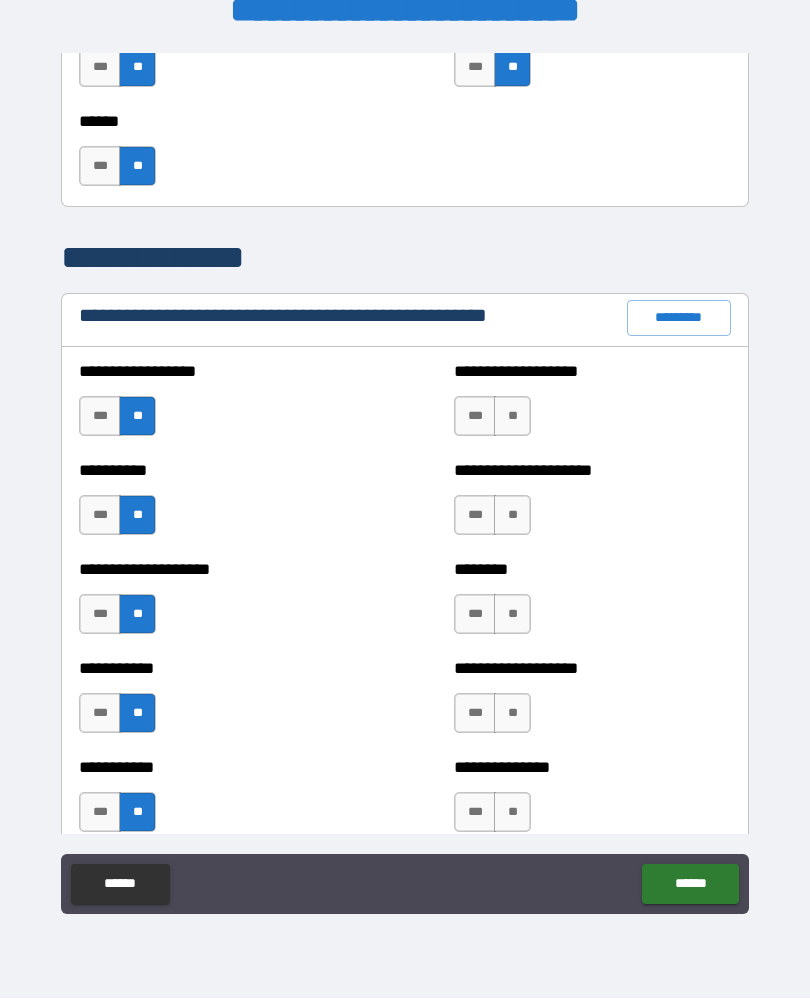 click on "**" at bounding box center [512, 417] 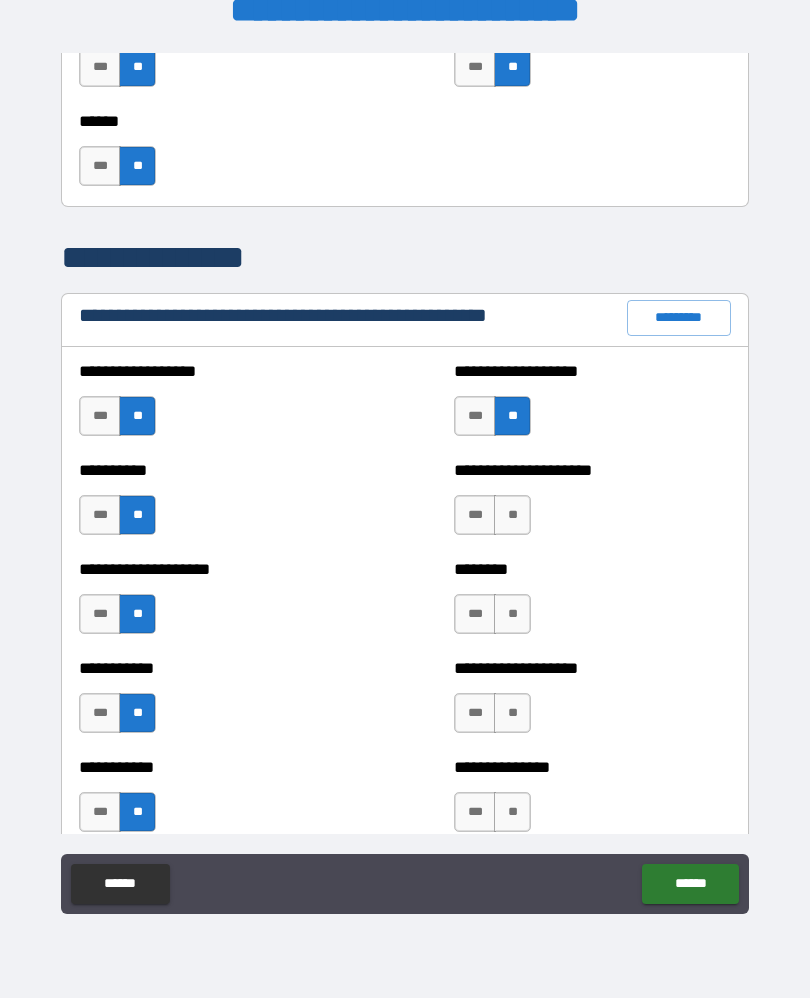 click on "**" at bounding box center [512, 516] 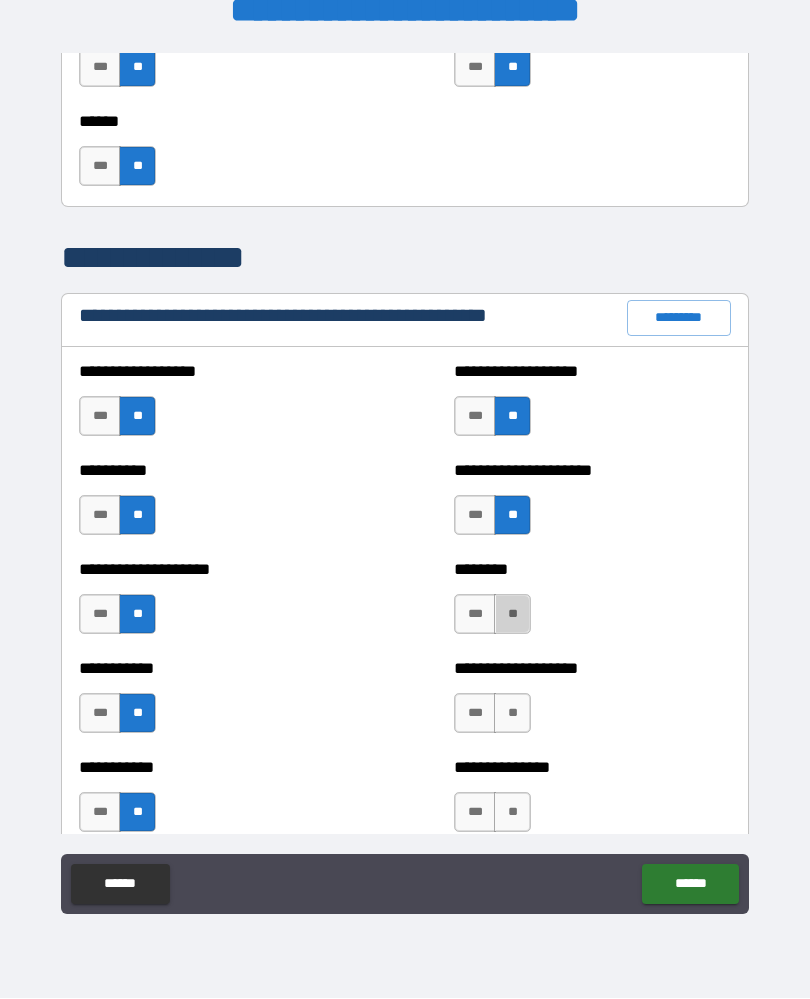 click on "**" at bounding box center [512, 615] 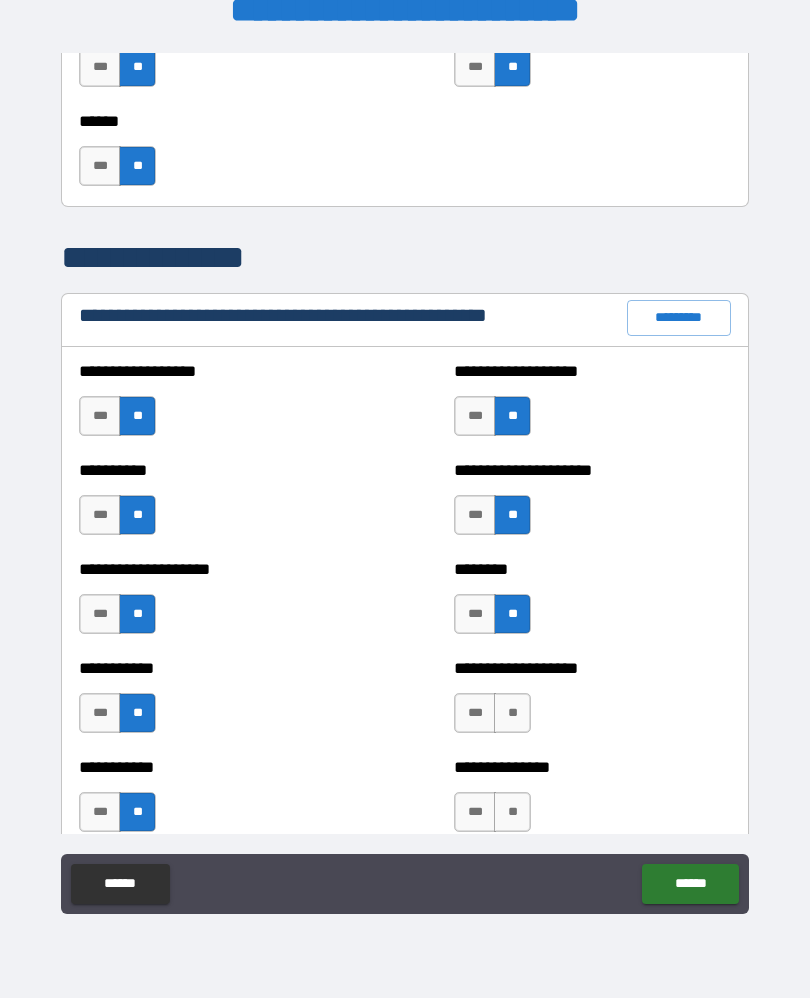 click on "**" at bounding box center [512, 714] 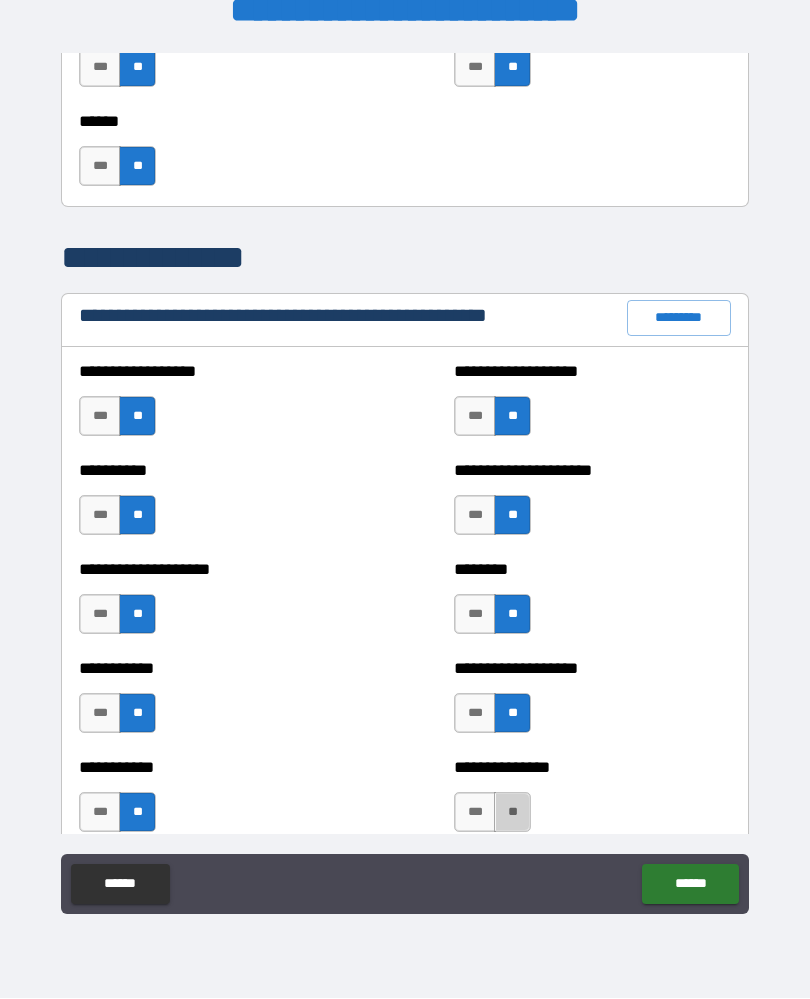 click on "**" at bounding box center (512, 813) 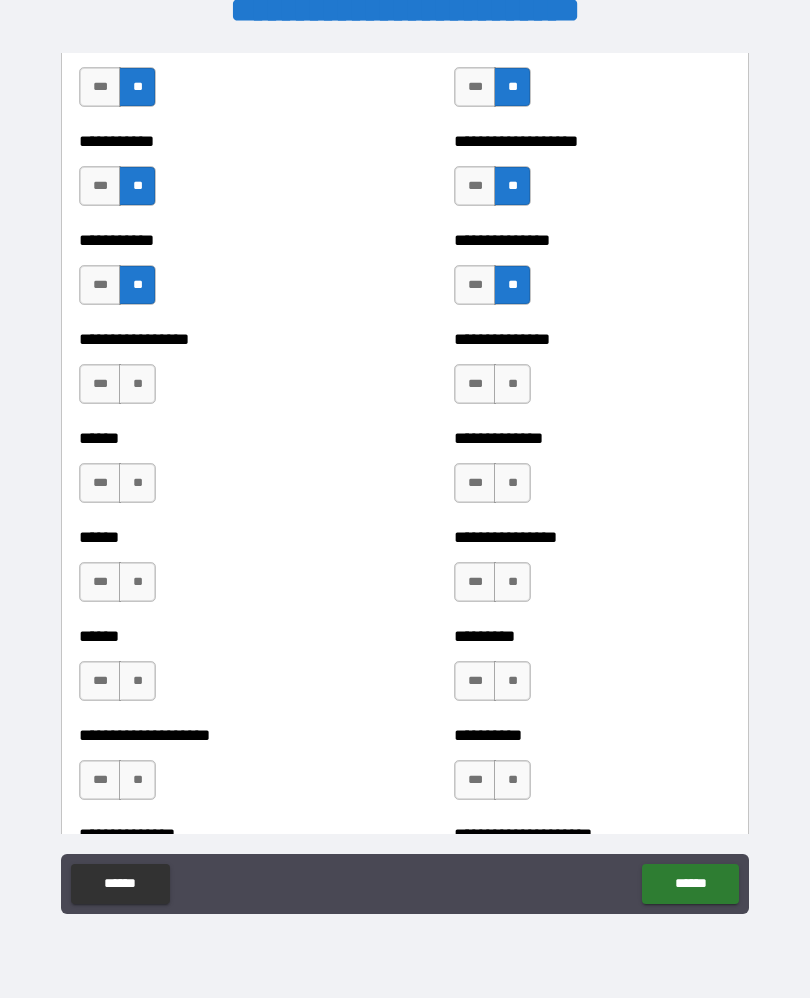 scroll, scrollTop: 2692, scrollLeft: 0, axis: vertical 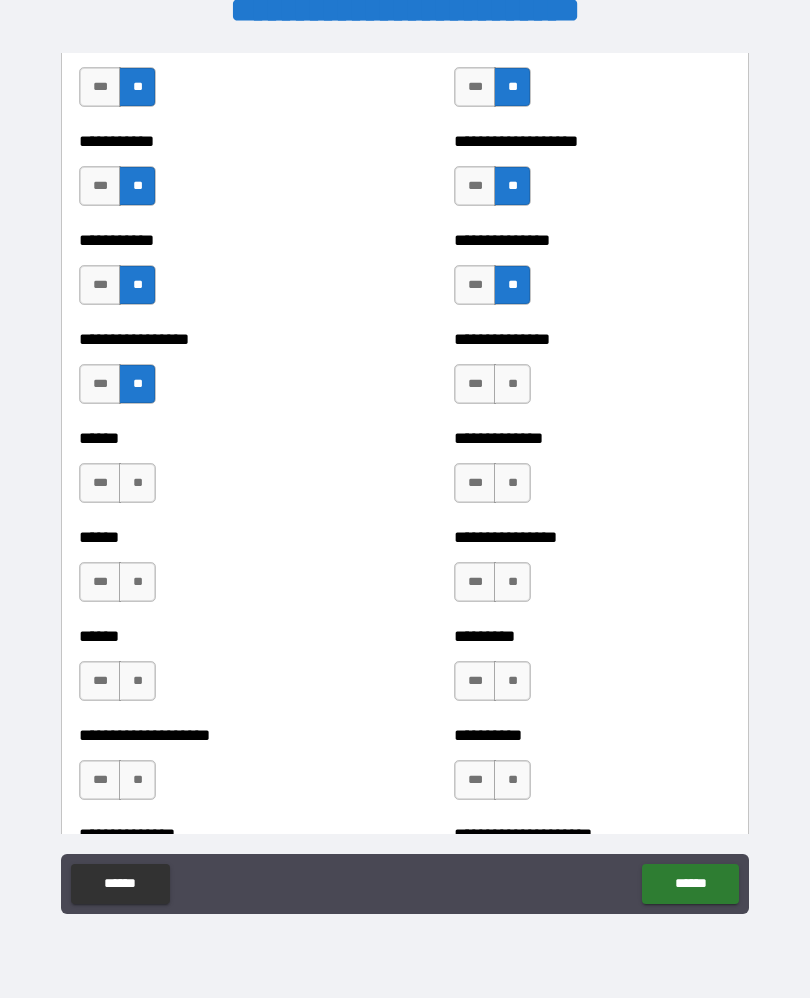 click on "**" at bounding box center (137, 484) 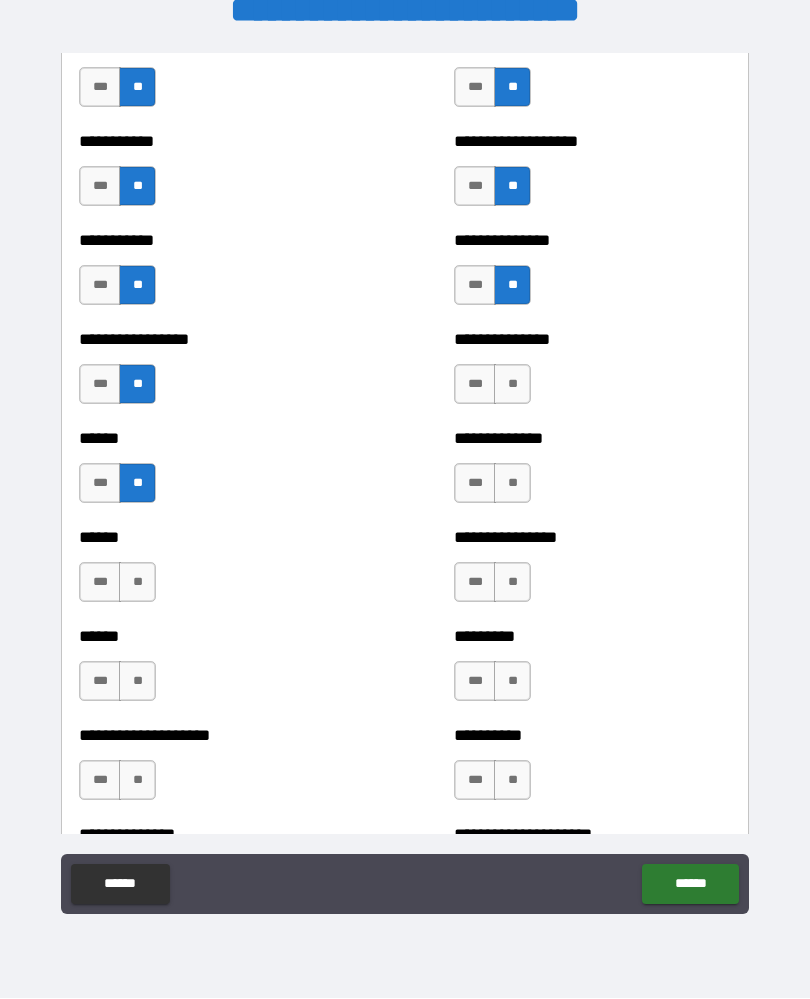 click on "**" at bounding box center (137, 583) 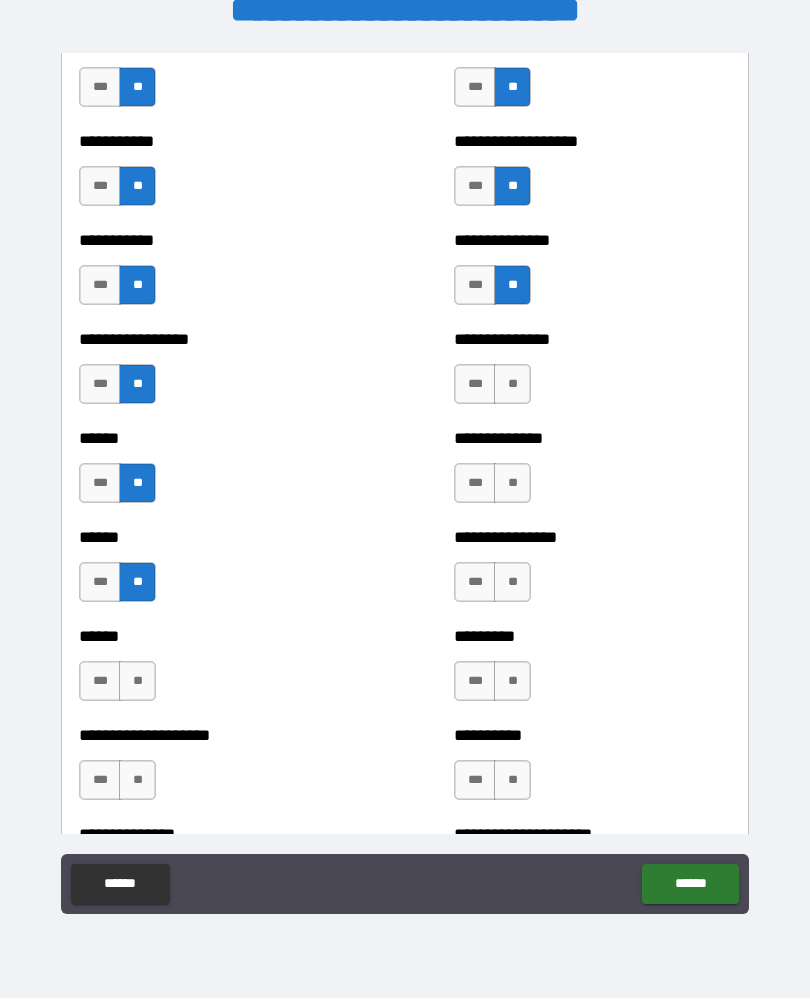 click on "**" at bounding box center [137, 682] 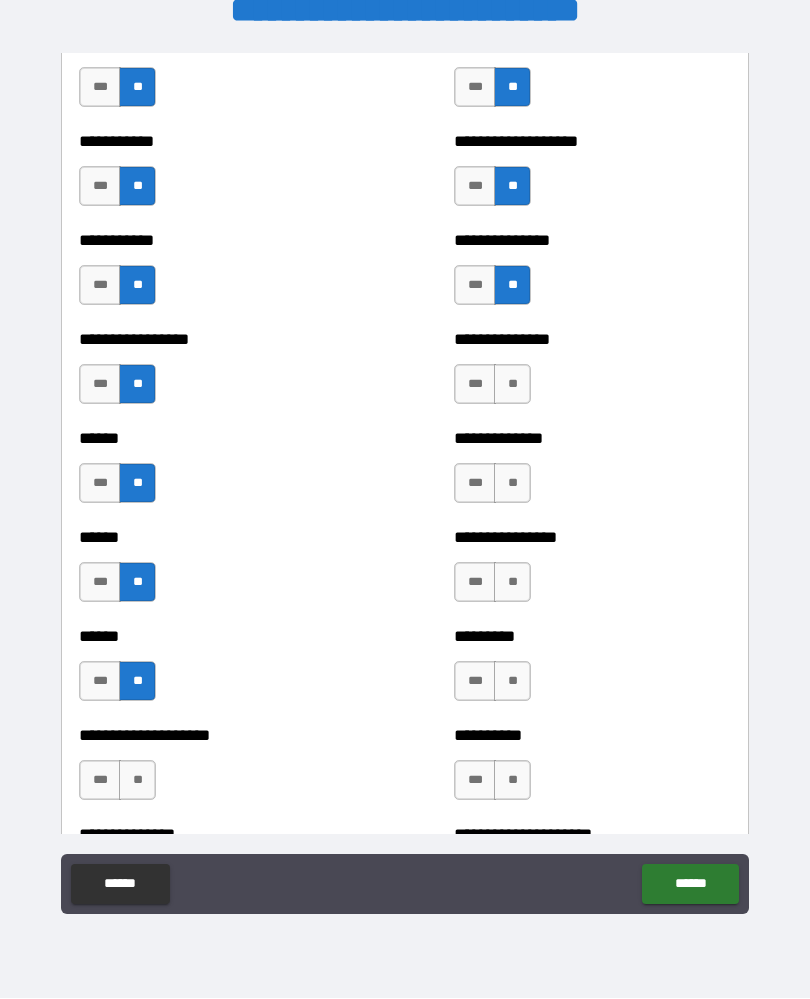 click on "**" at bounding box center [512, 385] 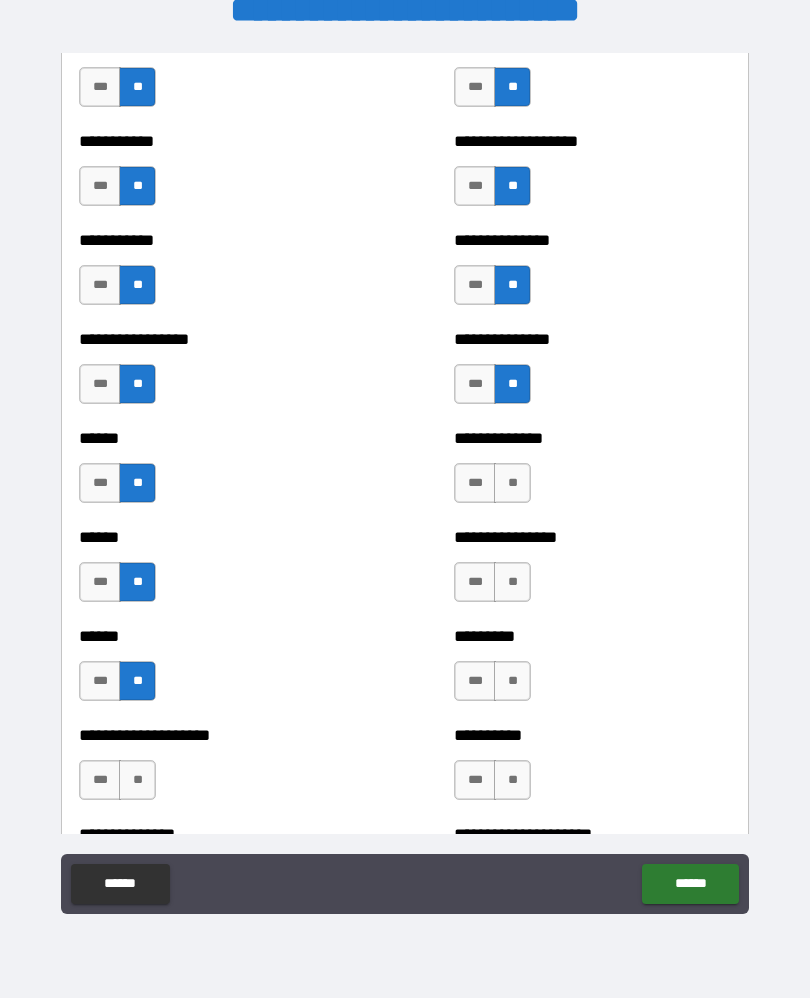 click on "**" at bounding box center [512, 484] 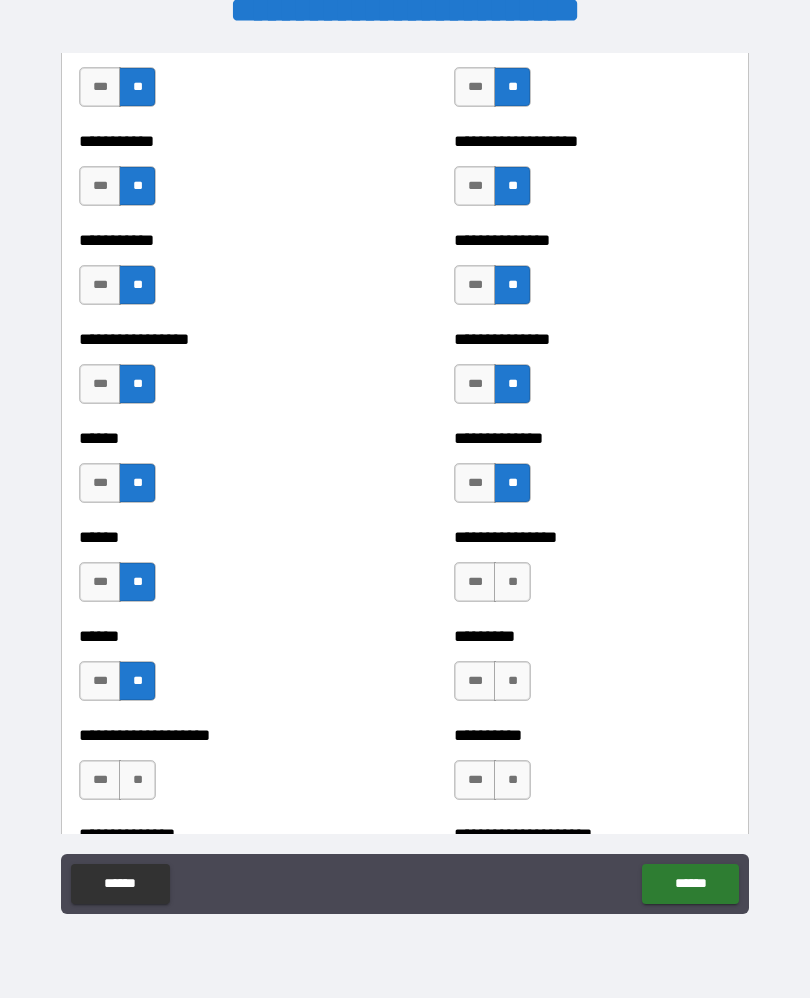 click on "**" at bounding box center [512, 583] 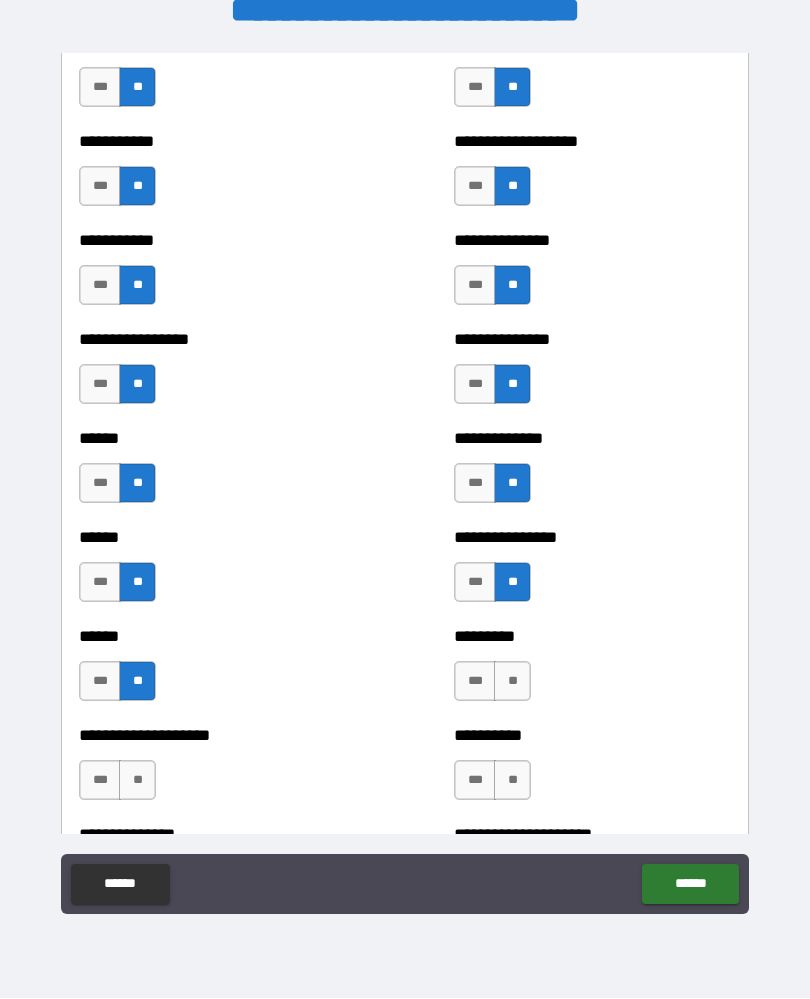 click on "**" at bounding box center [512, 682] 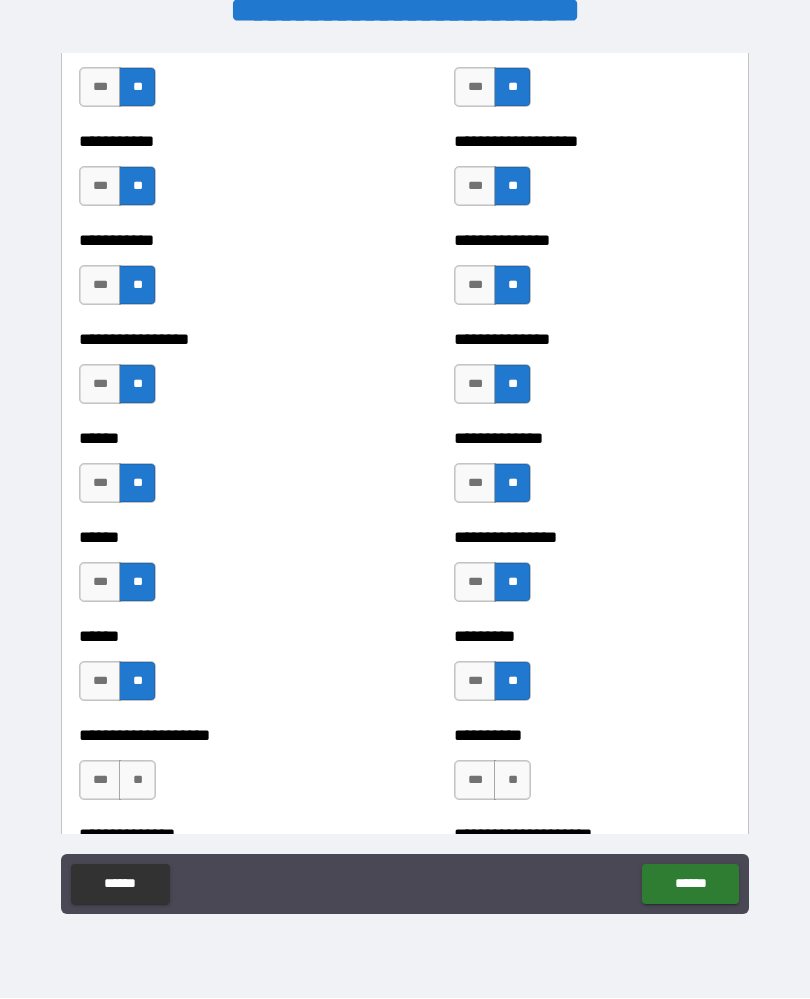 click on "**" at bounding box center (512, 781) 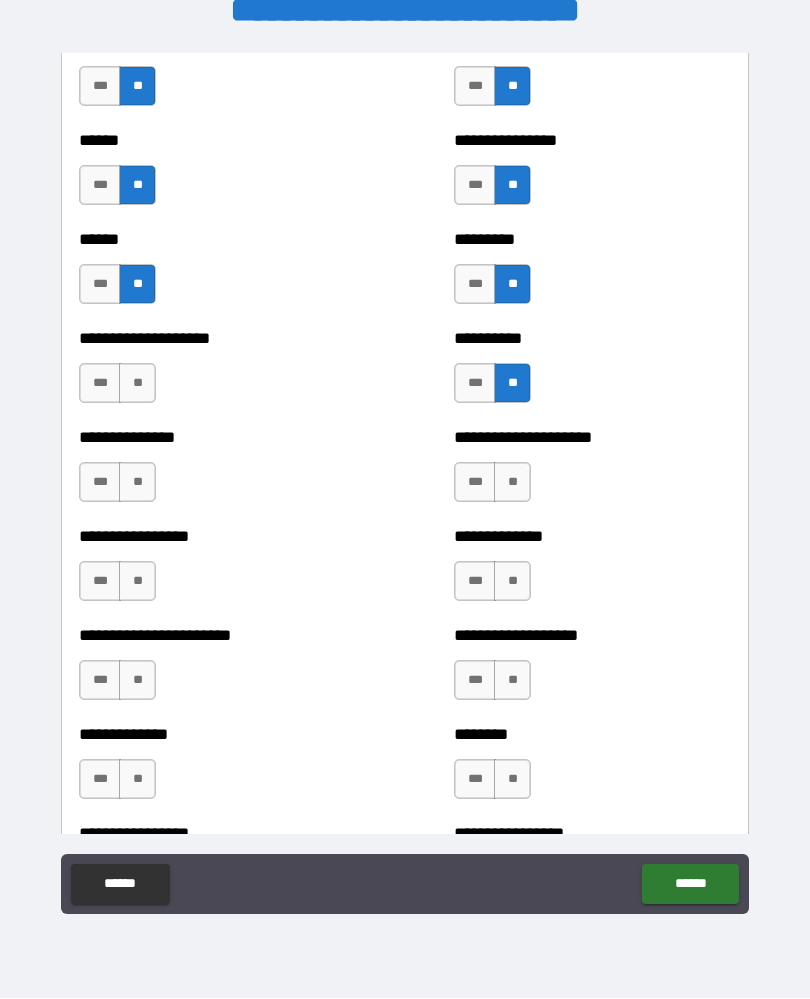scroll, scrollTop: 3098, scrollLeft: 0, axis: vertical 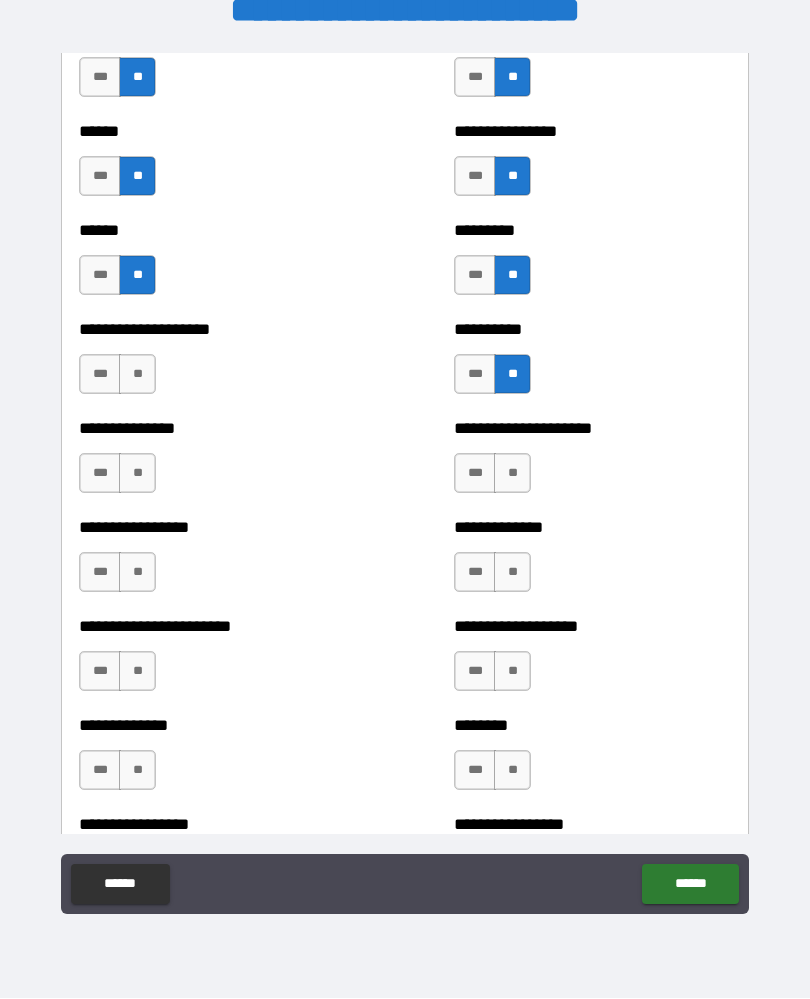 click on "**" at bounding box center [137, 375] 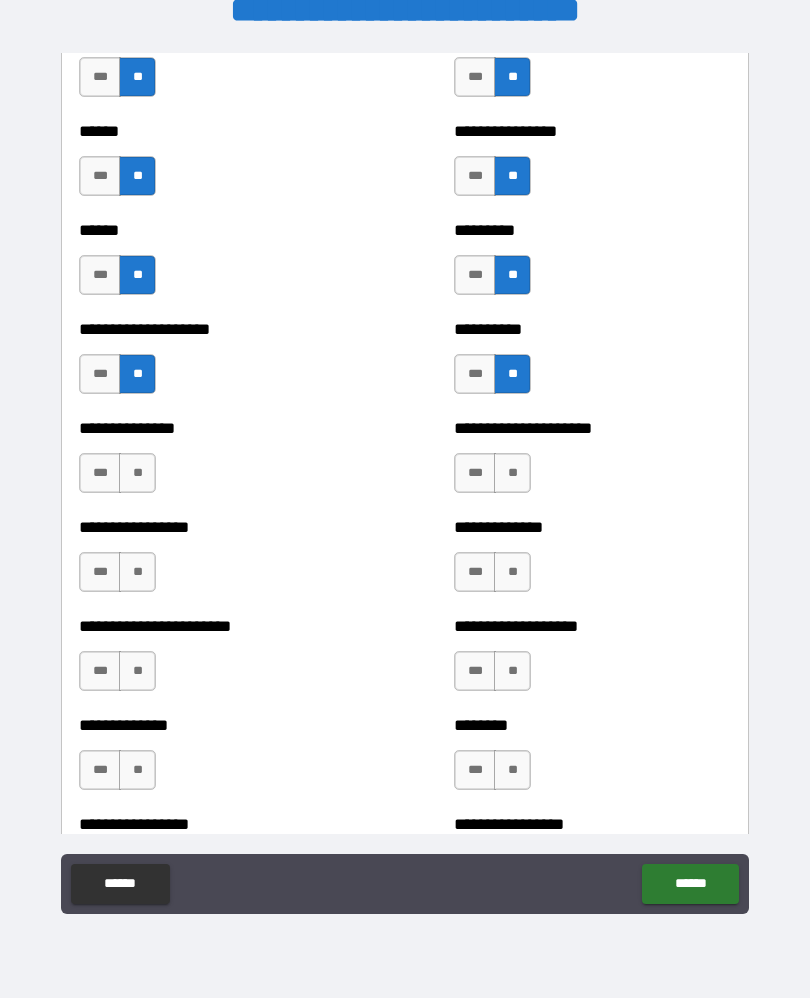 click on "**" at bounding box center (137, 474) 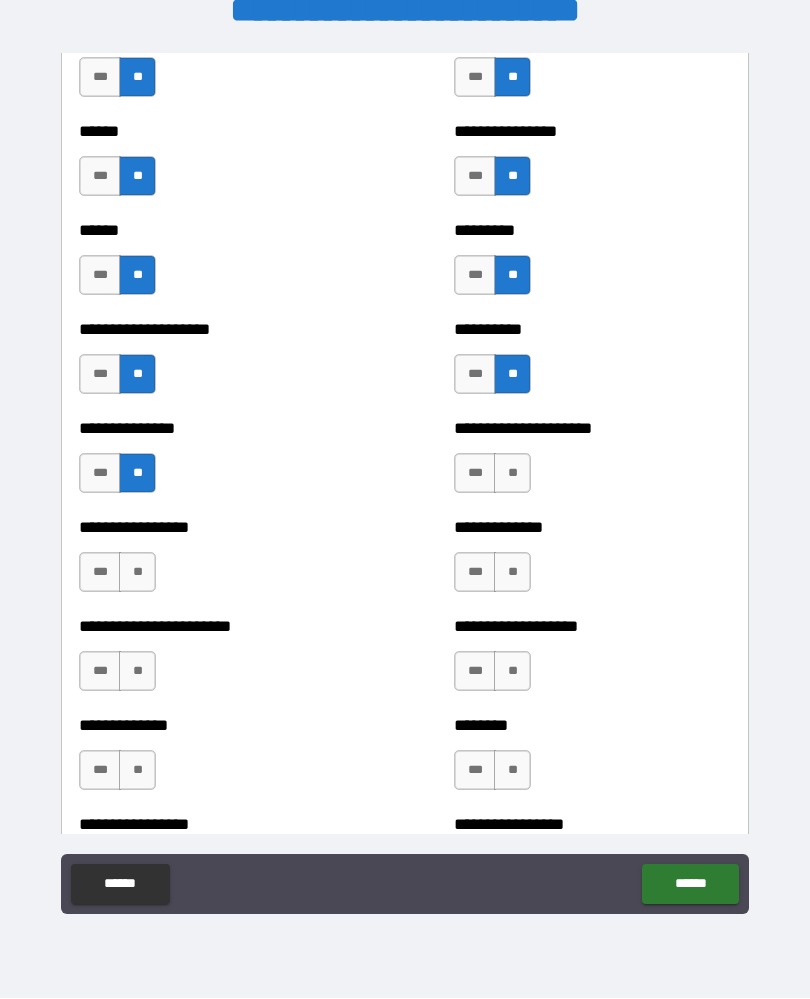 click on "**" at bounding box center (137, 573) 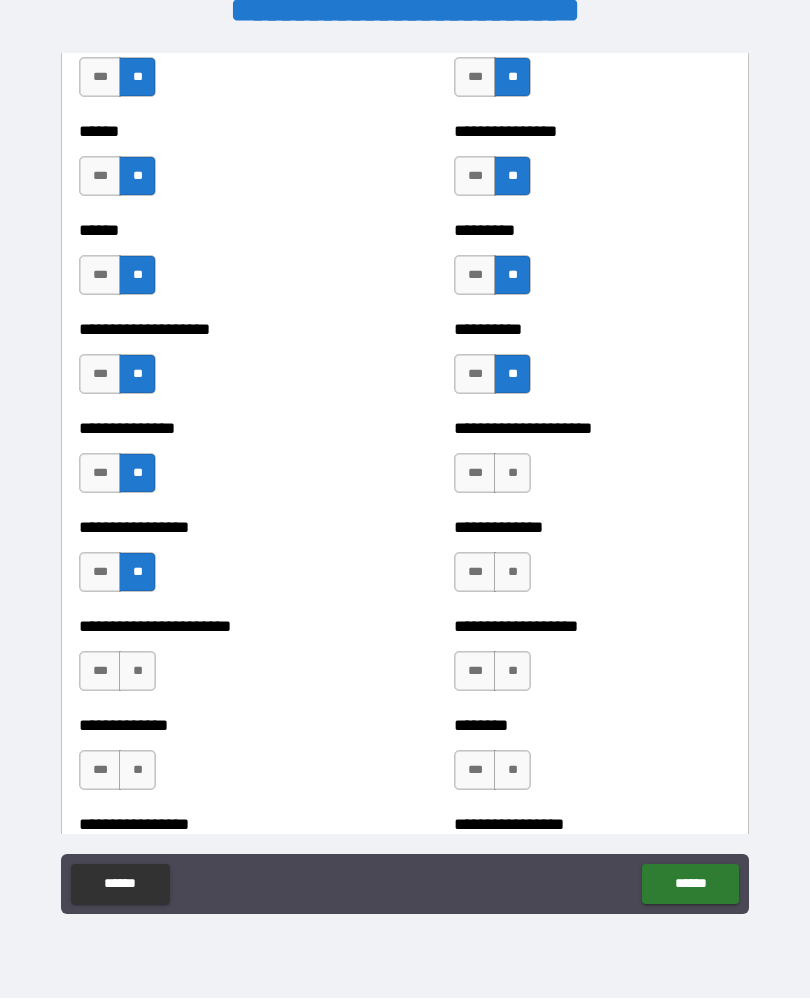 click on "**" at bounding box center [137, 672] 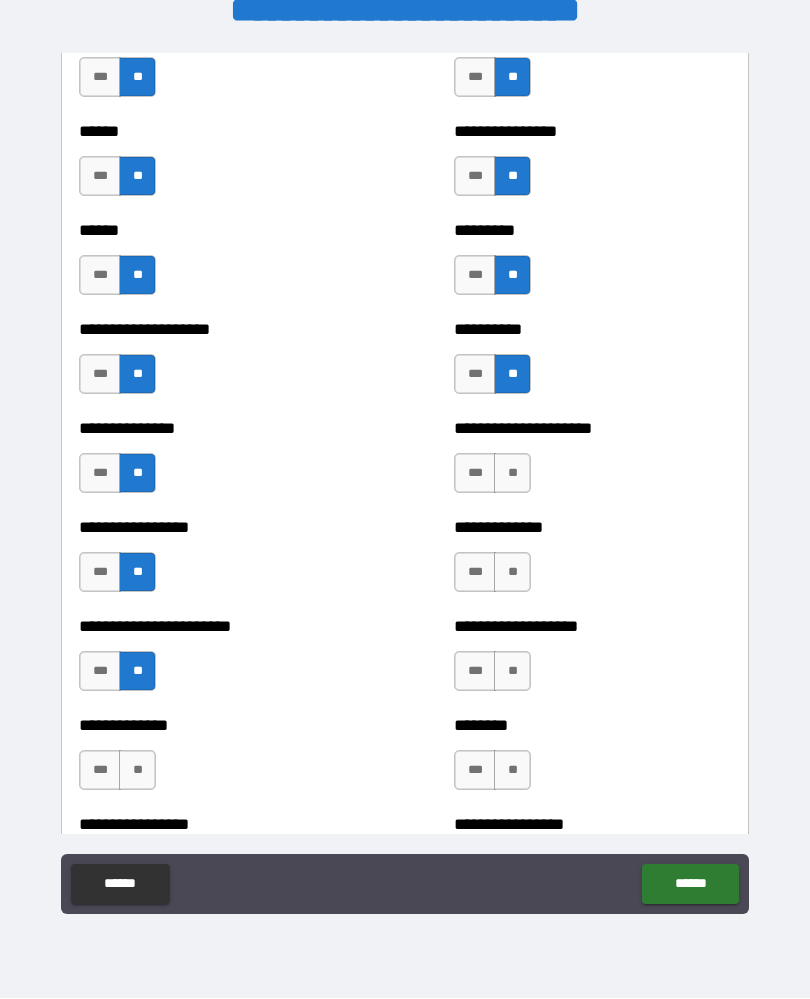 click on "**" at bounding box center (137, 771) 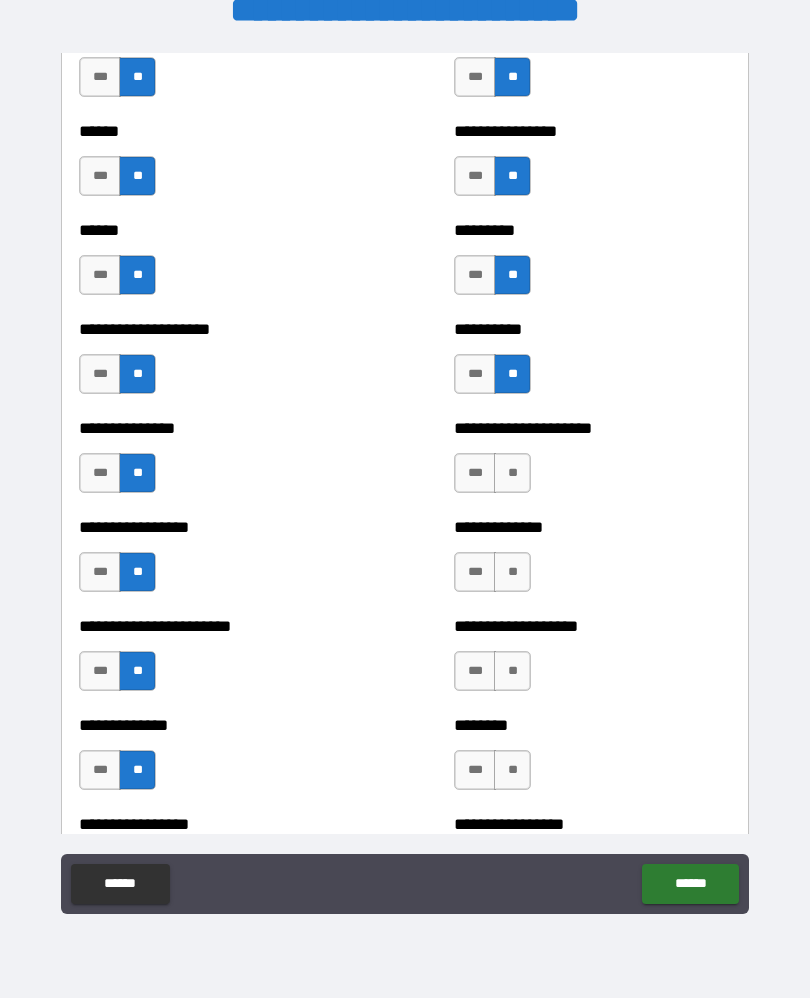 click on "**" at bounding box center [512, 474] 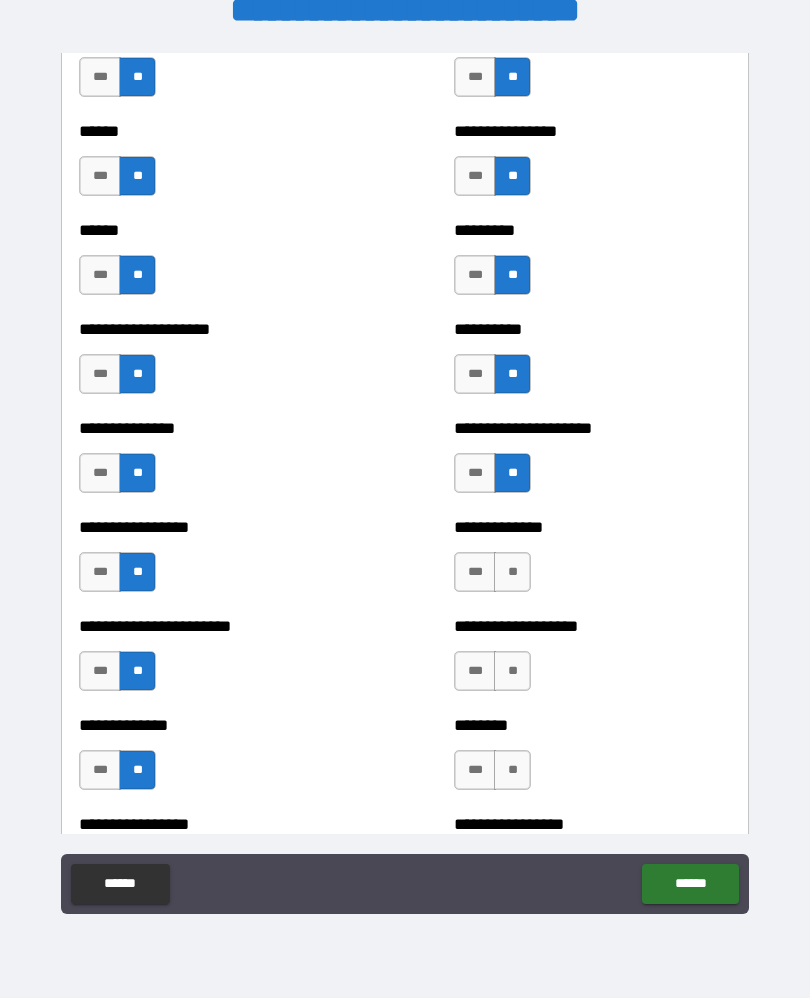click on "**" at bounding box center (512, 573) 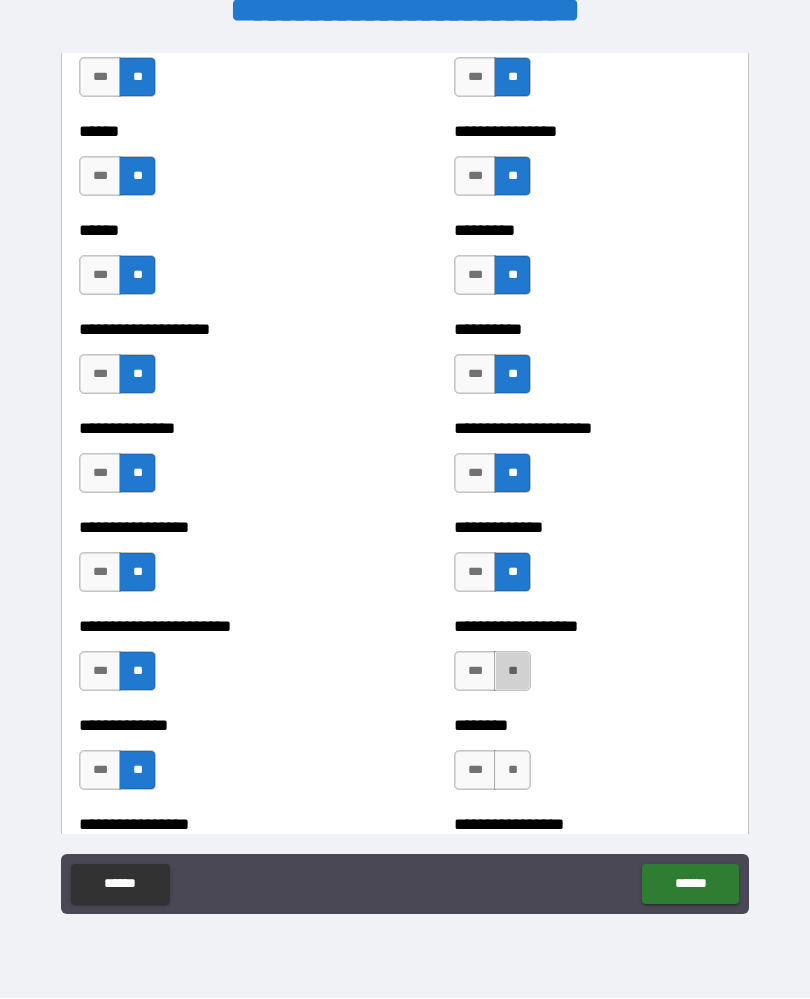 click on "**" at bounding box center (512, 672) 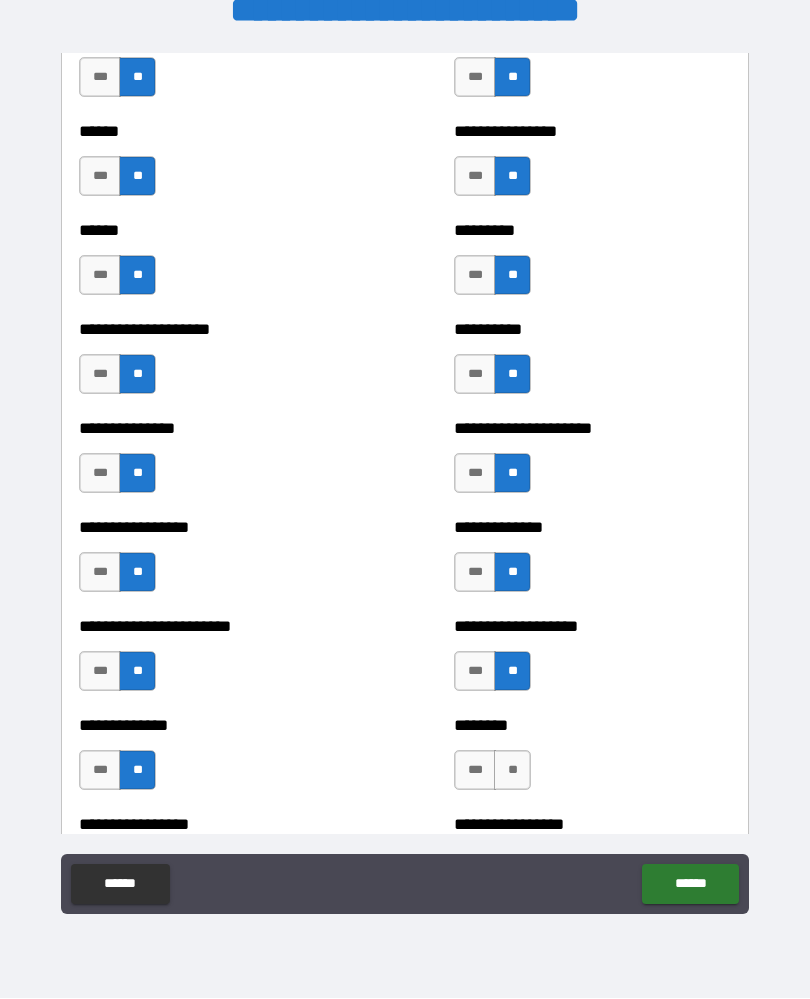 click on "**" at bounding box center (512, 771) 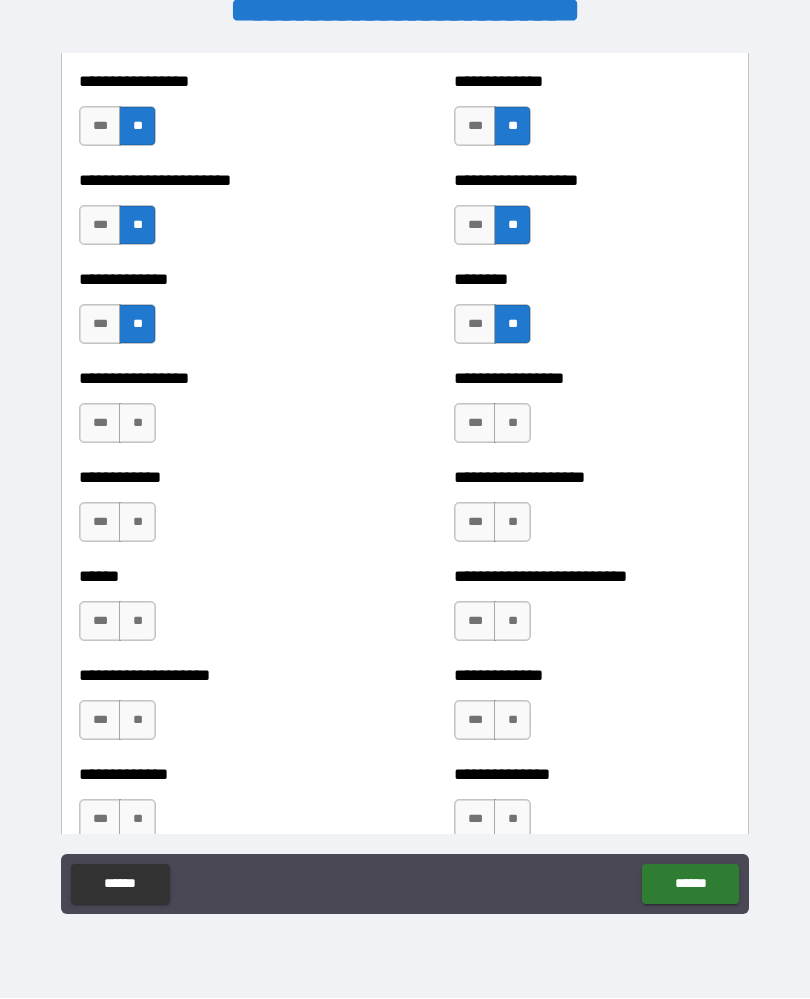 scroll, scrollTop: 3547, scrollLeft: 0, axis: vertical 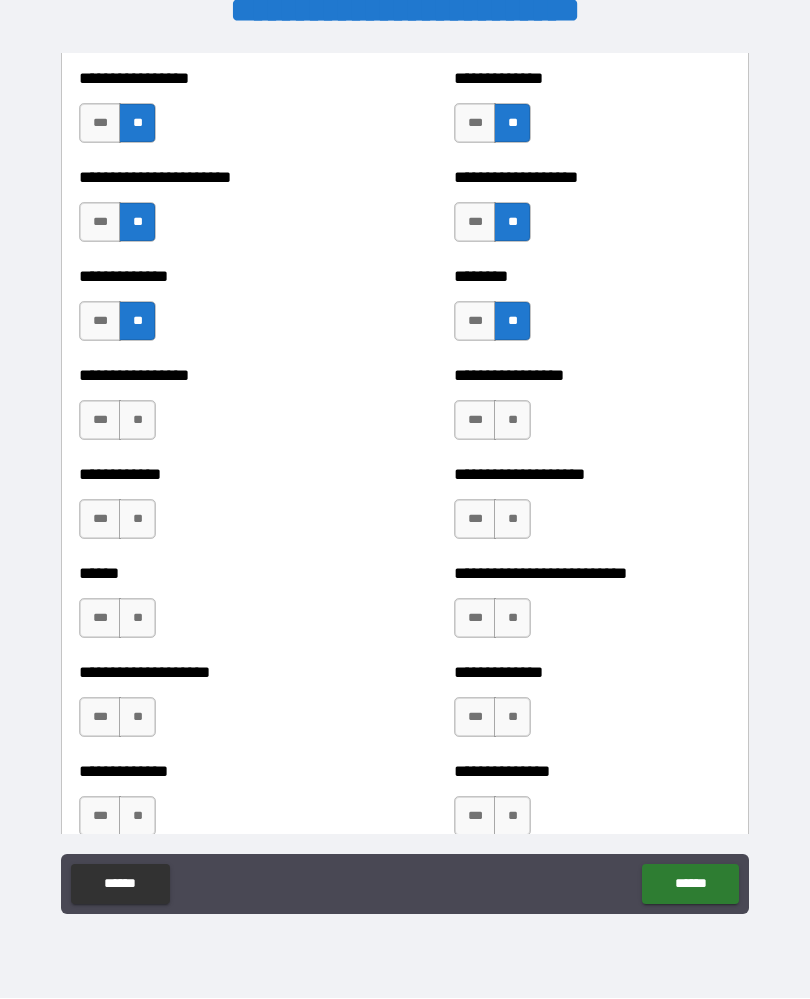 click on "**" at bounding box center [137, 421] 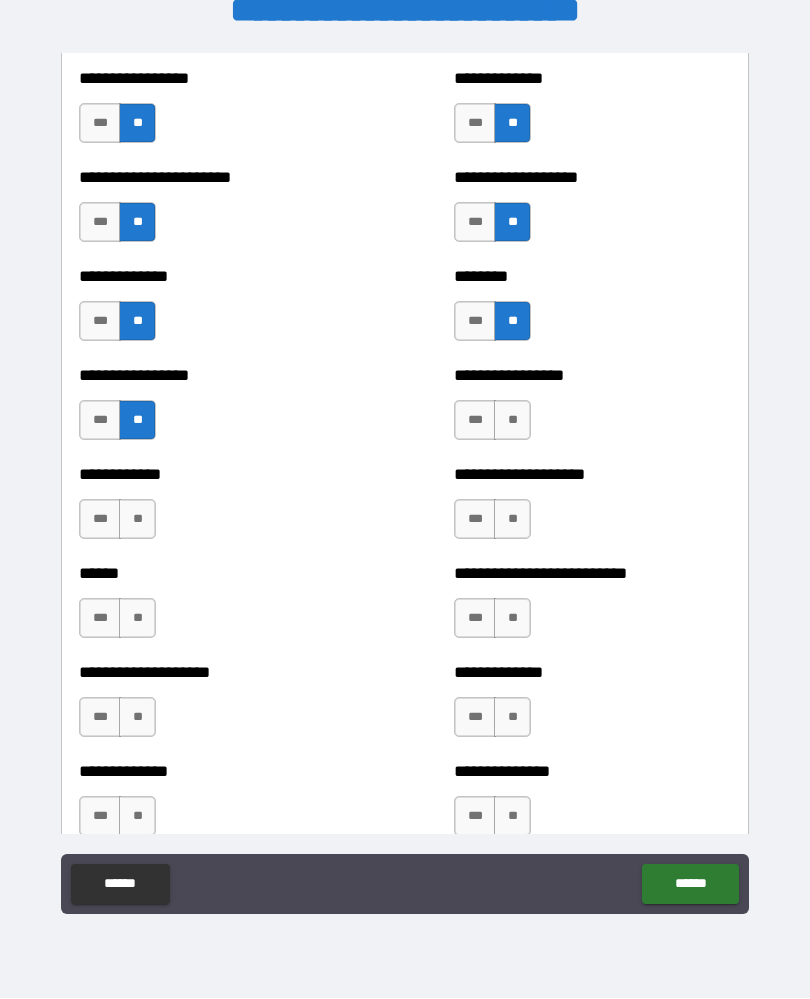 click on "**" at bounding box center (137, 520) 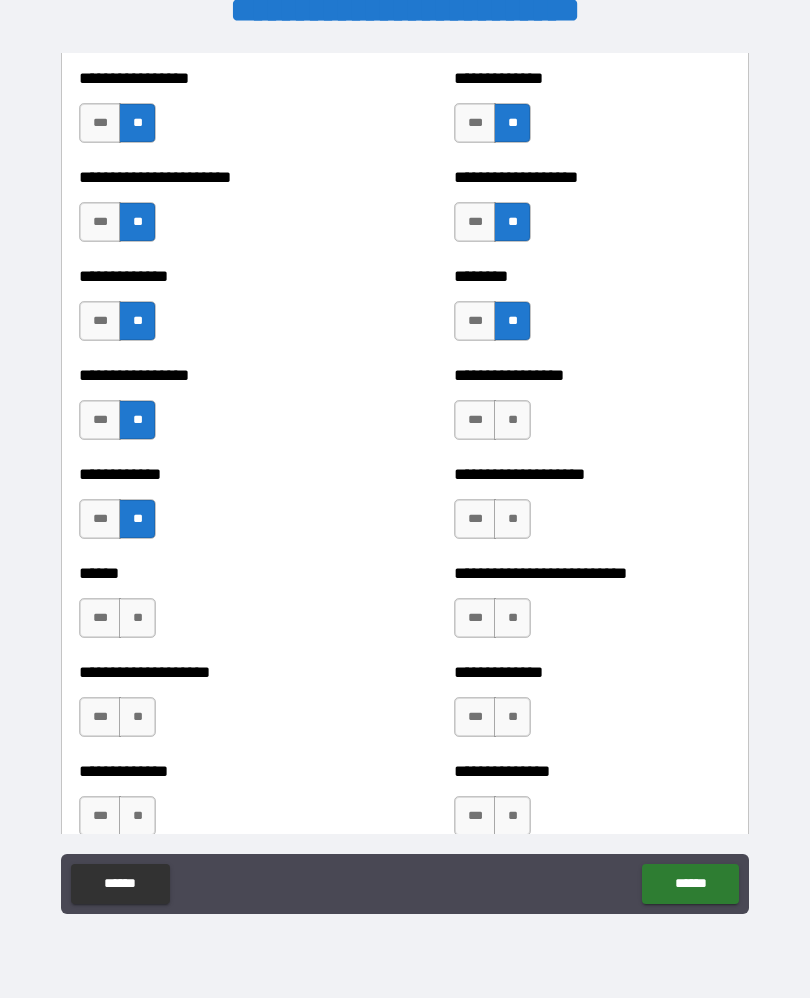 click on "**" at bounding box center [137, 619] 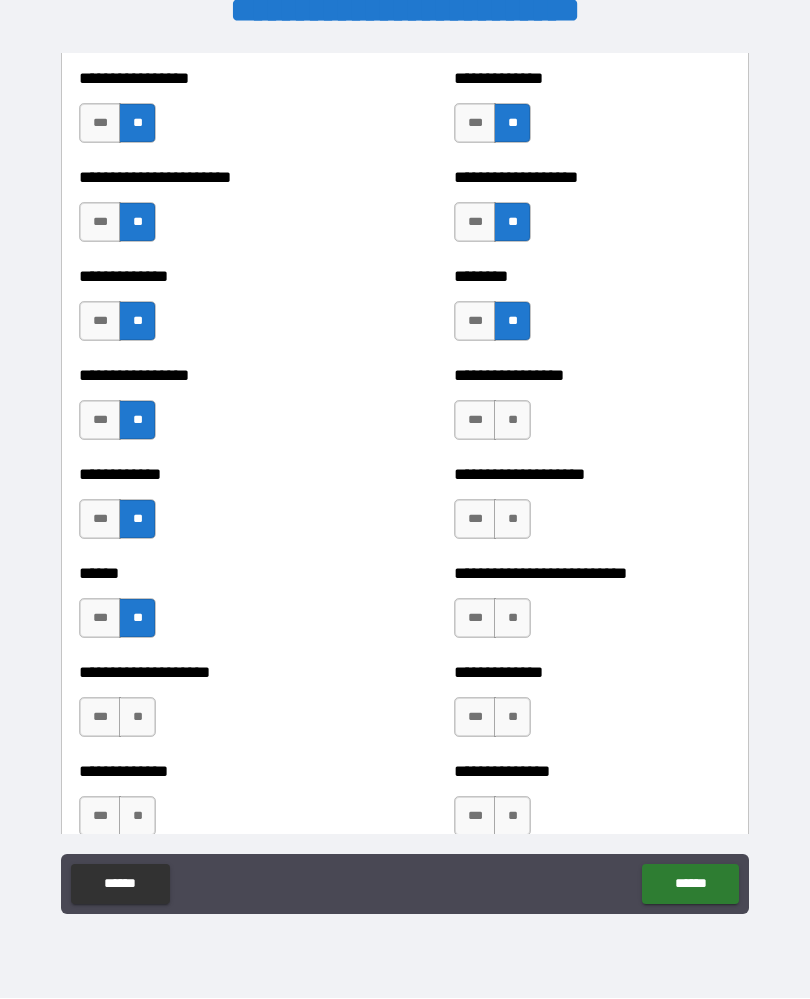 click on "**" at bounding box center (137, 718) 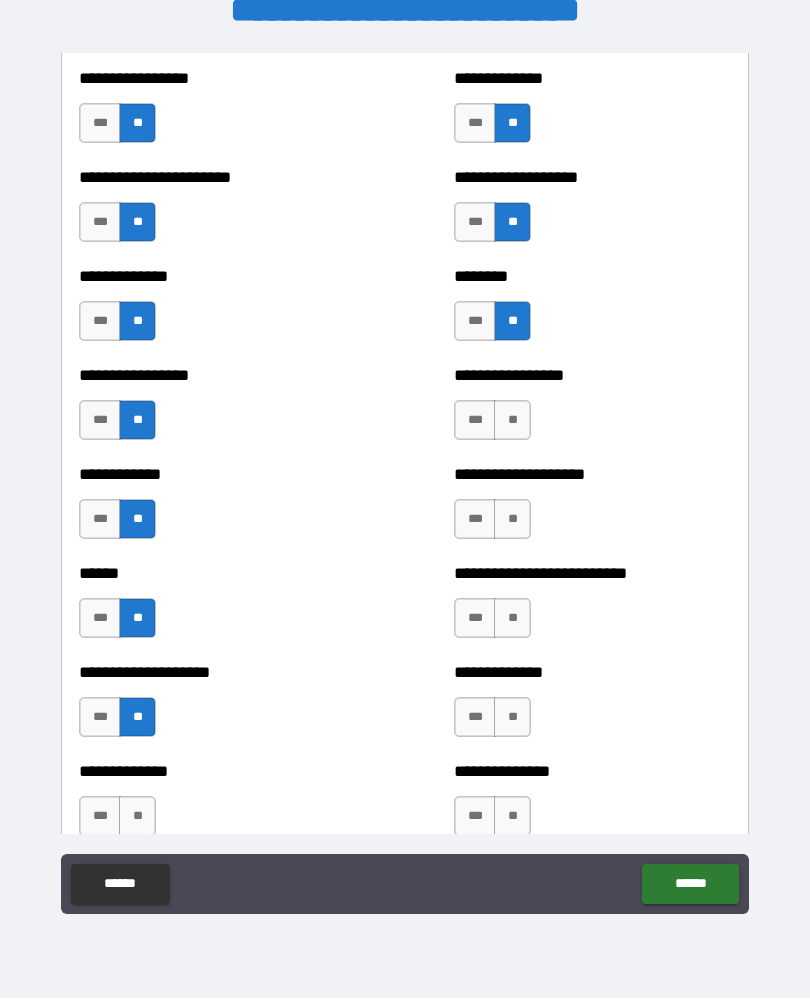 click on "**" at bounding box center [137, 817] 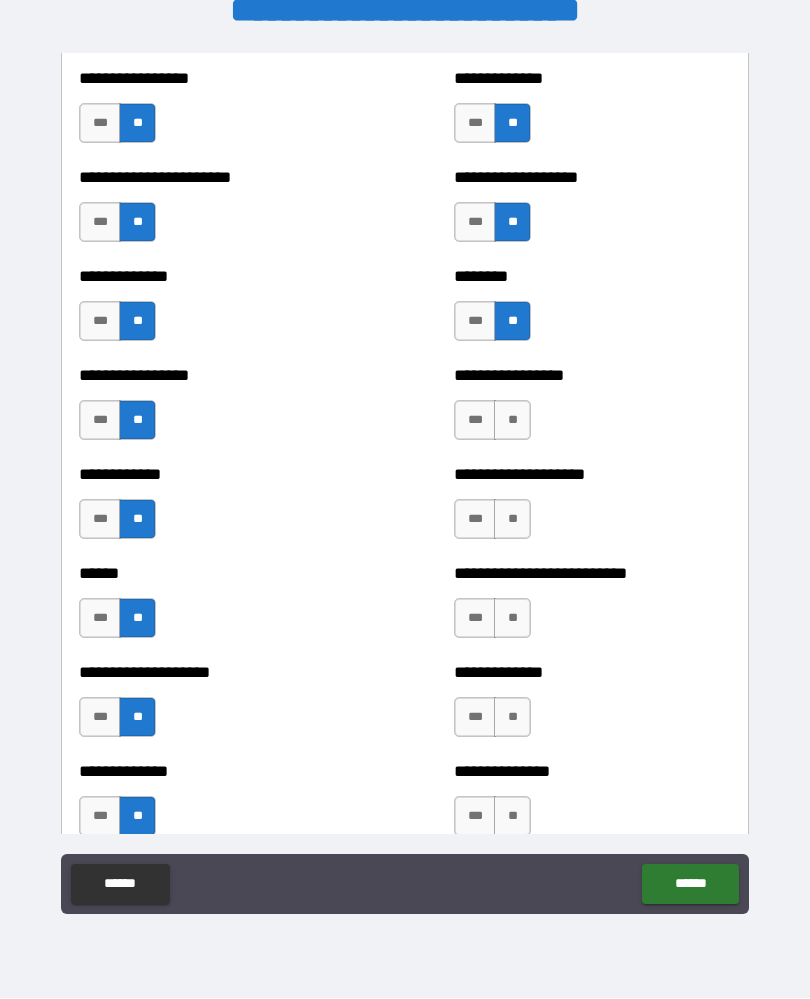 click on "**" at bounding box center (512, 421) 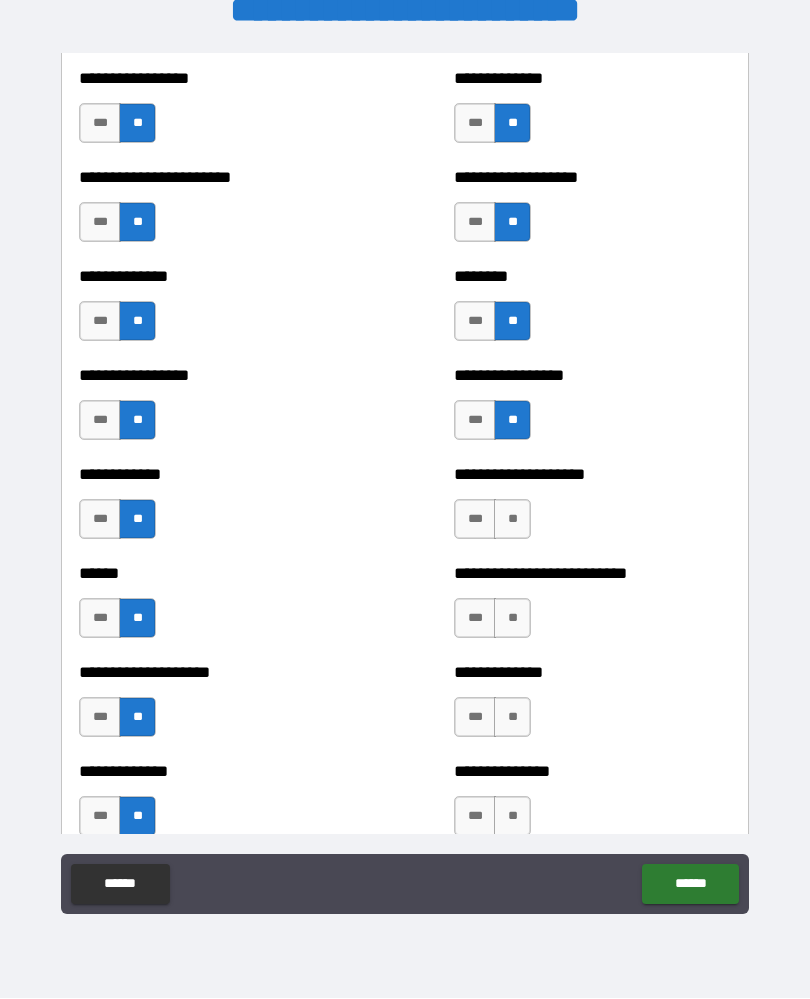 click on "**" at bounding box center (512, 520) 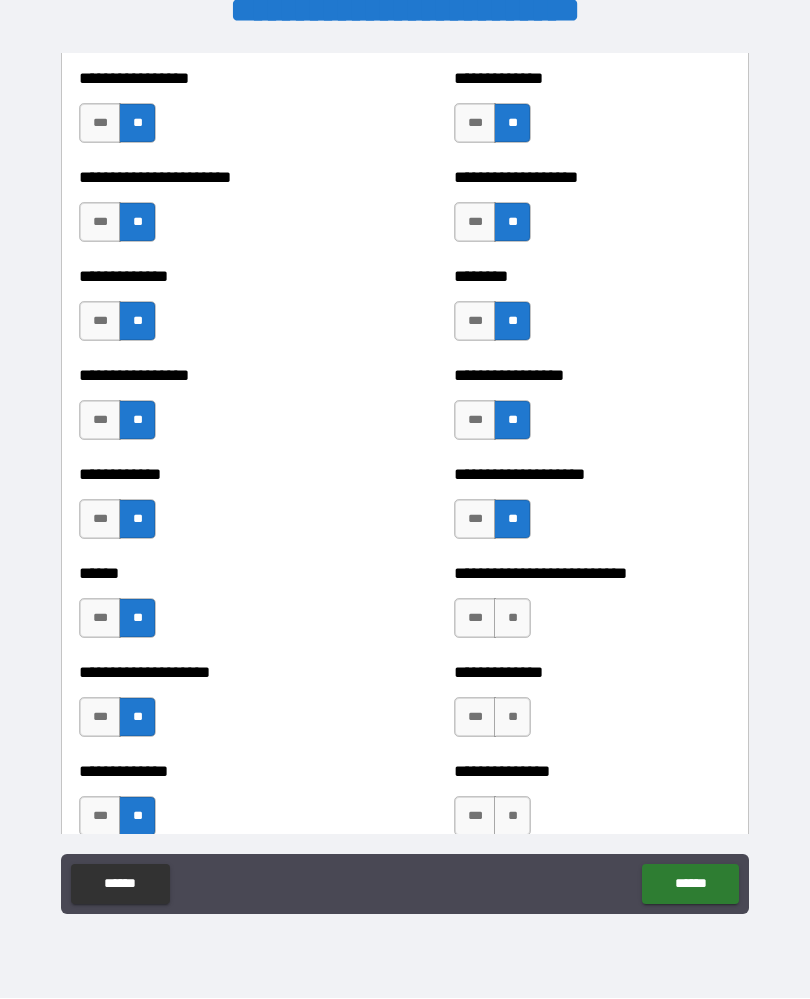 click on "**" at bounding box center (512, 619) 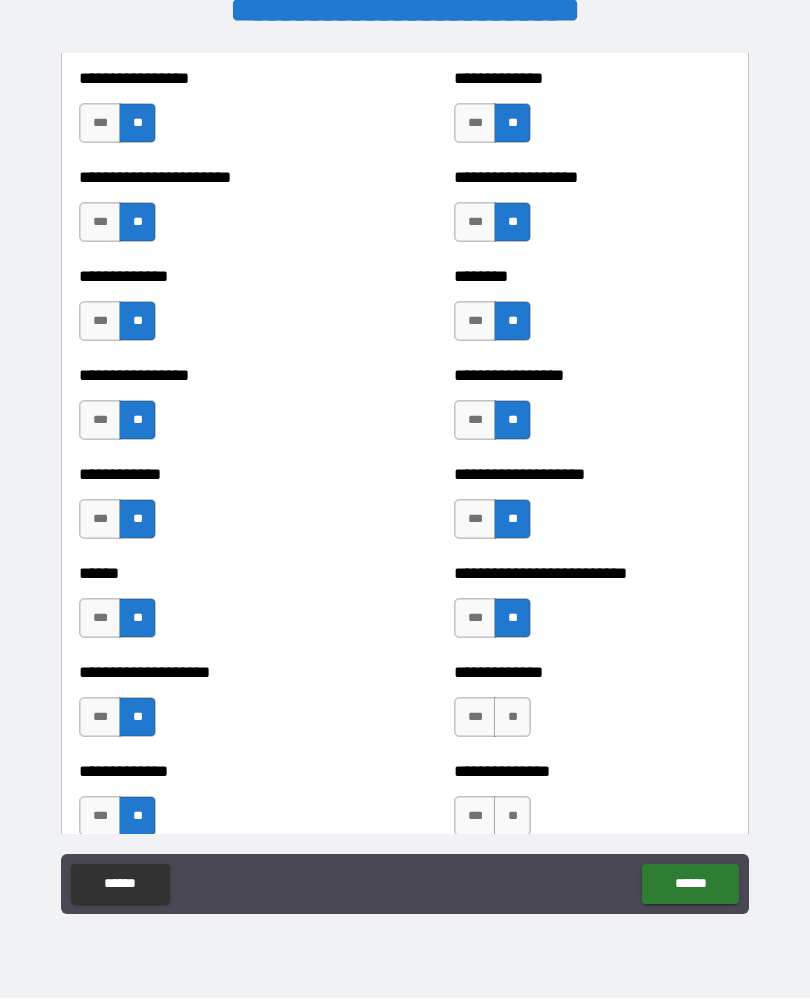 click on "**" at bounding box center [512, 718] 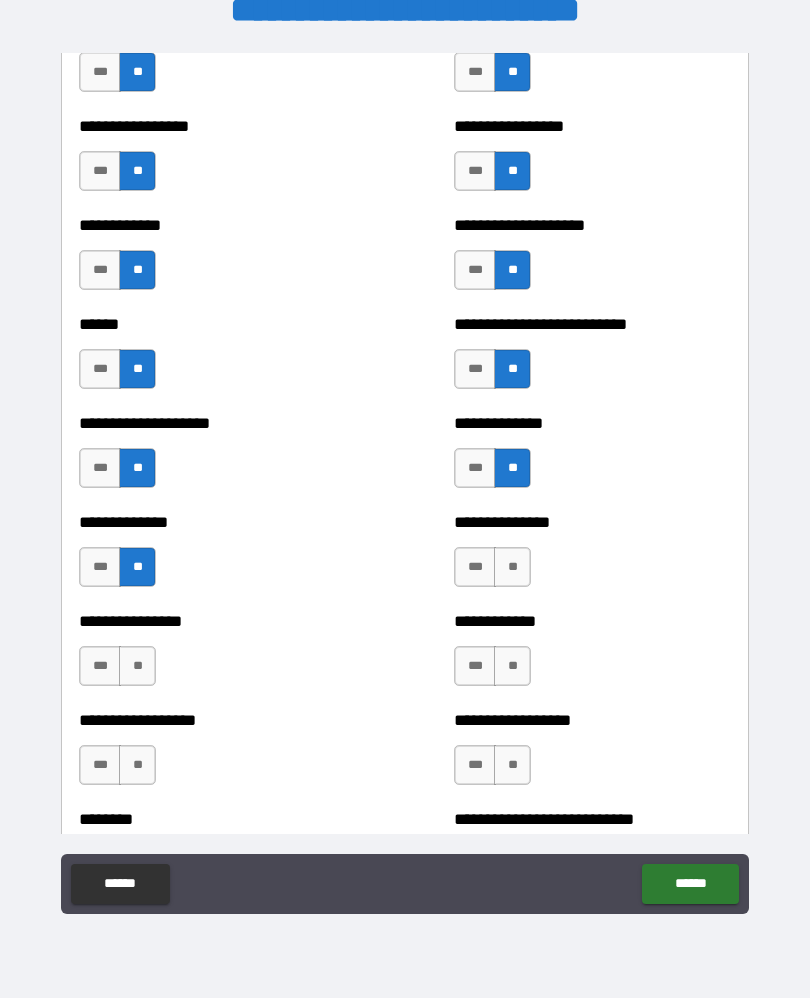 scroll, scrollTop: 3811, scrollLeft: 0, axis: vertical 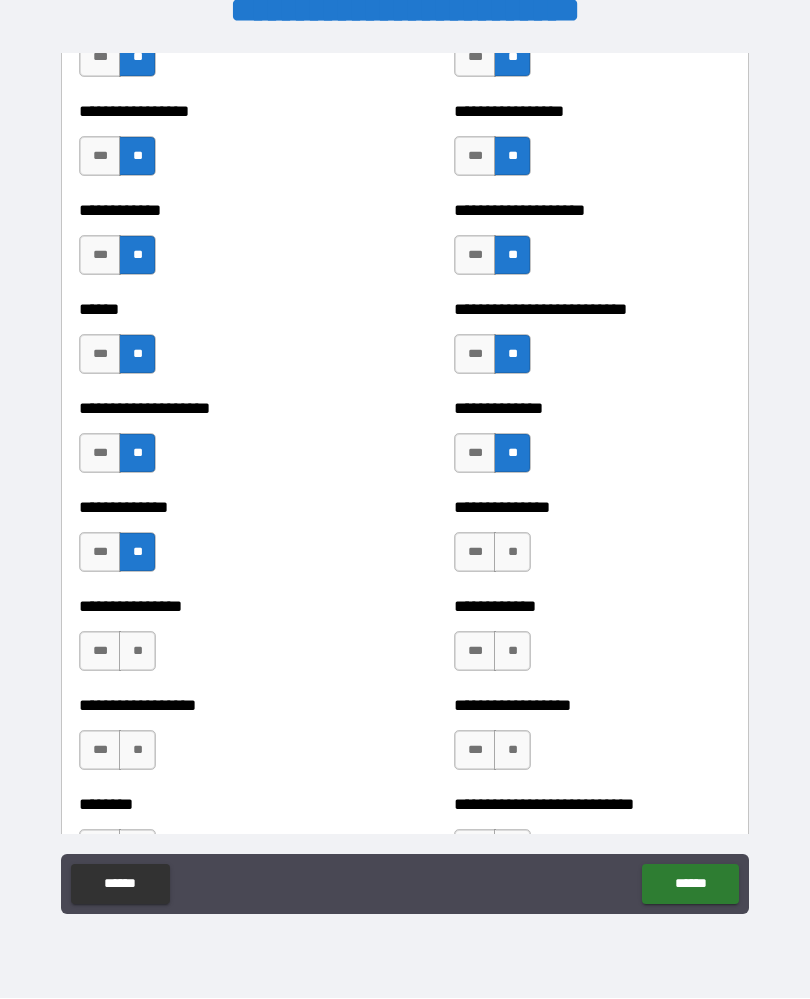 click on "**" at bounding box center (512, 553) 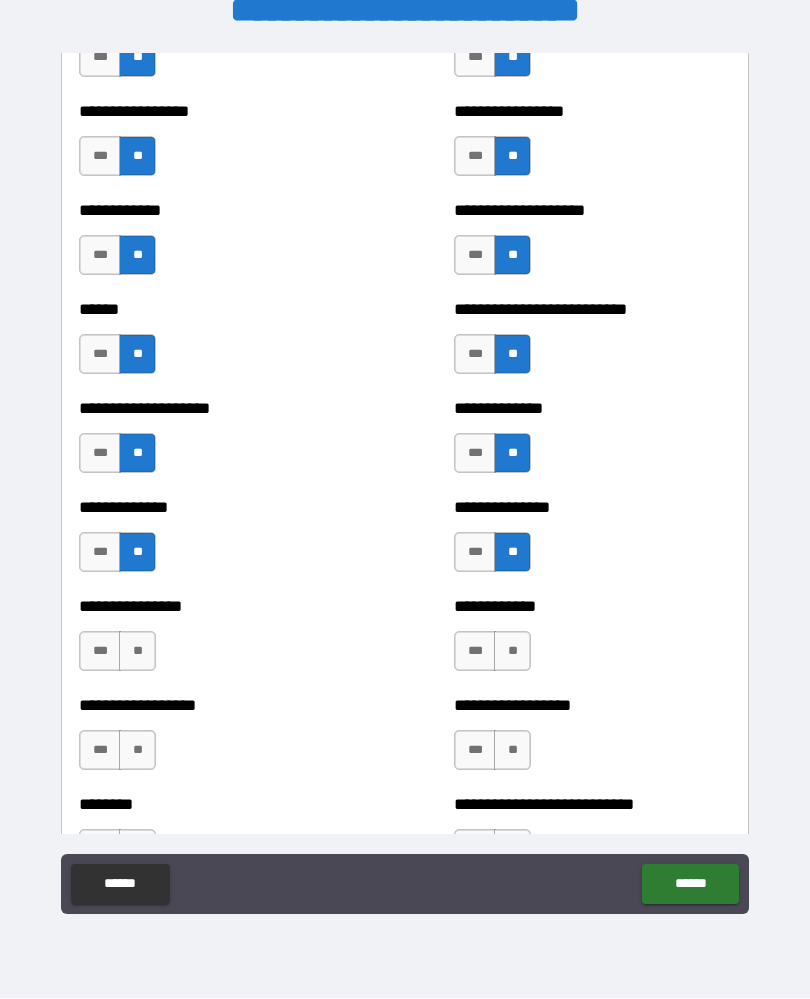 click on "**" at bounding box center [512, 652] 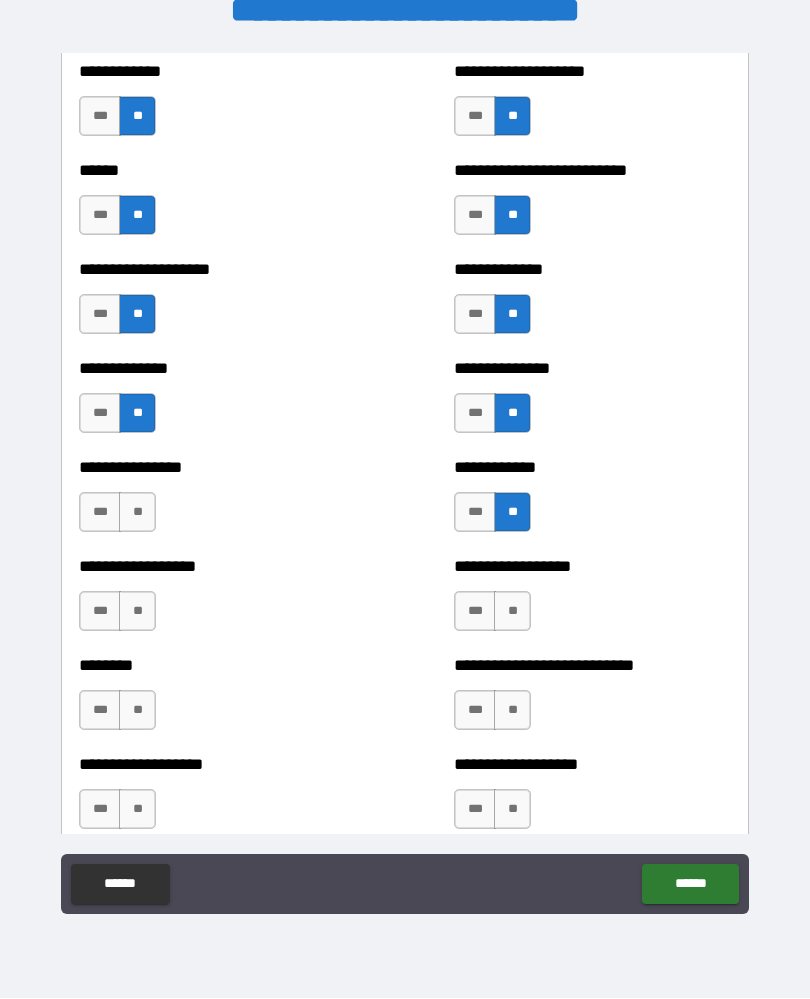 scroll, scrollTop: 3964, scrollLeft: 0, axis: vertical 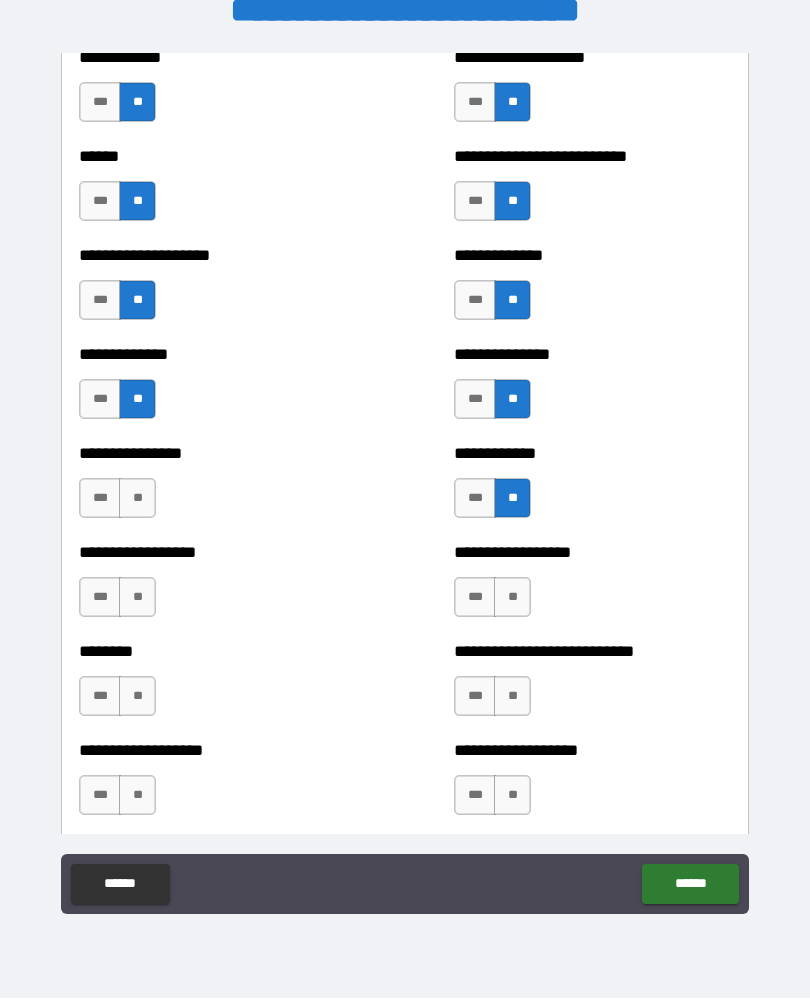 click on "**" at bounding box center [512, 598] 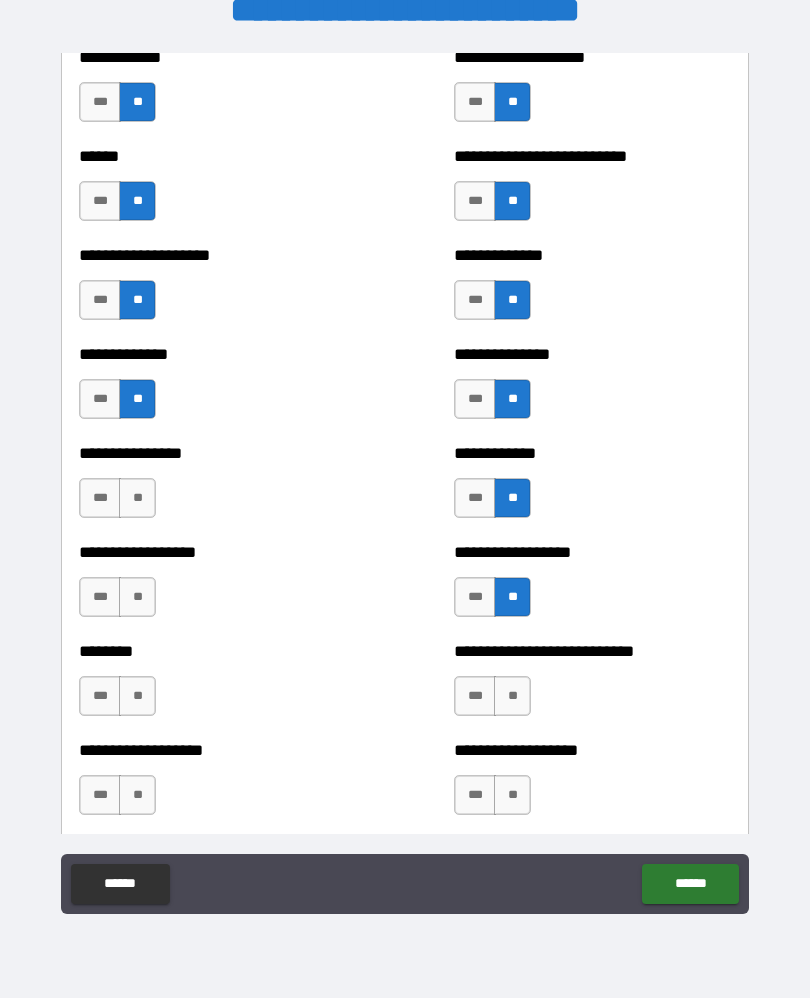 click on "**" at bounding box center [512, 697] 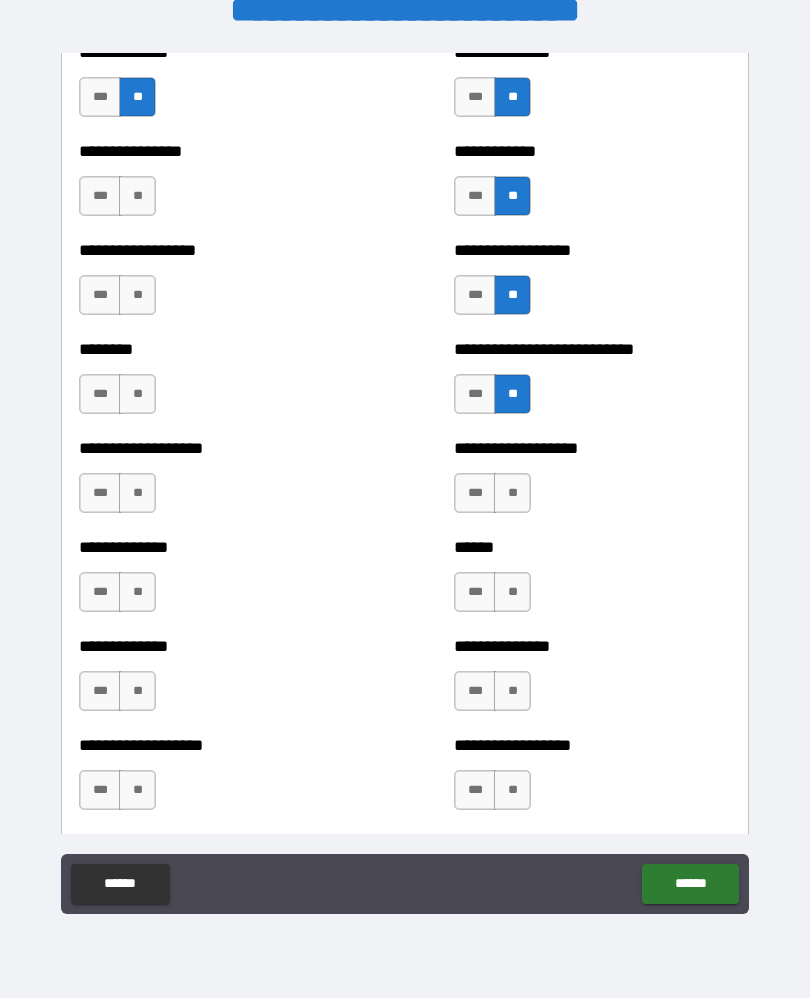 scroll, scrollTop: 4270, scrollLeft: 0, axis: vertical 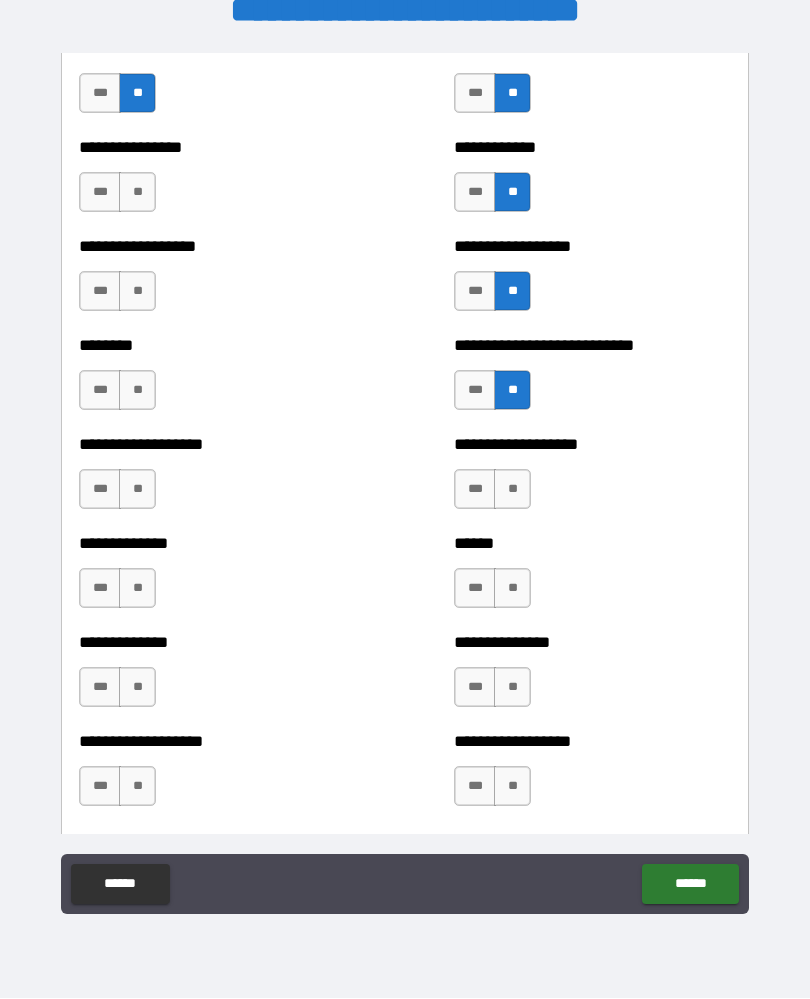 click on "**" at bounding box center (512, 490) 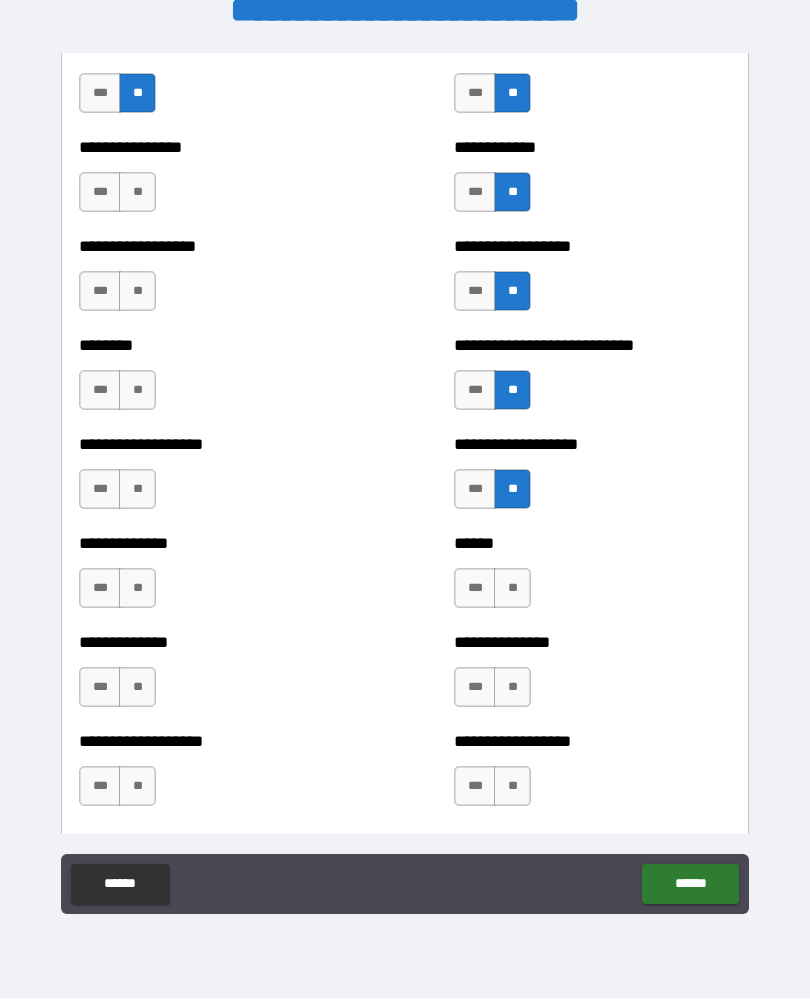 click on "**" at bounding box center (512, 589) 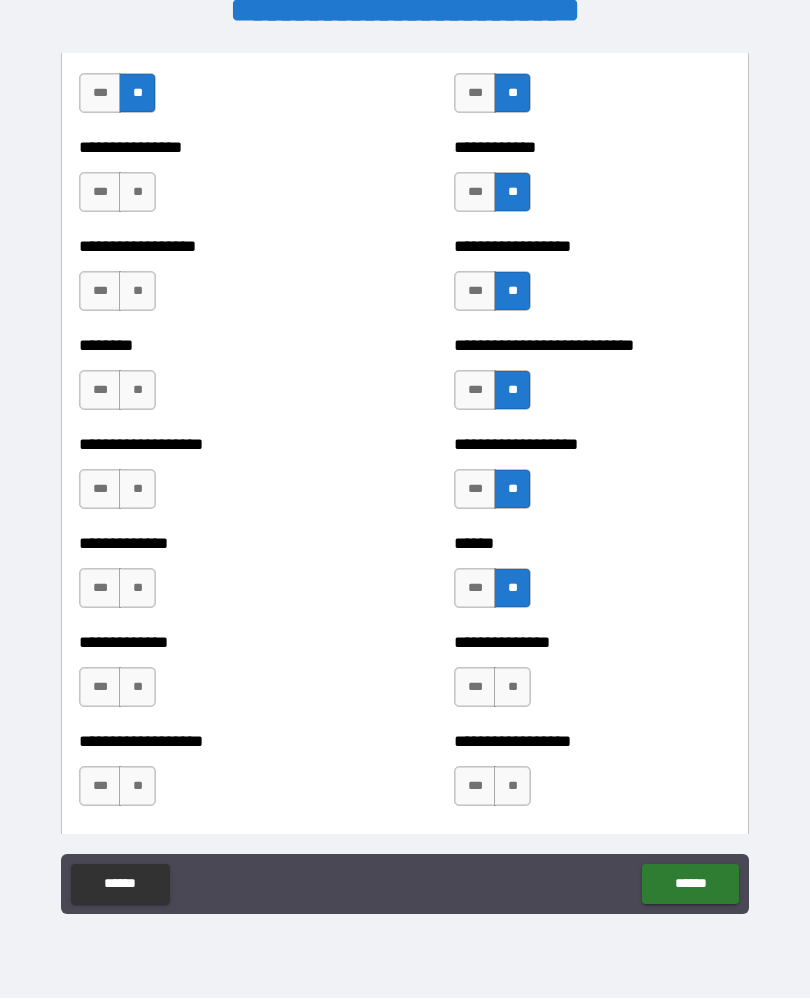 click on "**" at bounding box center (512, 688) 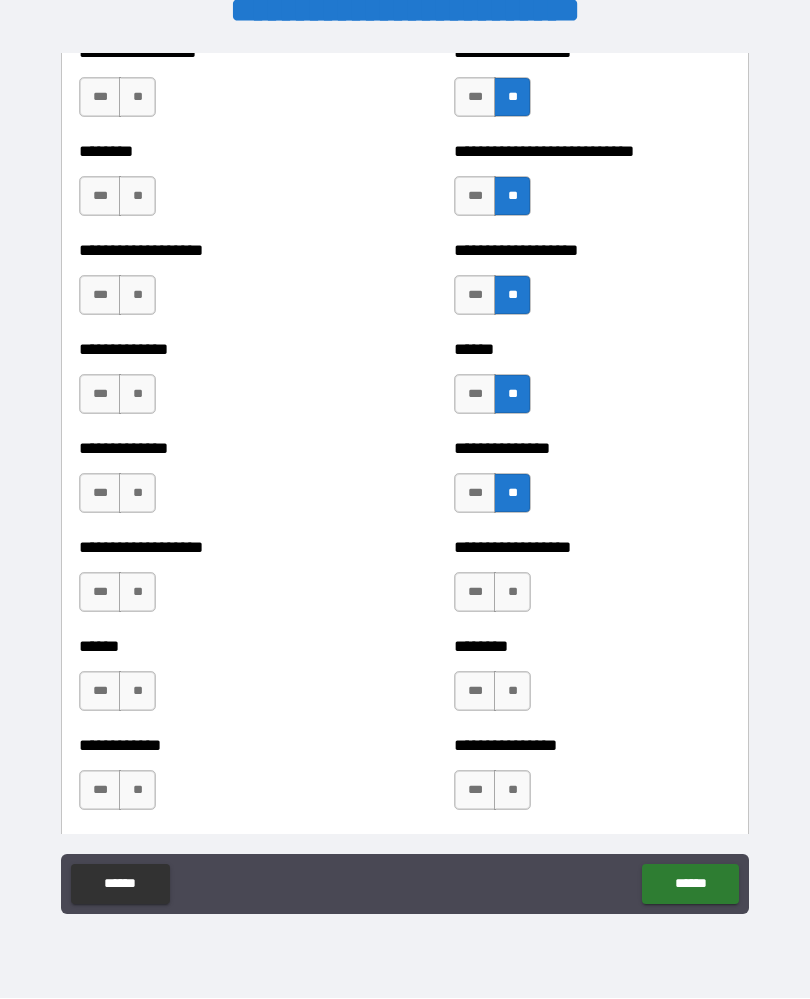 scroll, scrollTop: 4463, scrollLeft: 0, axis: vertical 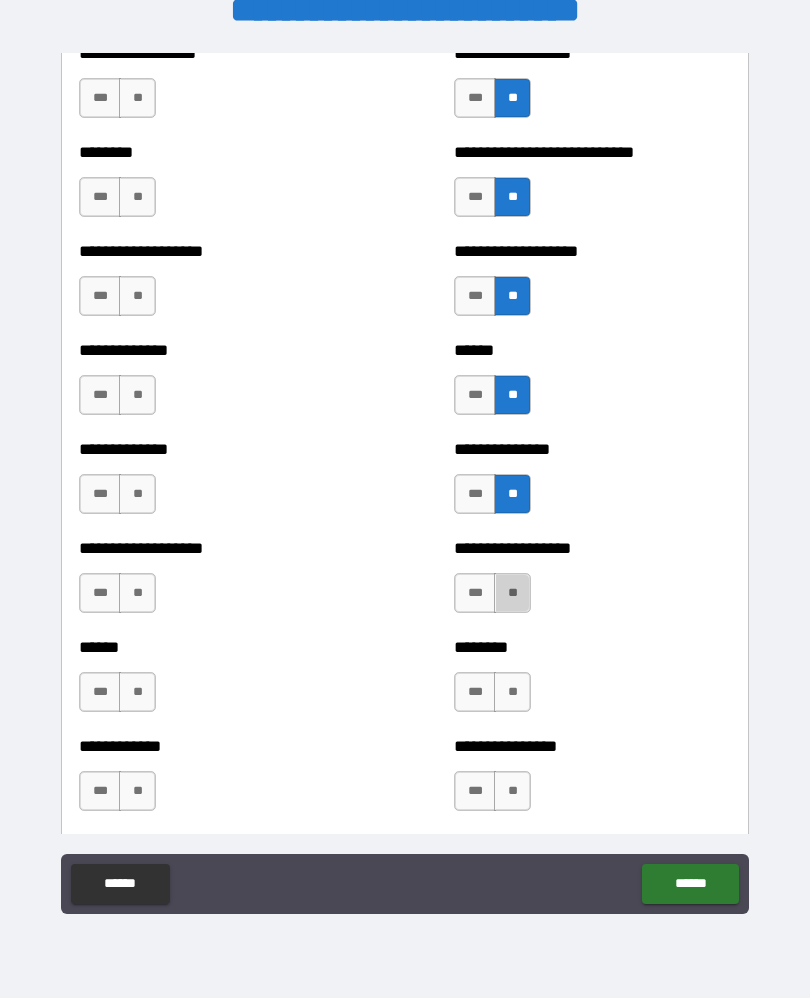 click on "**" at bounding box center [512, 594] 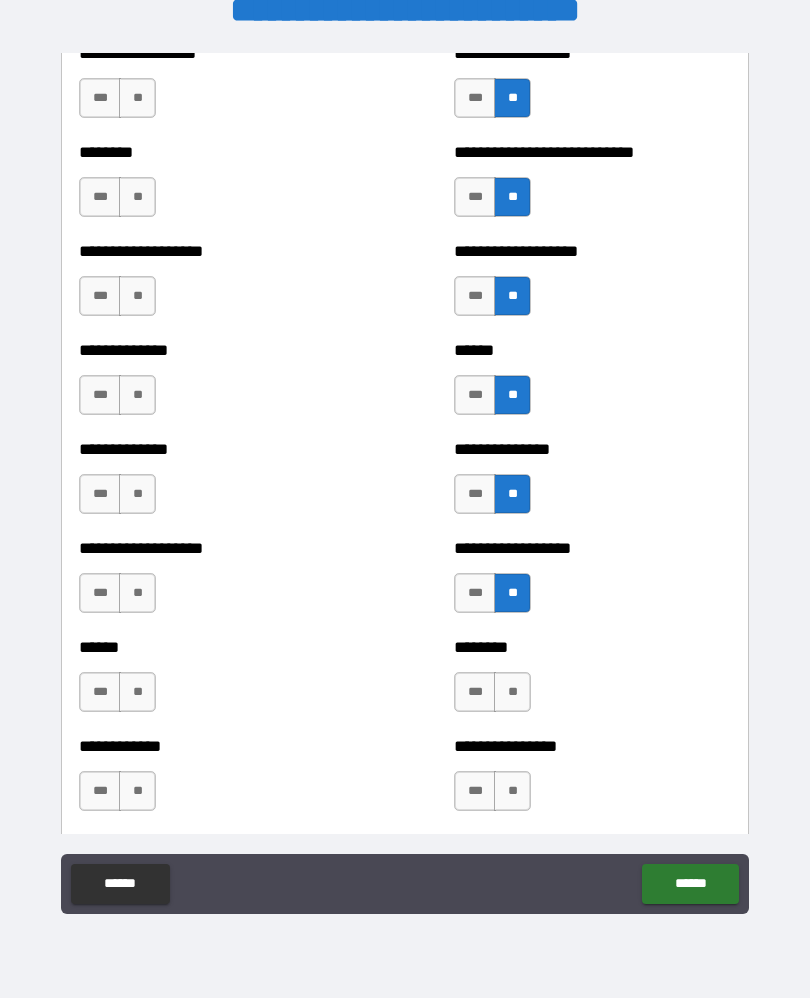 click on "**" at bounding box center (512, 693) 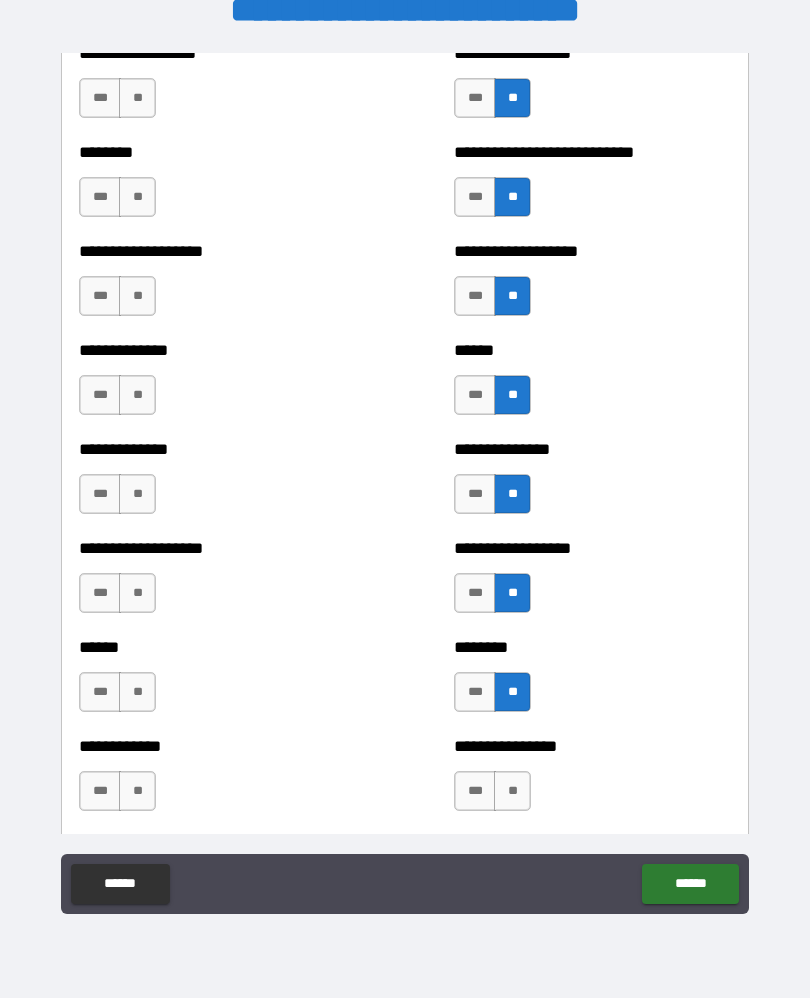 click on "**" at bounding box center [512, 792] 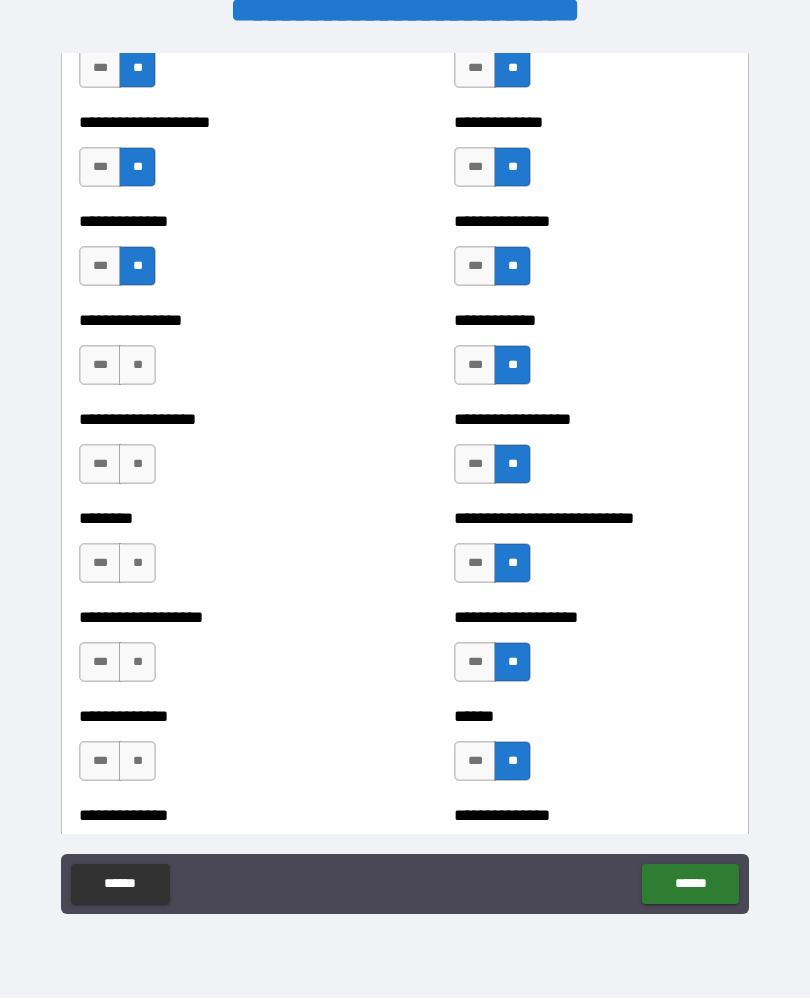 scroll, scrollTop: 4096, scrollLeft: 0, axis: vertical 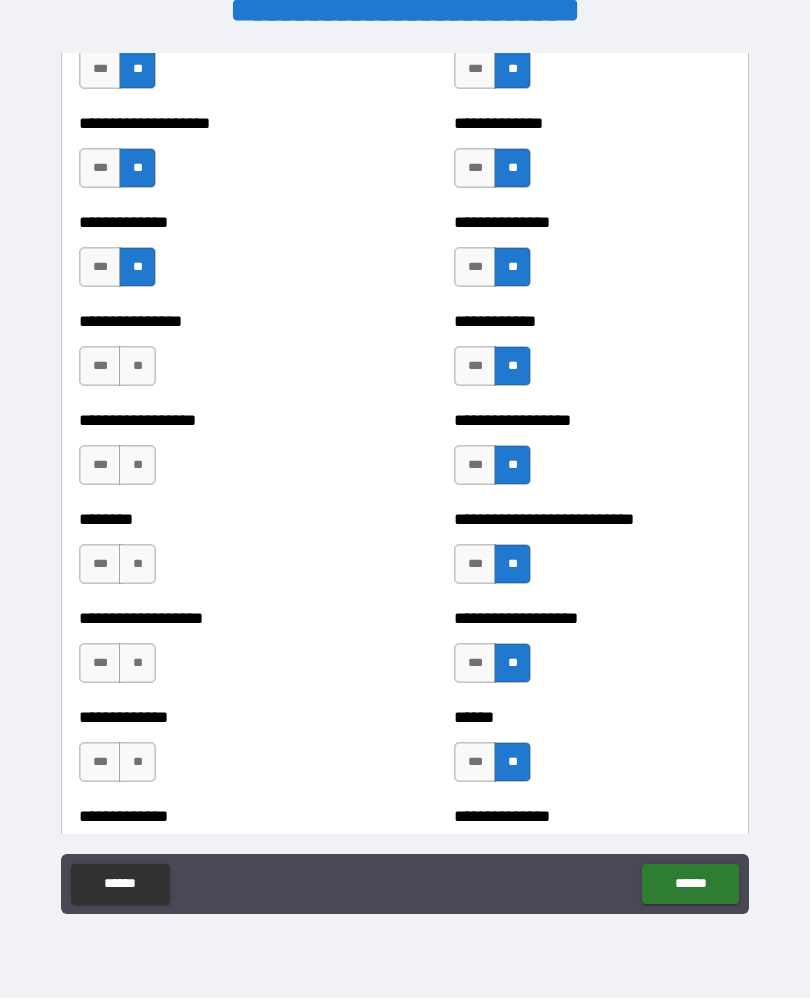 click on "**" at bounding box center (137, 367) 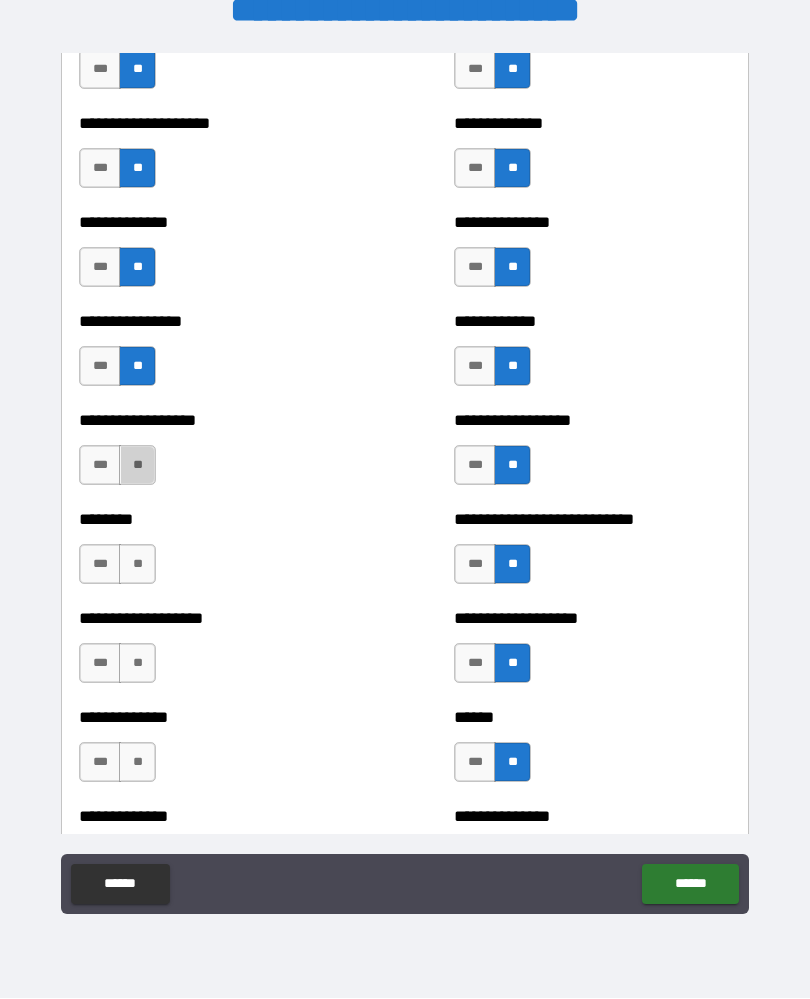 click on "**" at bounding box center [137, 466] 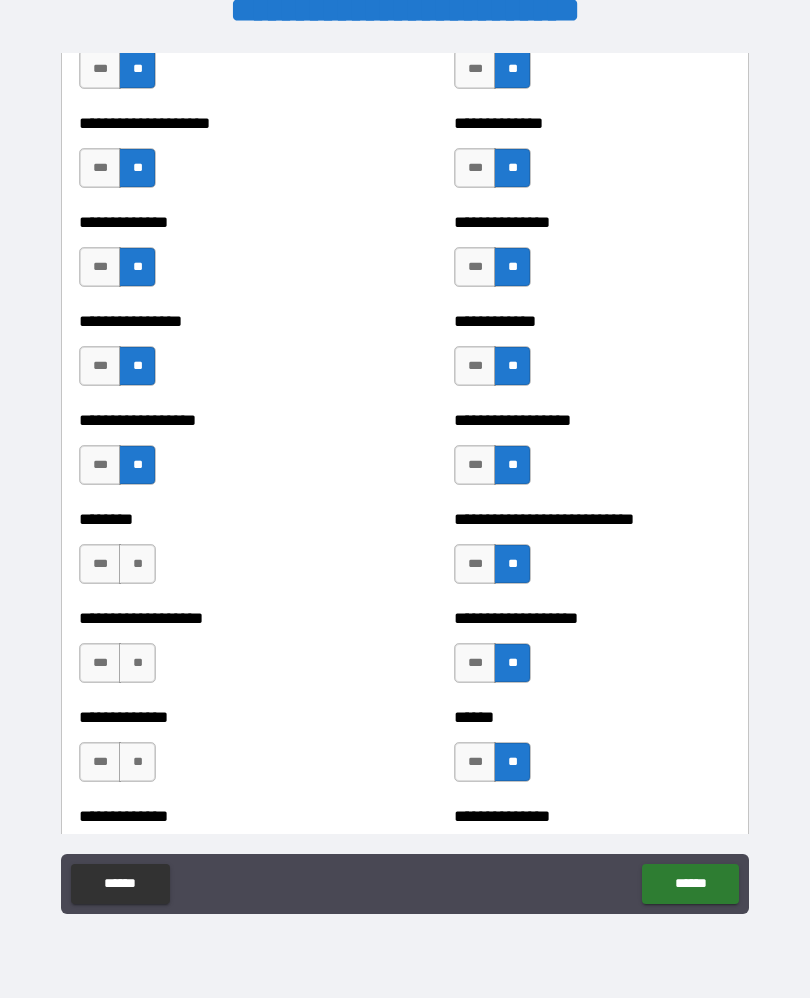 click on "**" at bounding box center (137, 565) 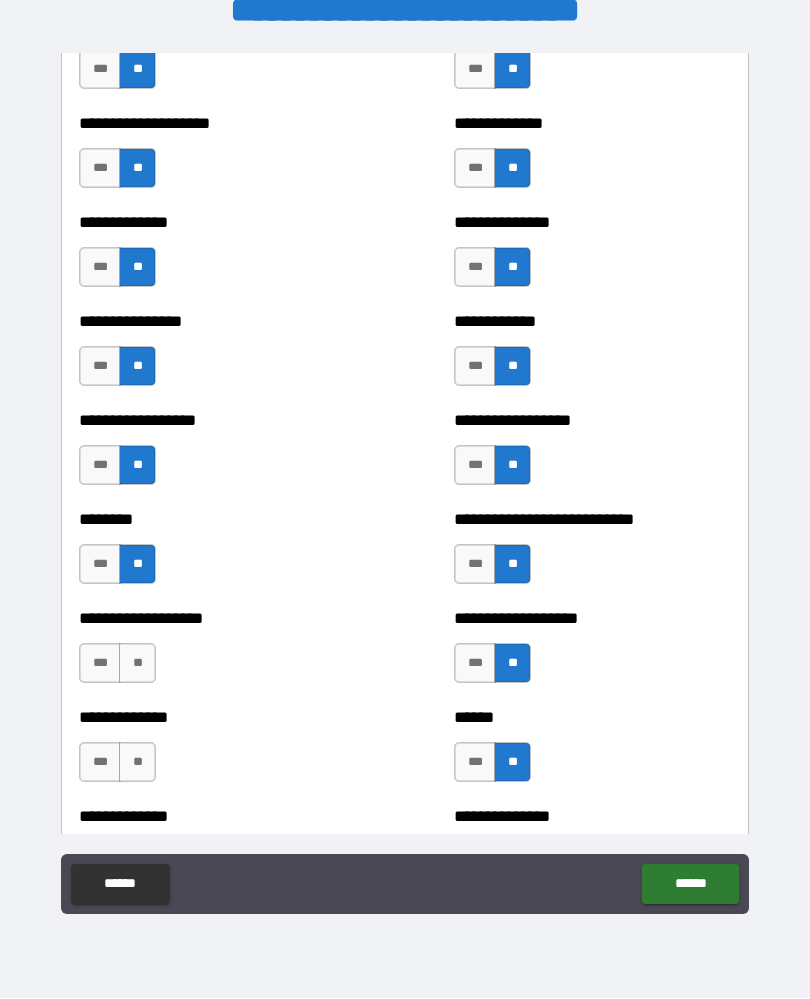 click on "**" at bounding box center [137, 664] 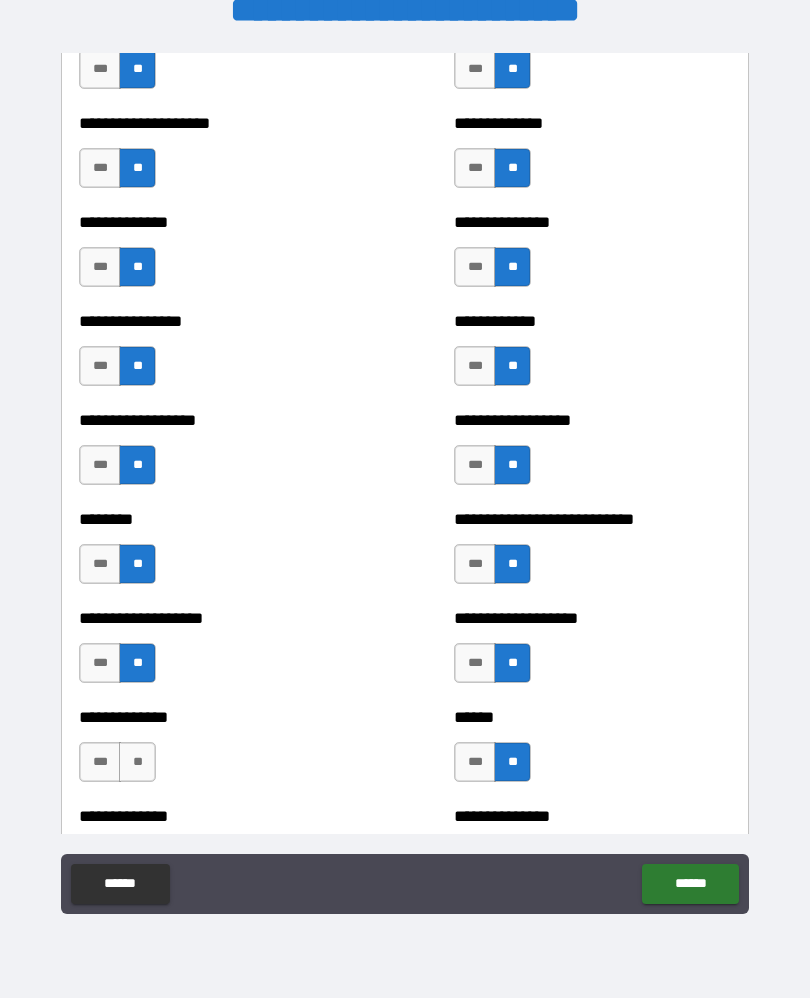 click on "**" at bounding box center (137, 763) 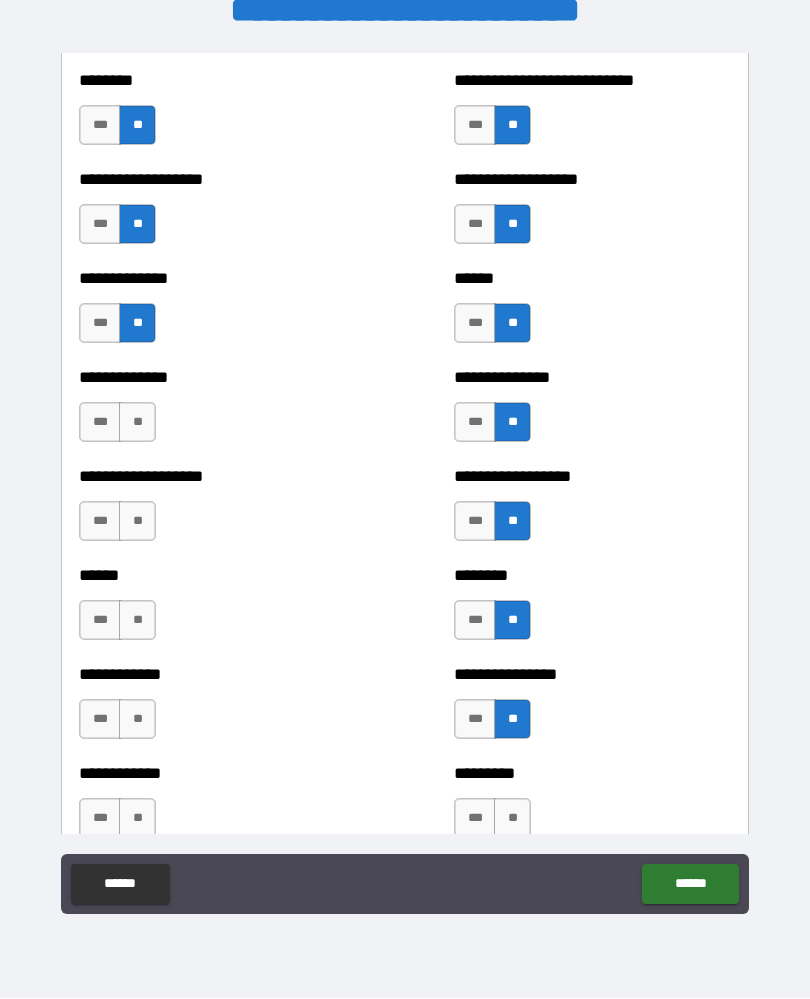 scroll, scrollTop: 4540, scrollLeft: 0, axis: vertical 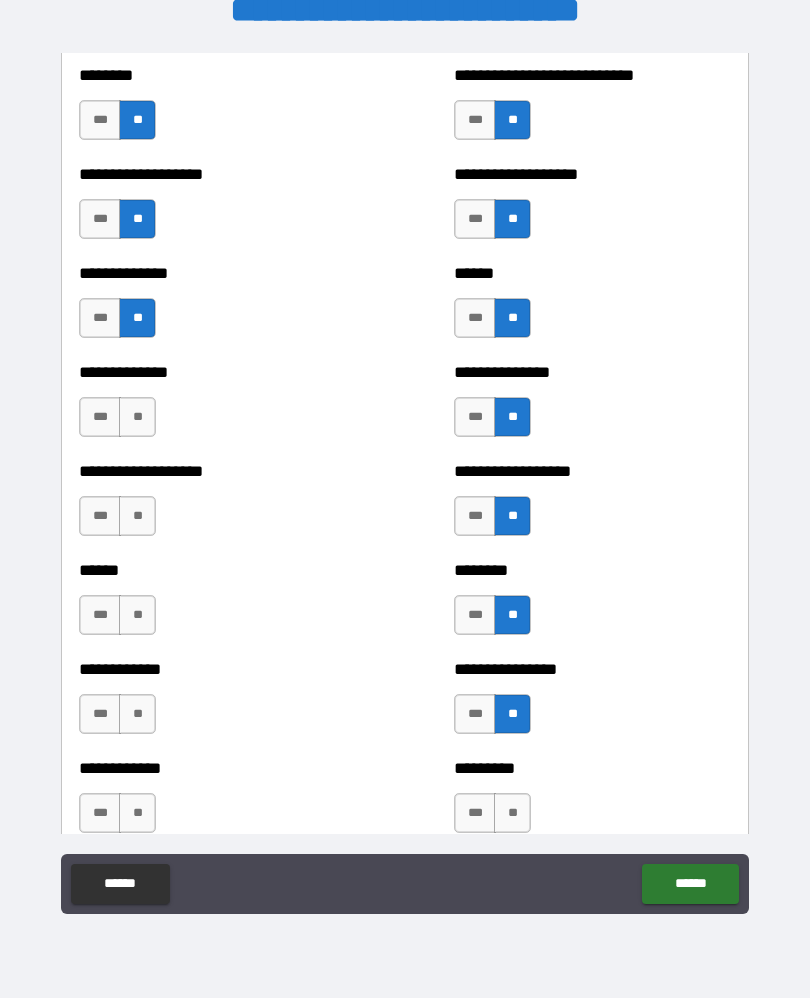 click on "**" at bounding box center [137, 418] 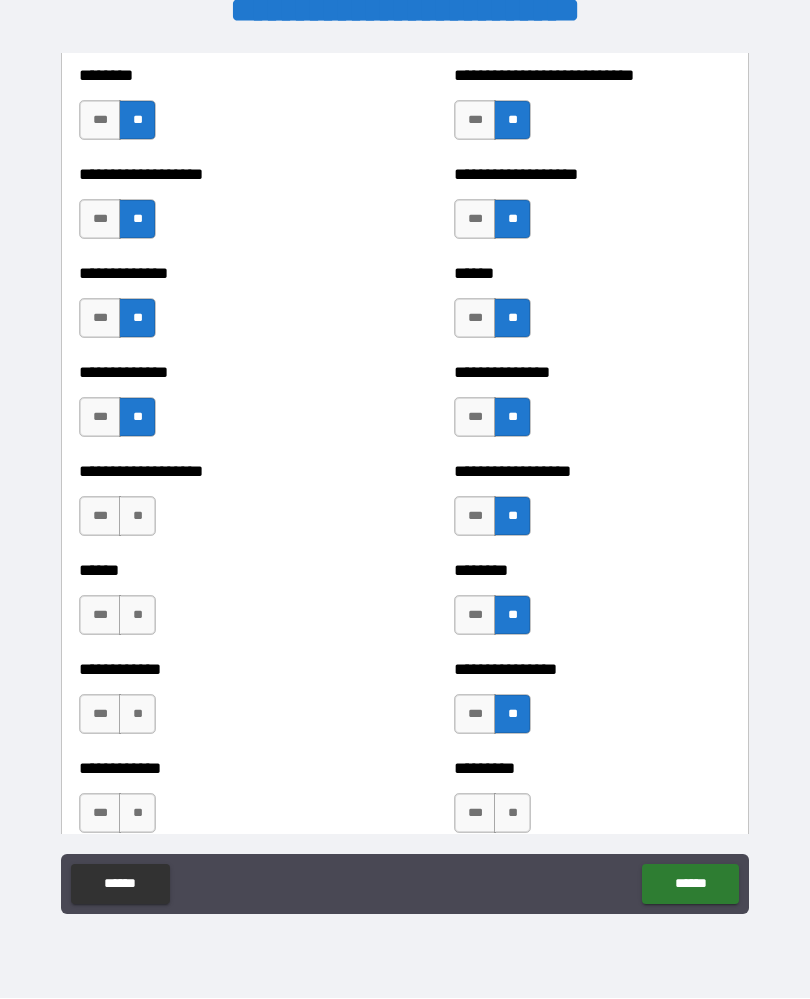 click on "**" at bounding box center (137, 517) 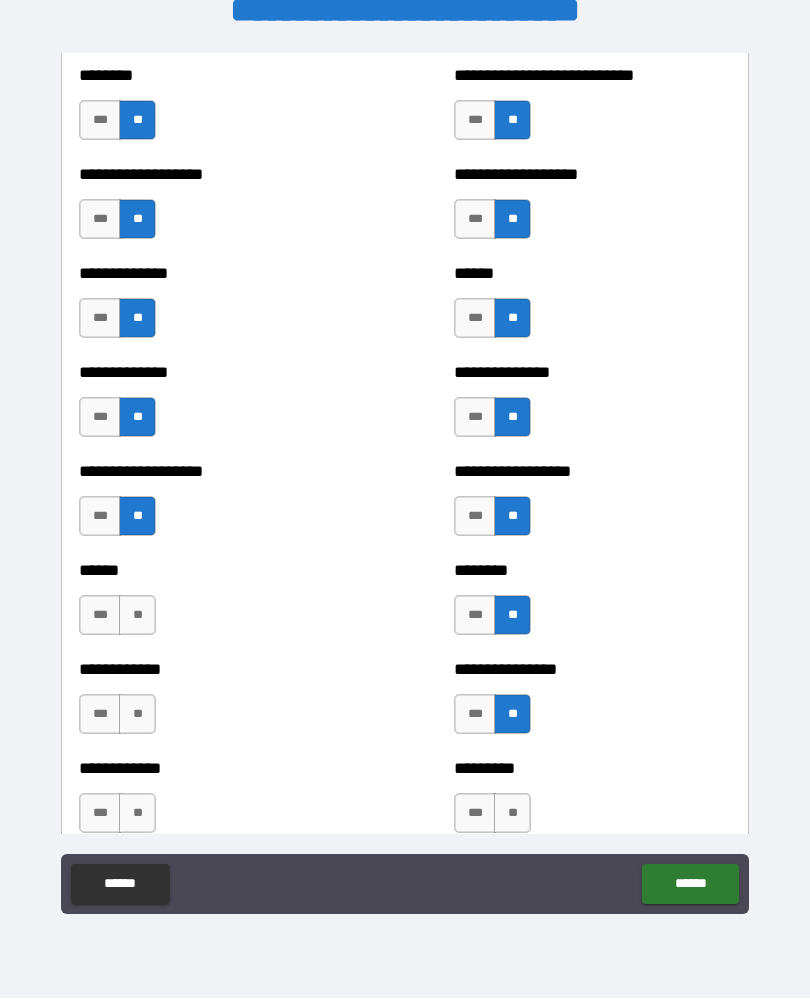 click on "**" at bounding box center (137, 616) 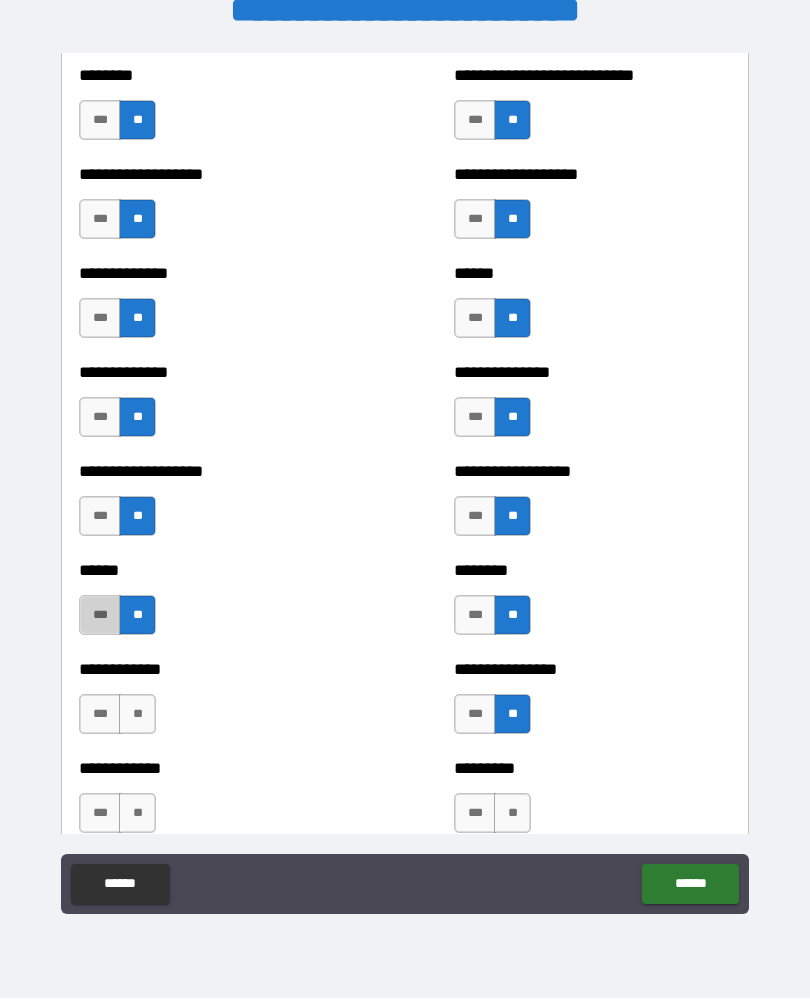 click on "***" at bounding box center [100, 616] 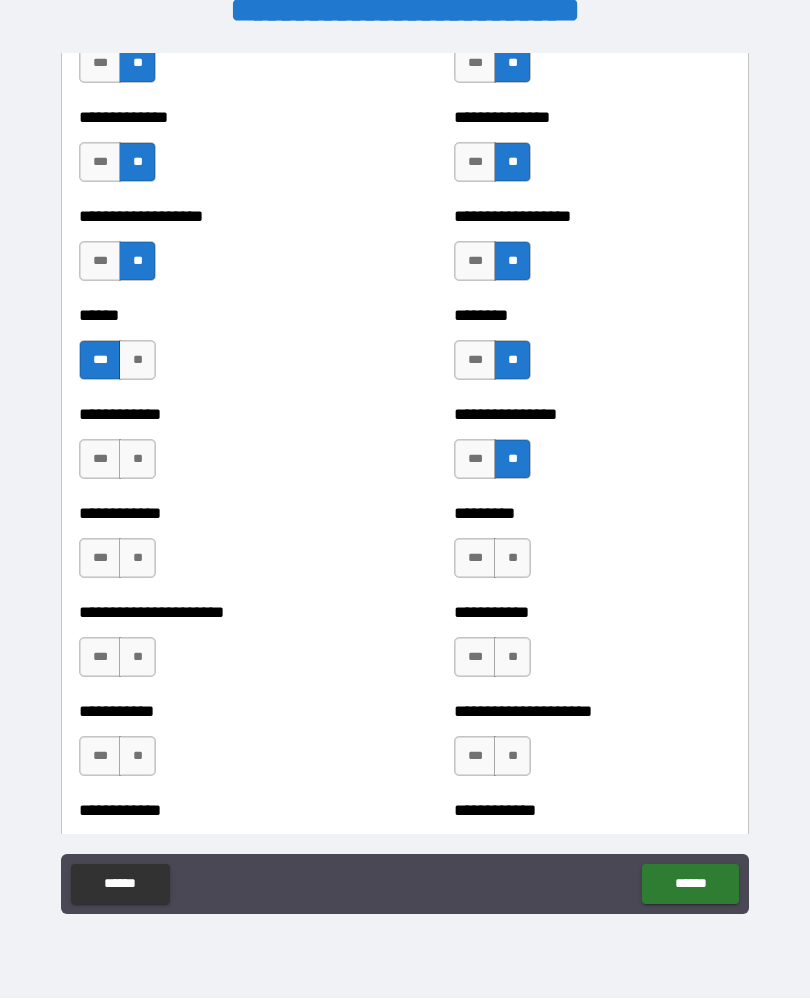 scroll, scrollTop: 4797, scrollLeft: 0, axis: vertical 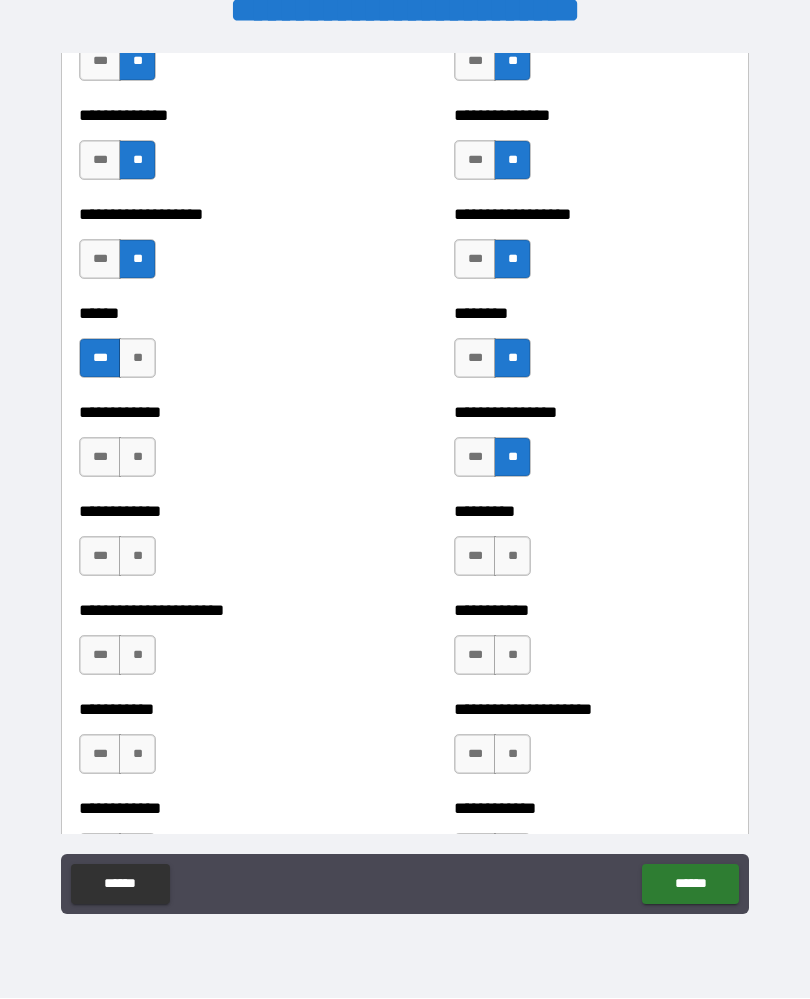 click on "**" at bounding box center (137, 458) 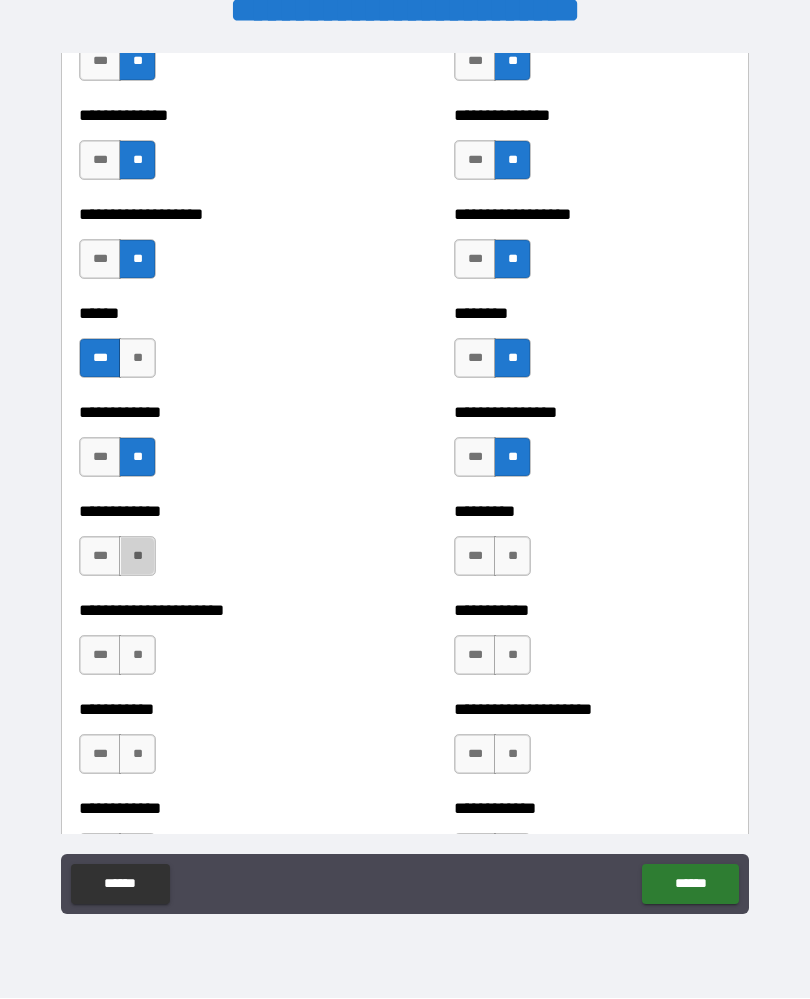 click on "**" at bounding box center (137, 557) 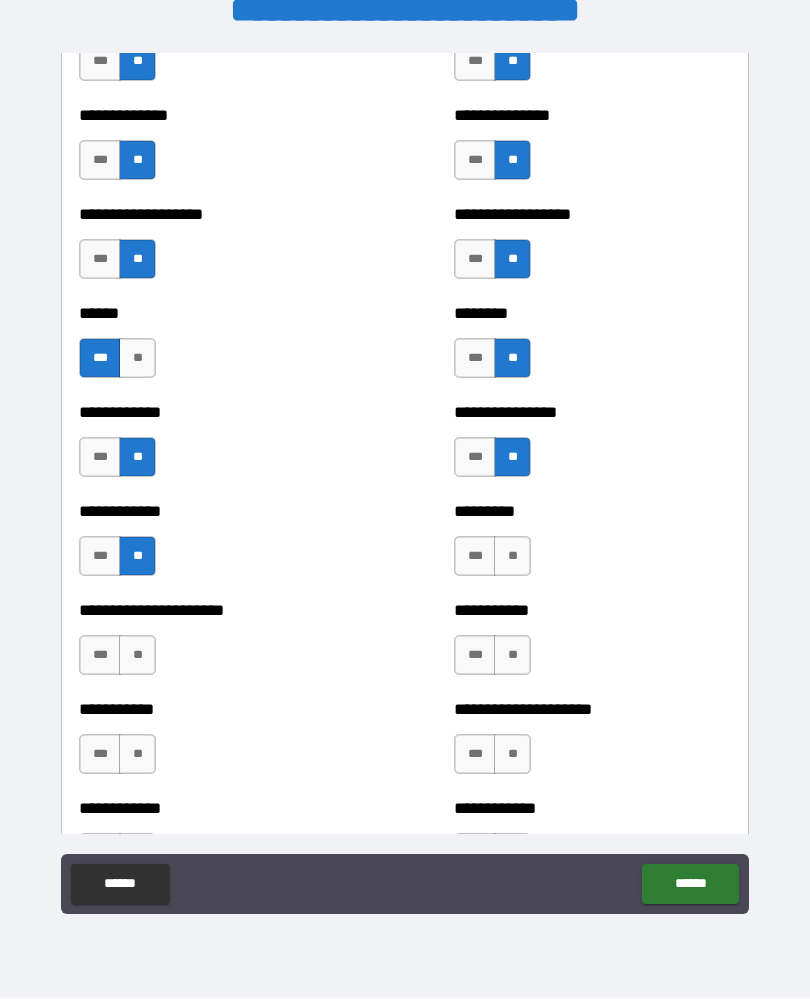 click on "**" at bounding box center [137, 656] 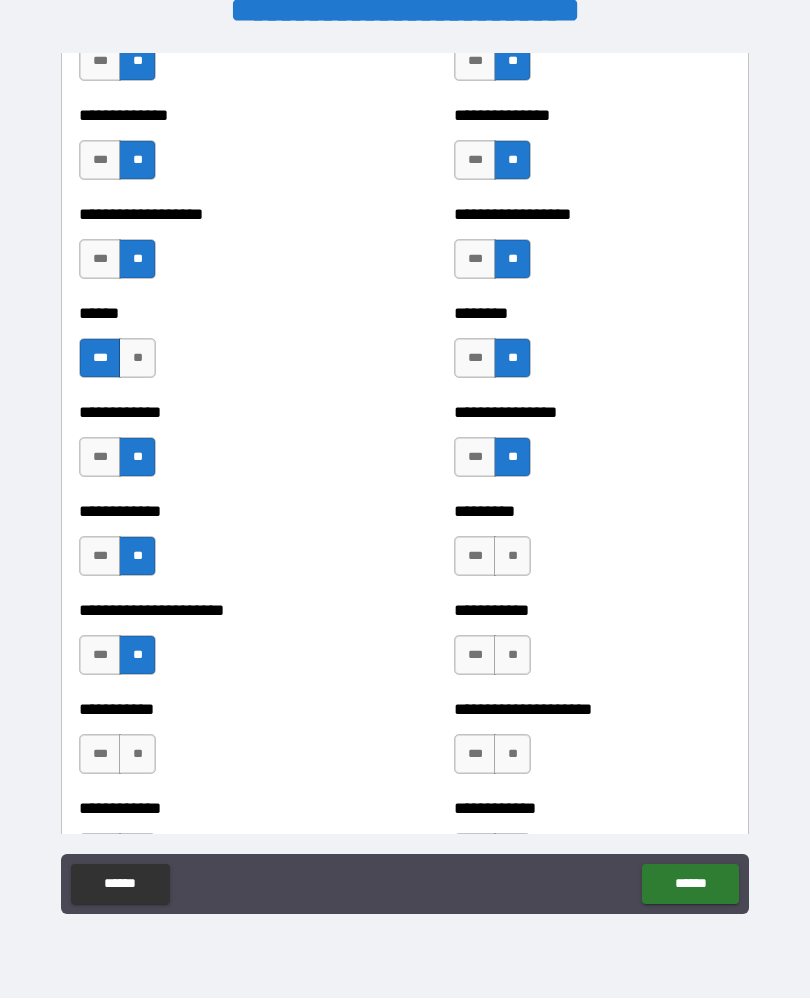 click on "**" at bounding box center (137, 755) 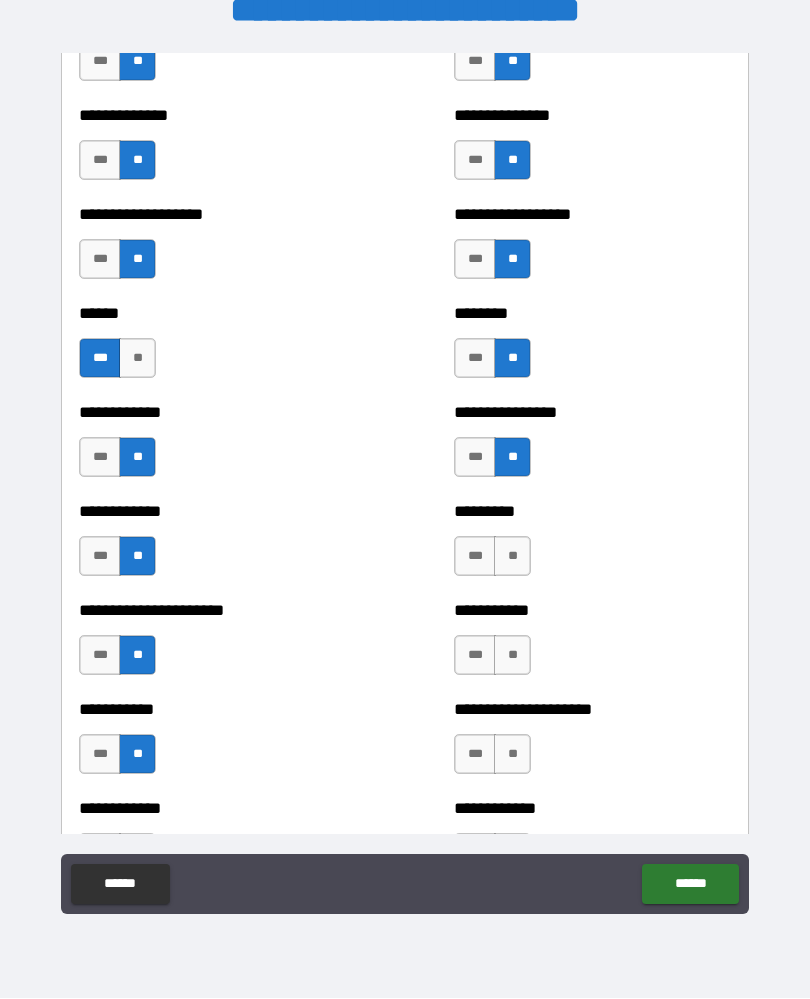 click on "**" at bounding box center (512, 557) 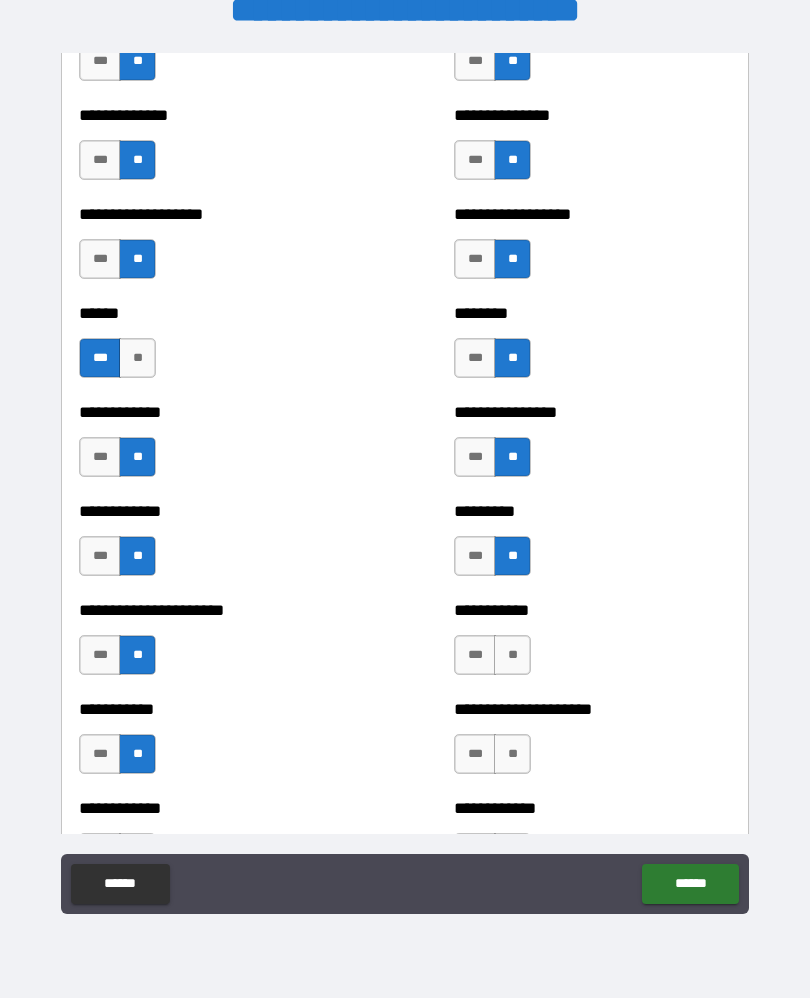 click on "**" at bounding box center [512, 656] 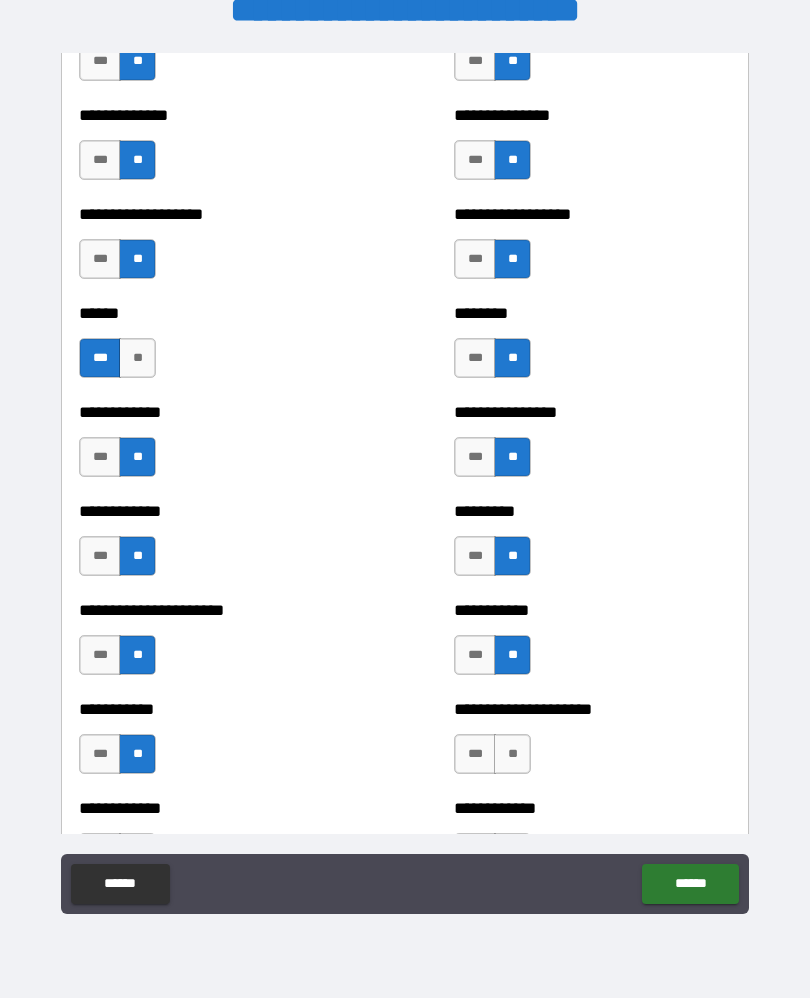 click on "**" at bounding box center (512, 755) 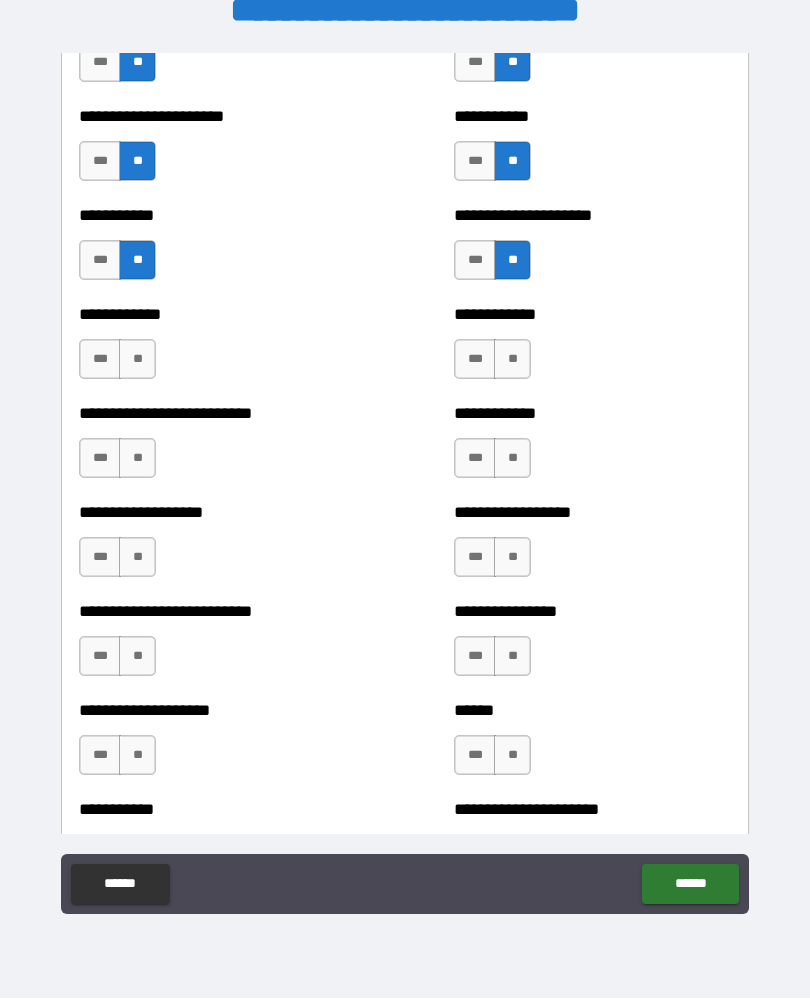 scroll, scrollTop: 5294, scrollLeft: 0, axis: vertical 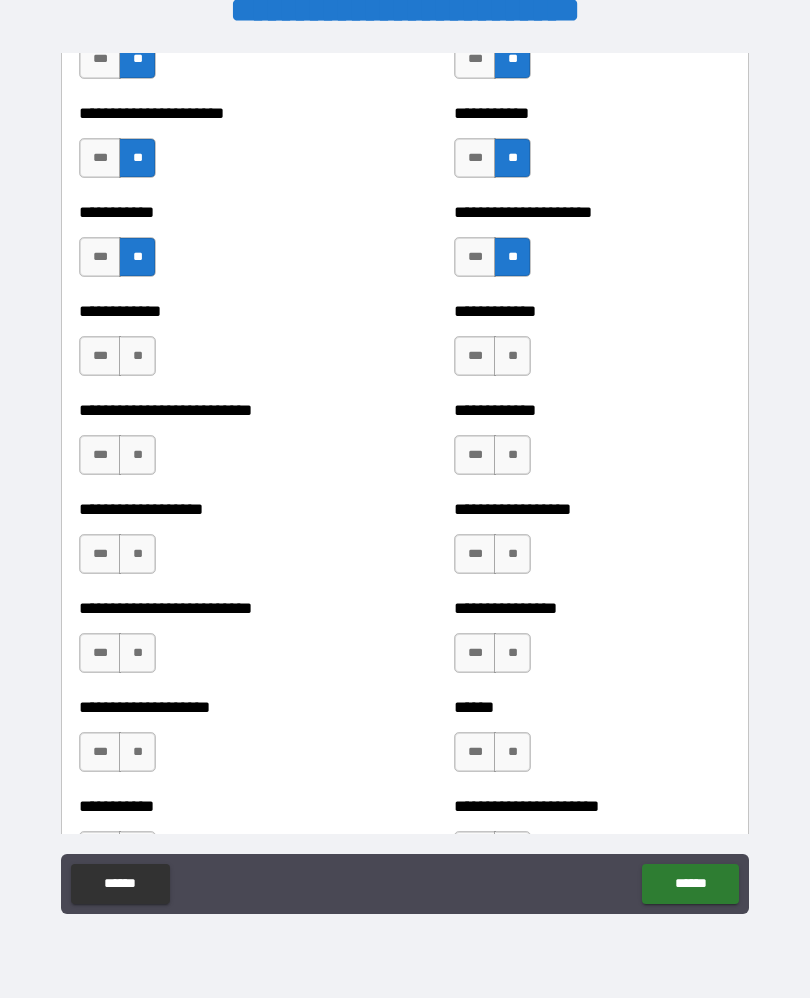 click on "**" at bounding box center (512, 357) 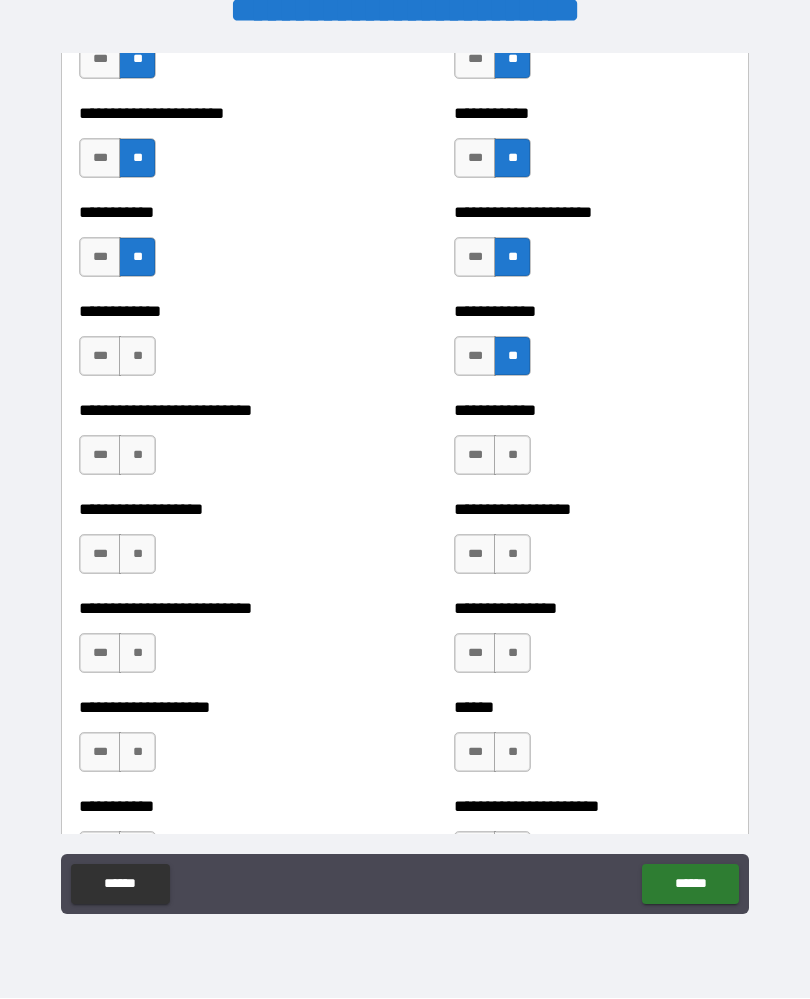 click on "**" at bounding box center [512, 456] 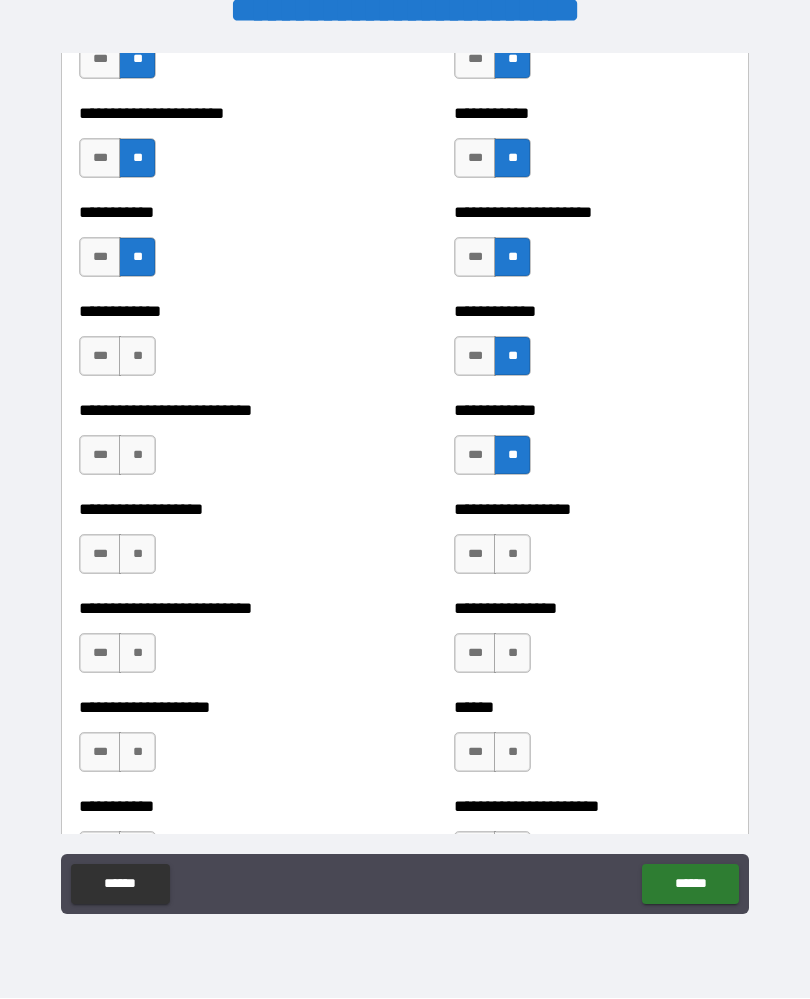 click on "**" at bounding box center (512, 555) 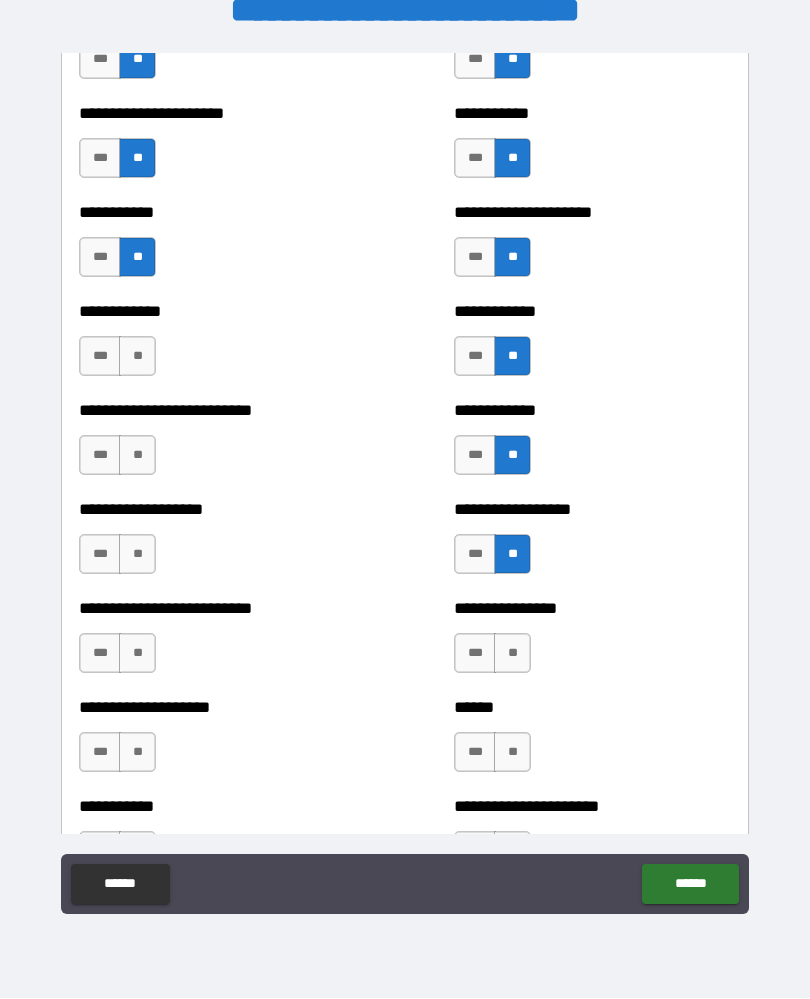 click on "**" at bounding box center (512, 654) 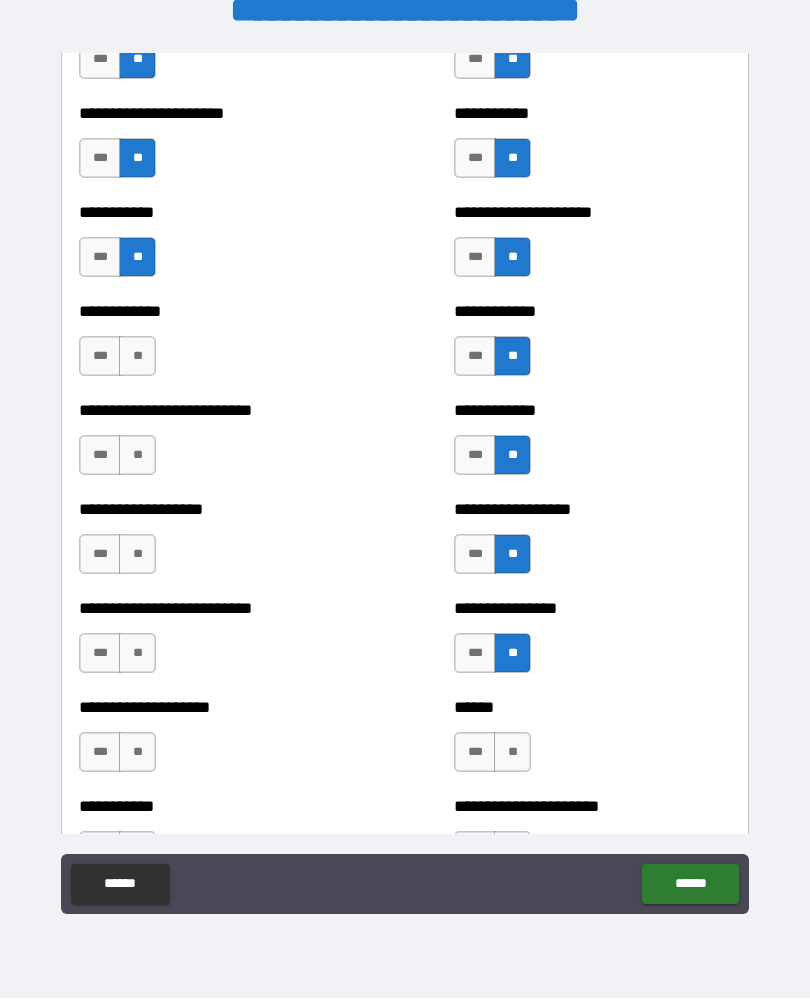 click on "**" at bounding box center [512, 753] 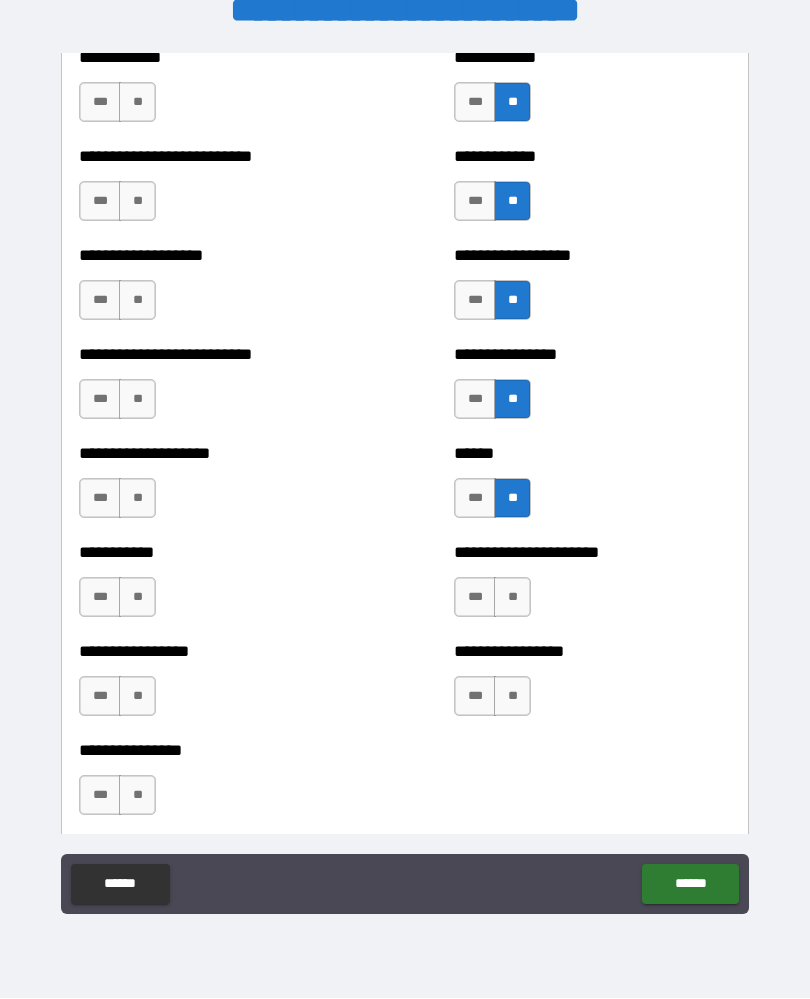 scroll, scrollTop: 5556, scrollLeft: 0, axis: vertical 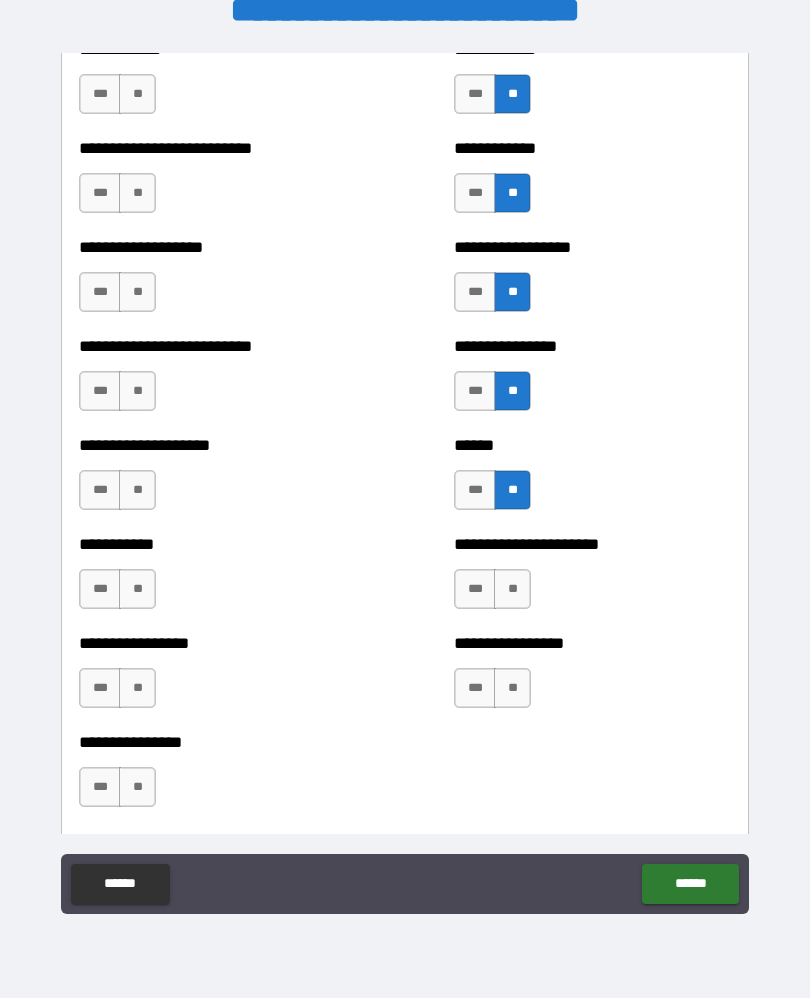 click on "**" at bounding box center (512, 590) 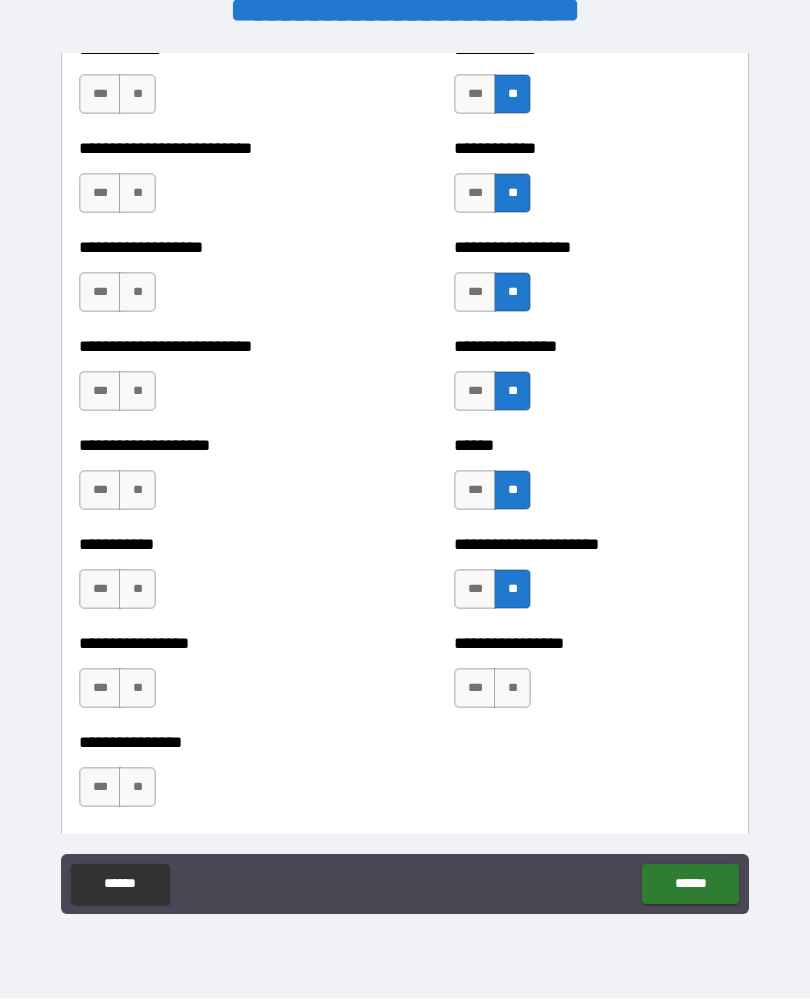 click on "**" at bounding box center [512, 689] 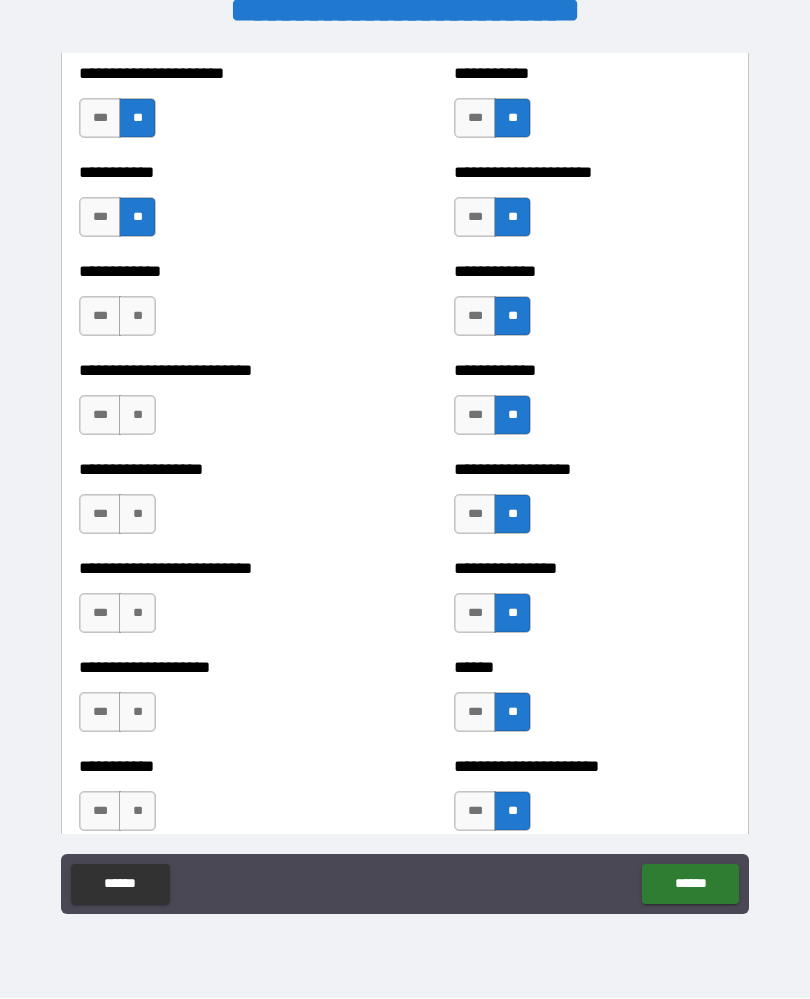 scroll, scrollTop: 5321, scrollLeft: 0, axis: vertical 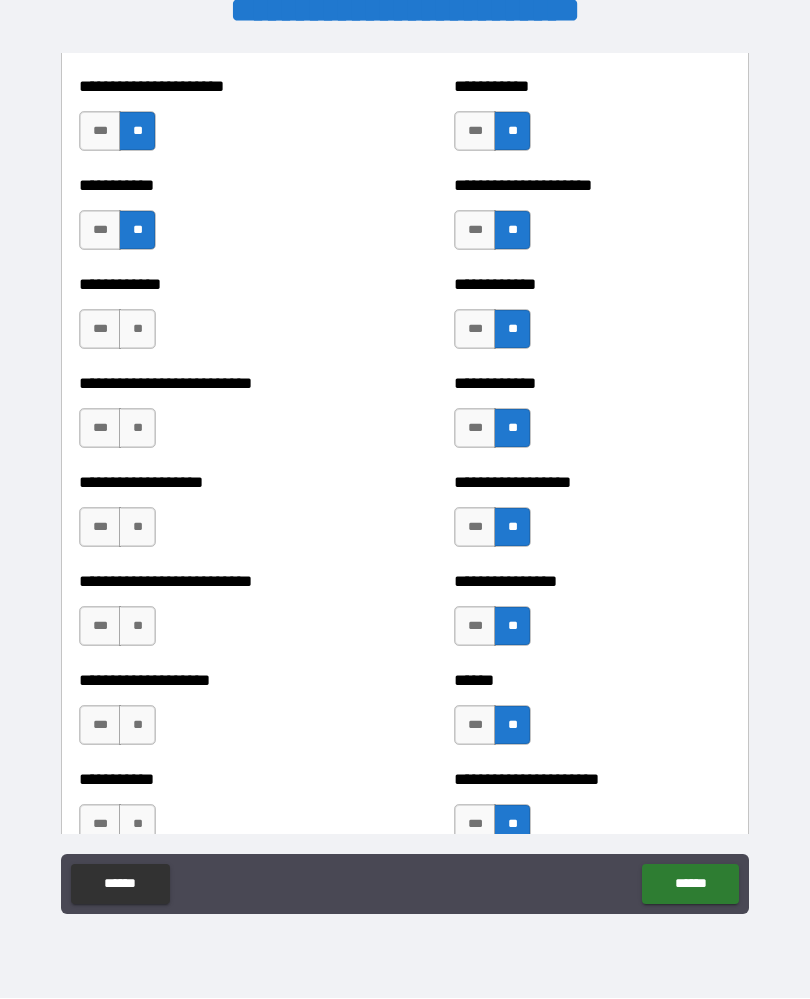 click on "**" at bounding box center [137, 330] 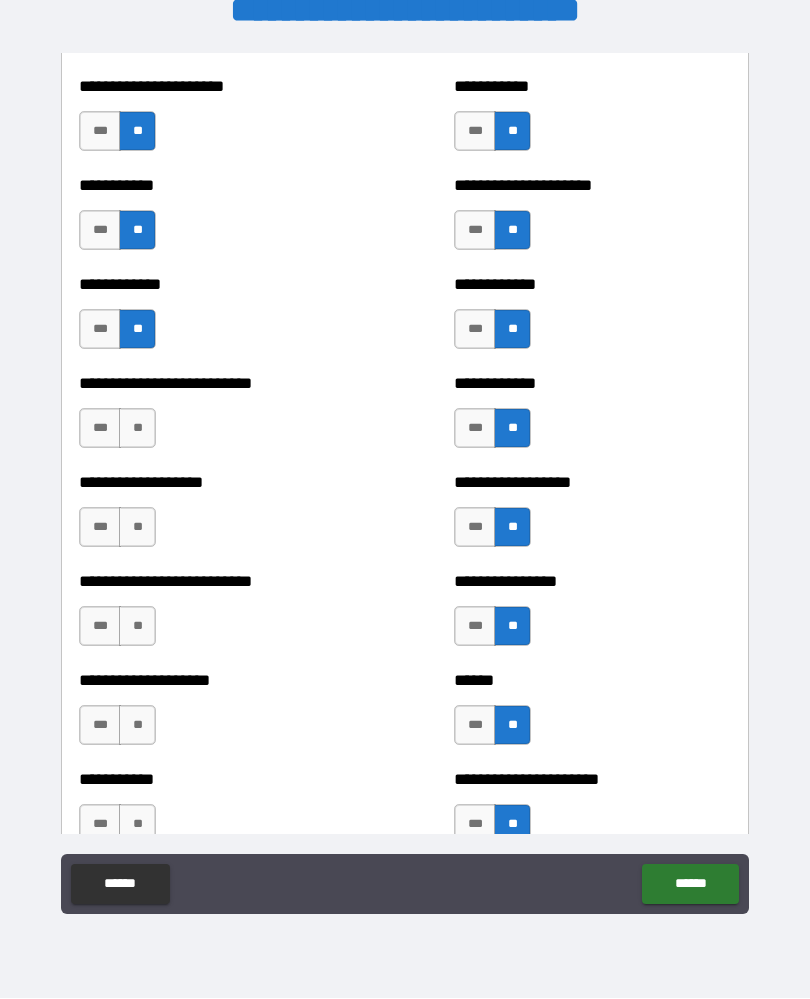 click on "***" at bounding box center (100, 429) 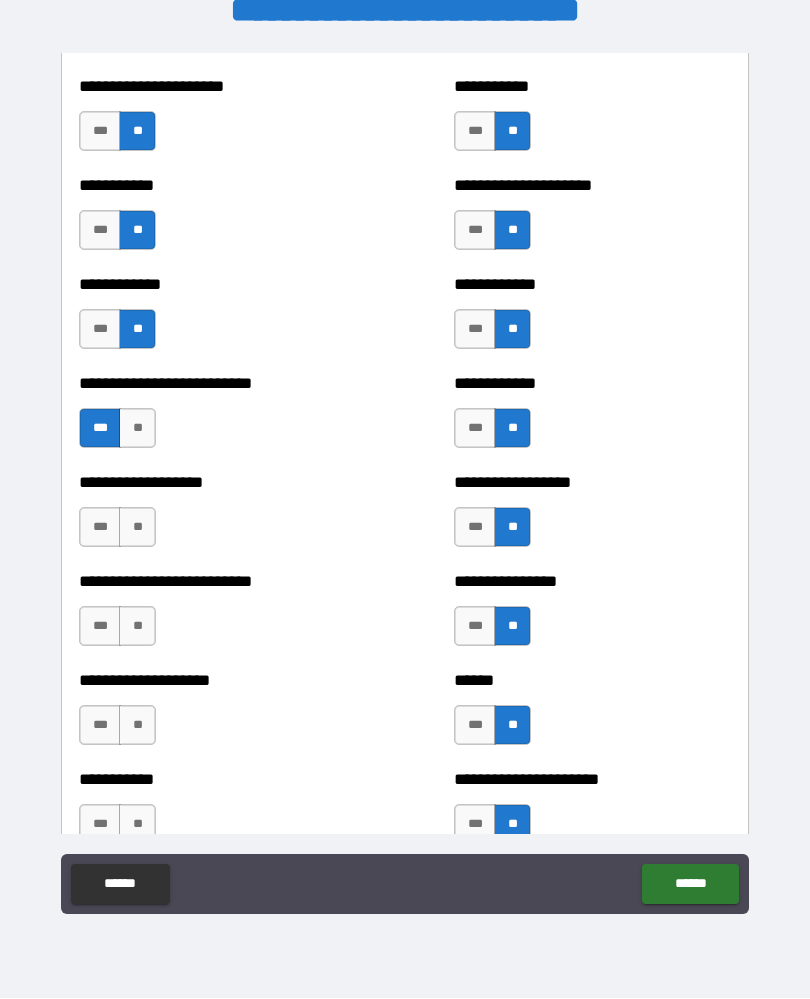 click on "**" at bounding box center (137, 528) 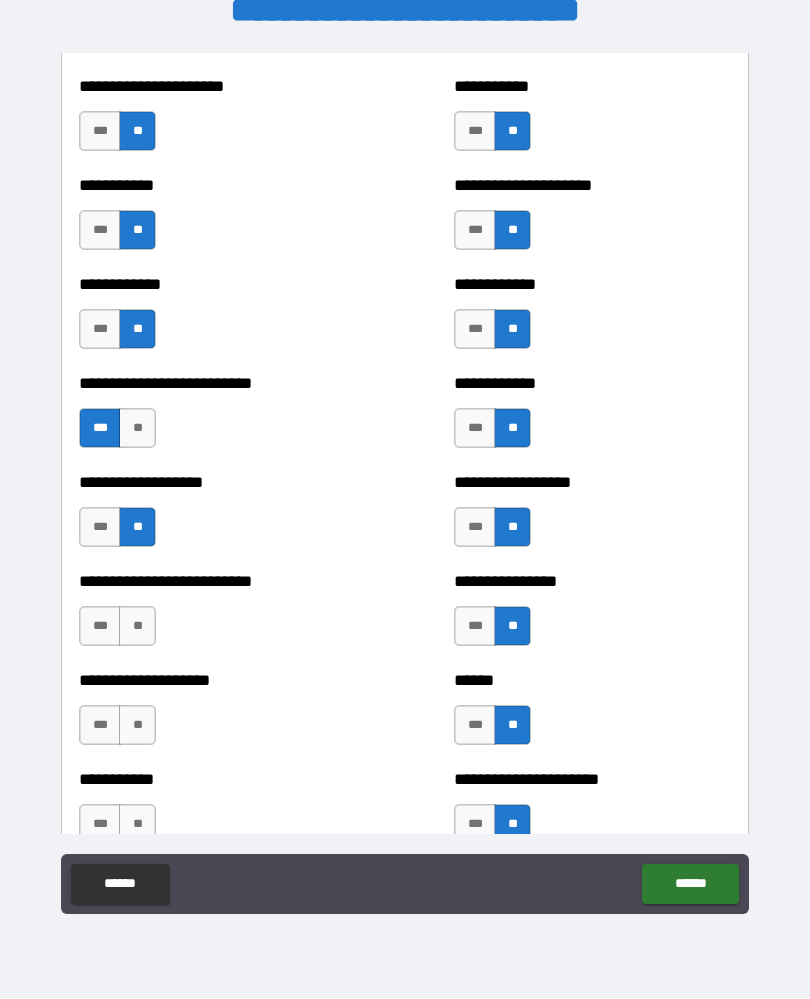 click on "**" at bounding box center (137, 627) 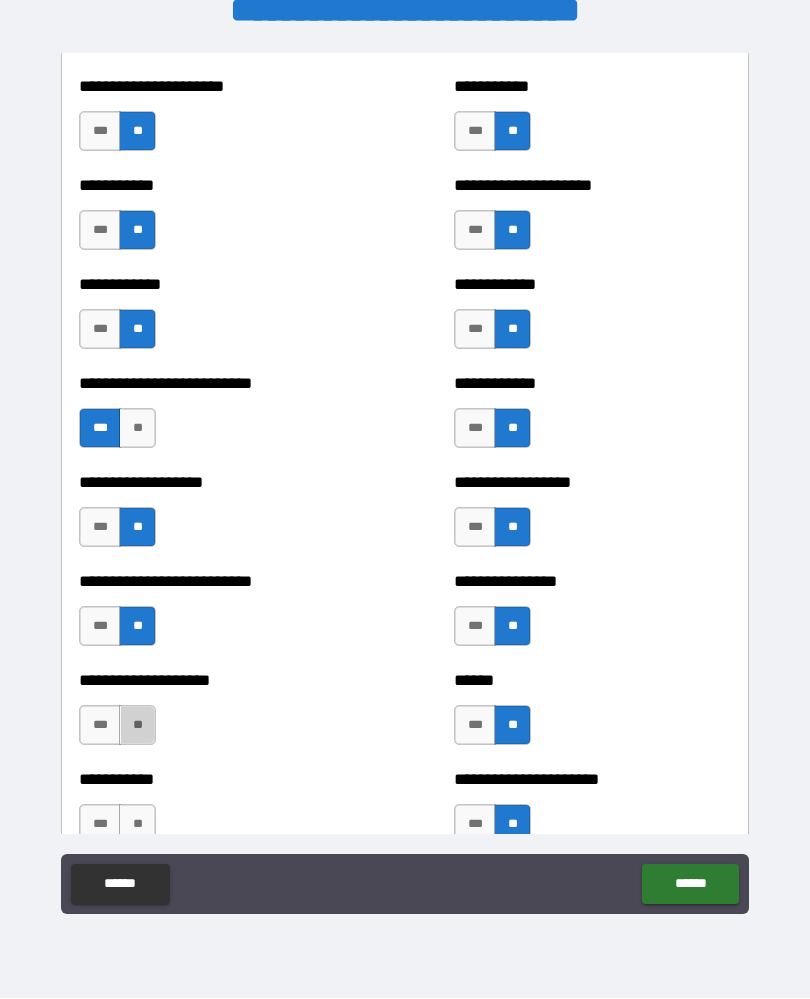 click on "**" at bounding box center [137, 726] 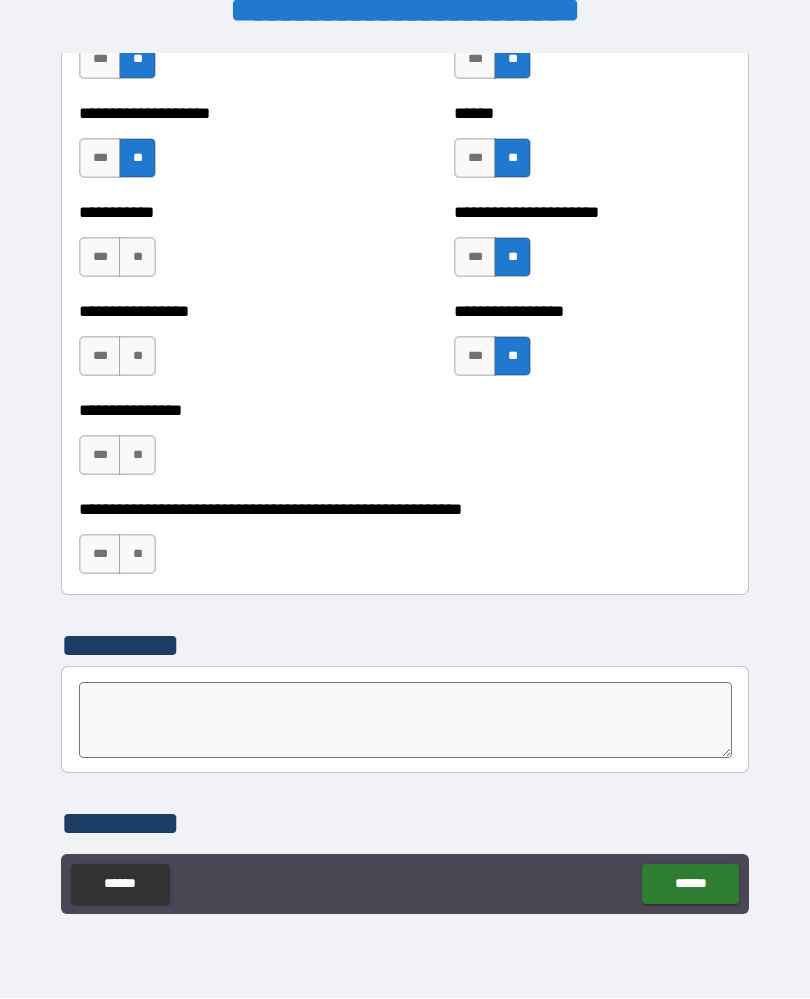 scroll, scrollTop: 5892, scrollLeft: 0, axis: vertical 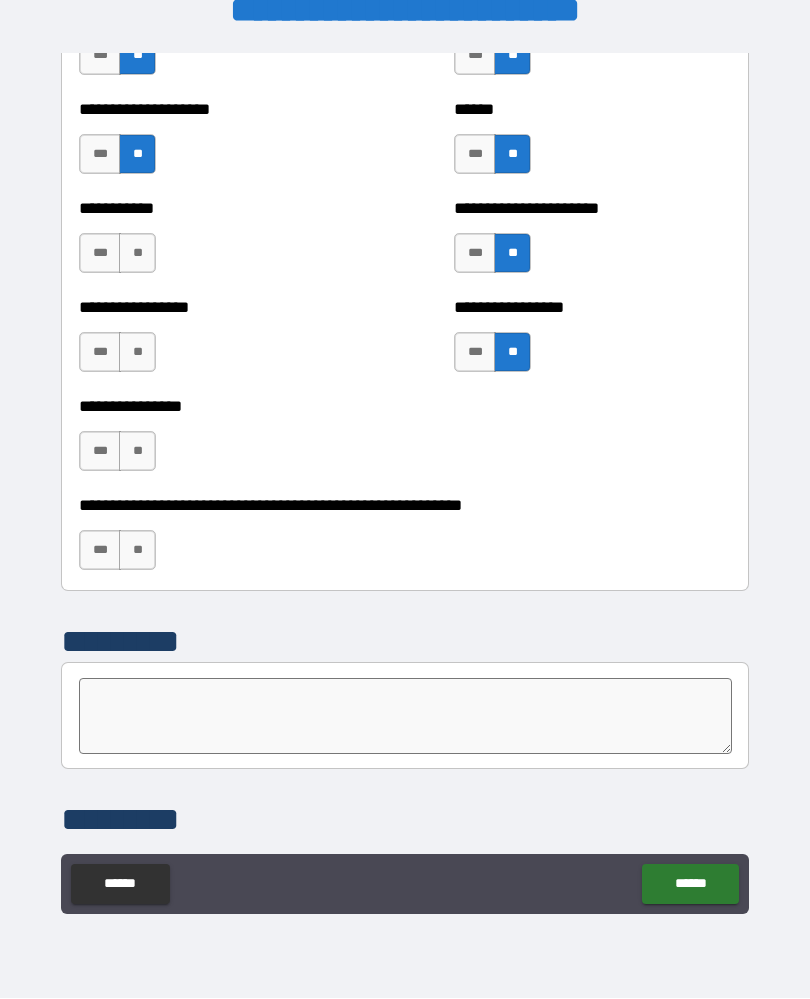 click on "**" at bounding box center [137, 254] 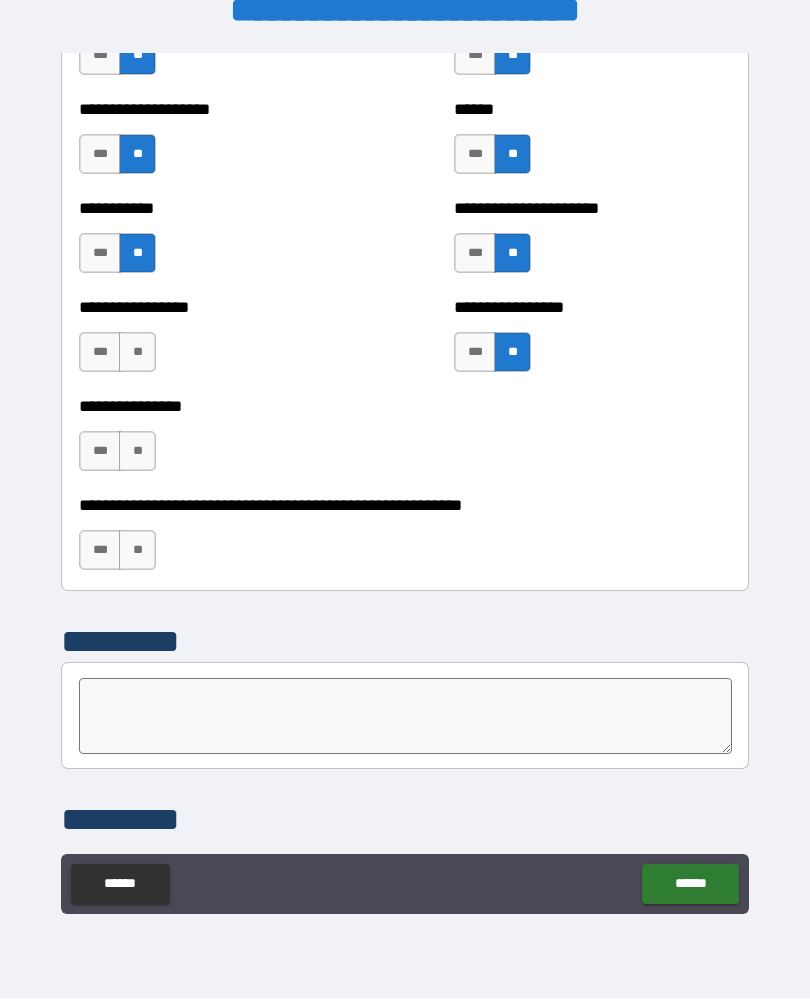 click on "**" at bounding box center (137, 353) 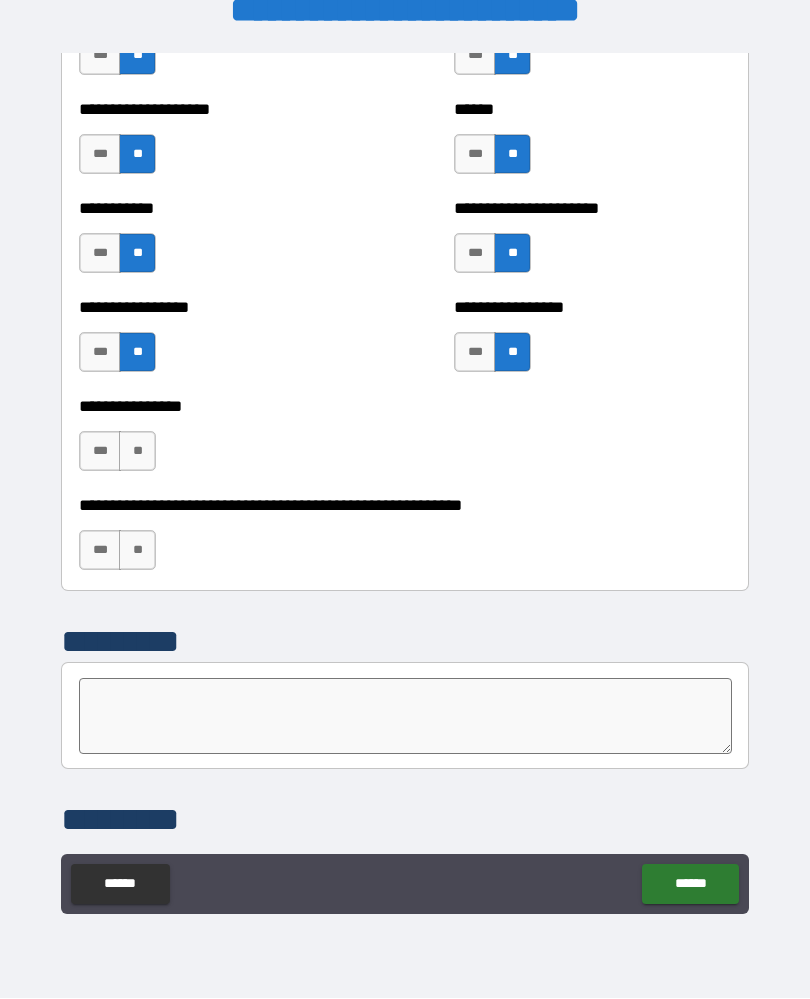 click on "**" at bounding box center [137, 452] 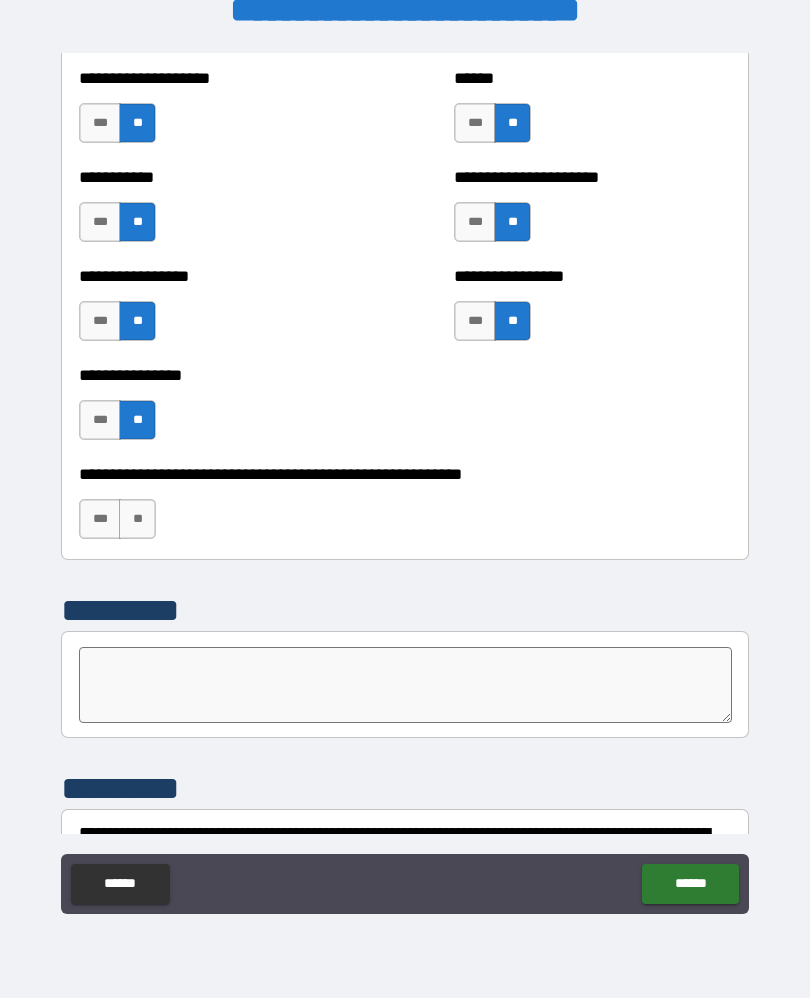 scroll, scrollTop: 5934, scrollLeft: 0, axis: vertical 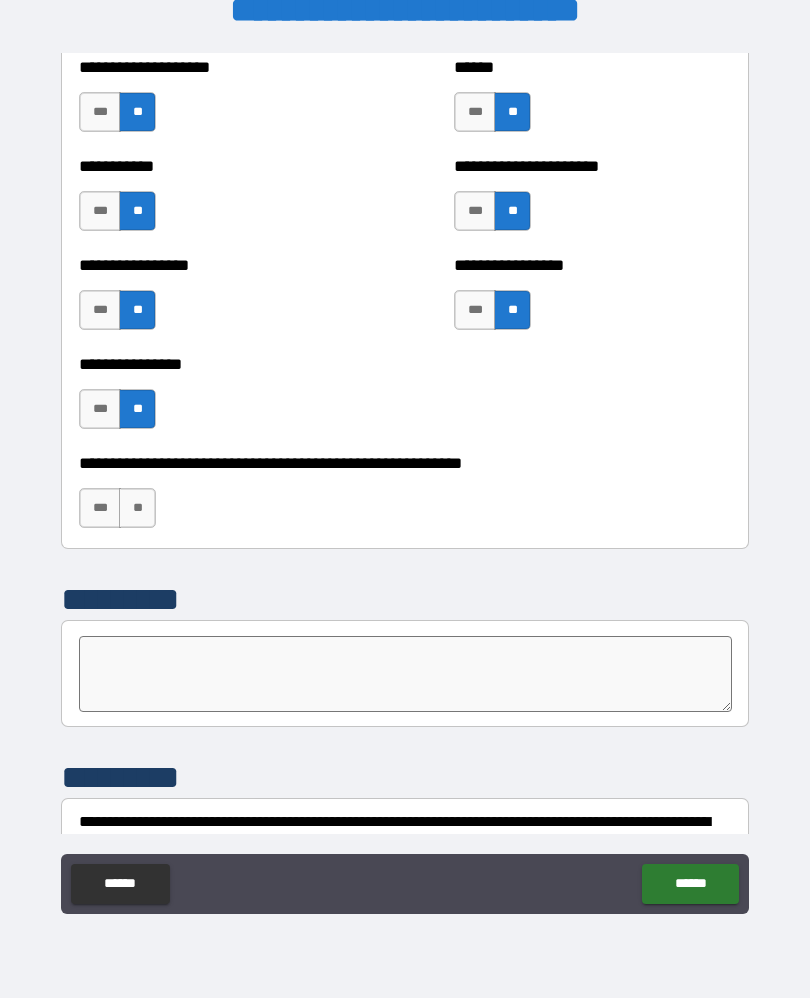 click on "**" at bounding box center (137, 509) 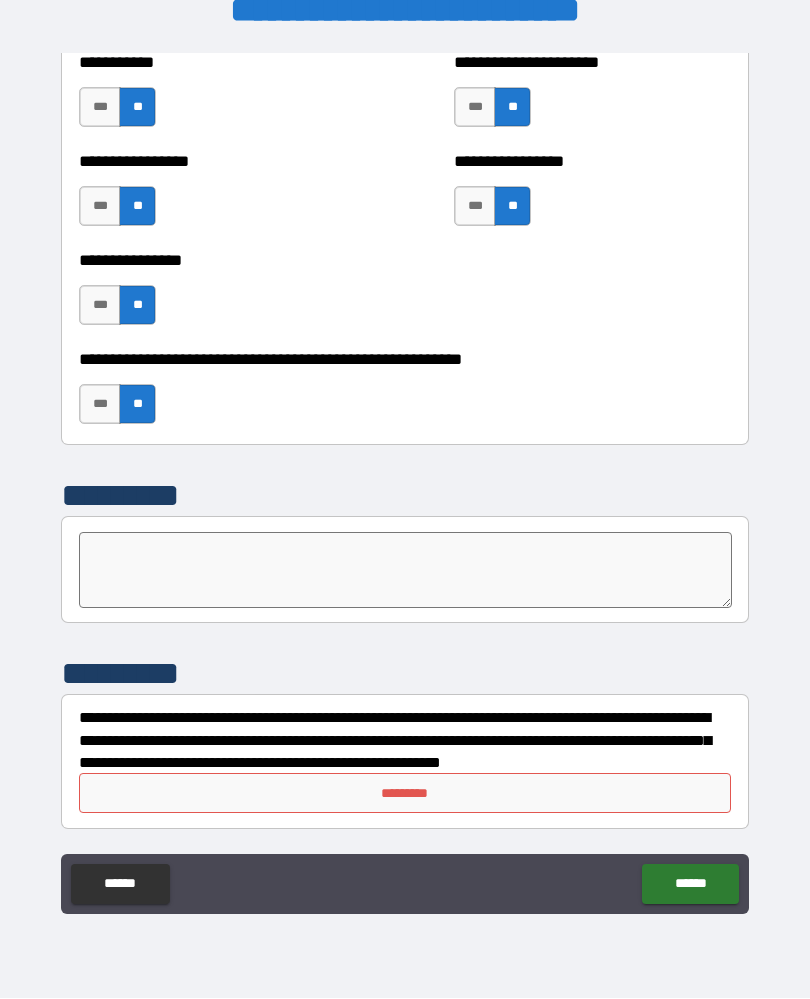 scroll, scrollTop: 6038, scrollLeft: 0, axis: vertical 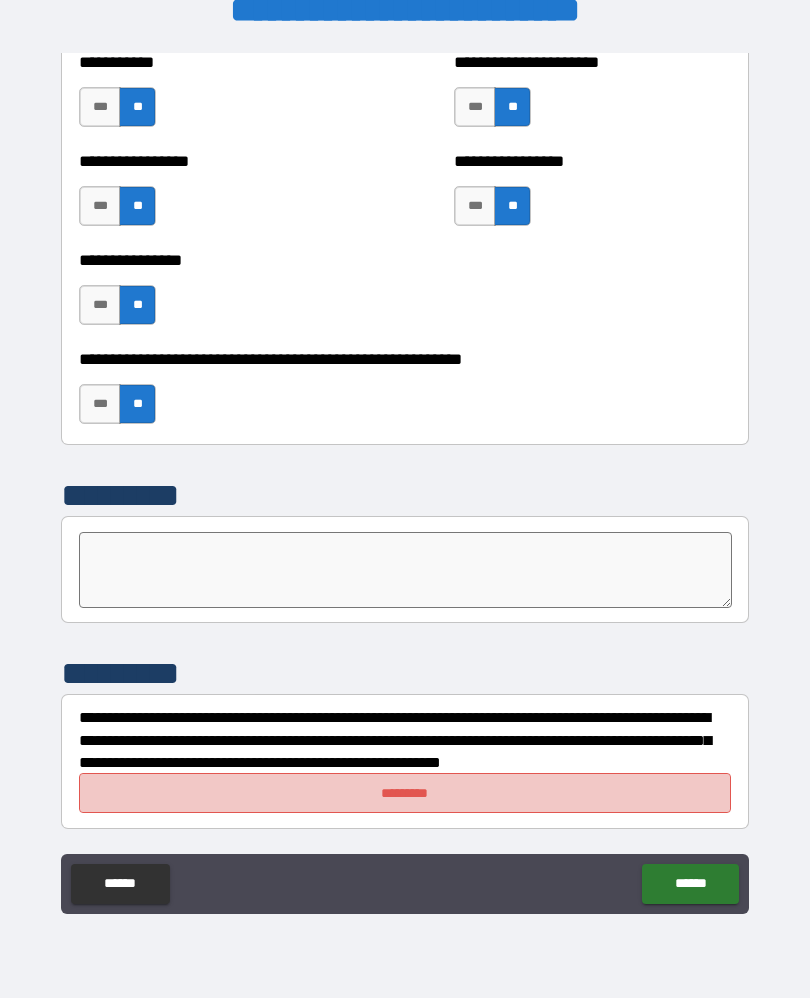 click on "*********" at bounding box center (405, 794) 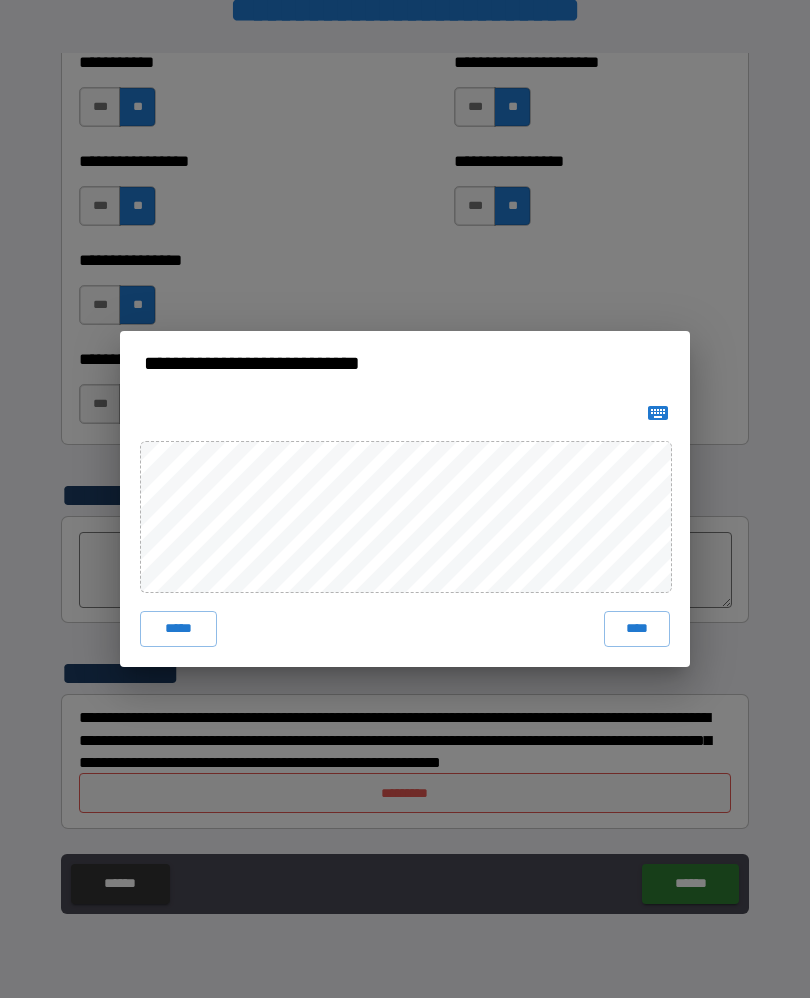 click on "***** ****" at bounding box center (405, 532) 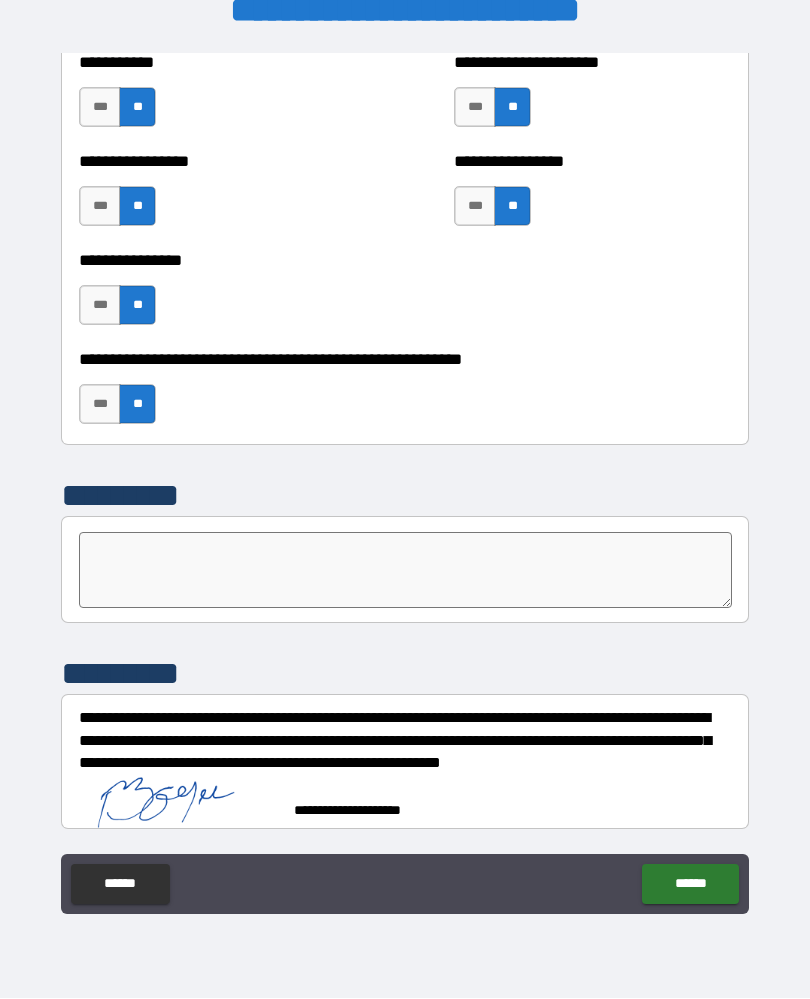 scroll, scrollTop: 6028, scrollLeft: 0, axis: vertical 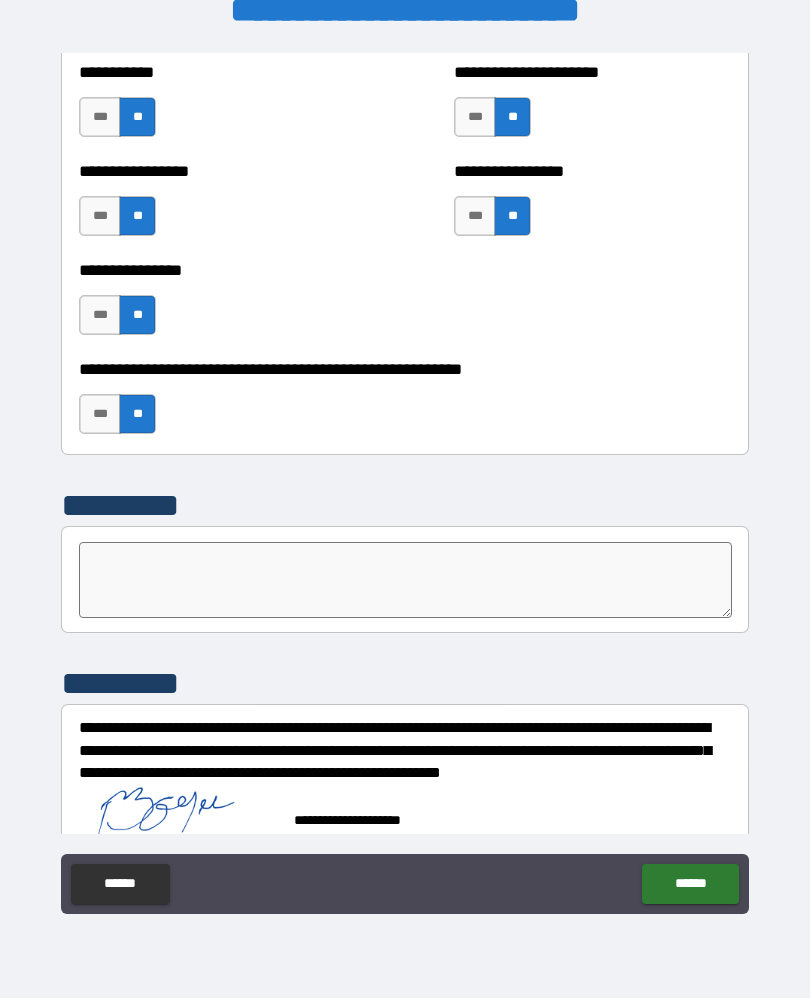 click on "******" at bounding box center [690, 885] 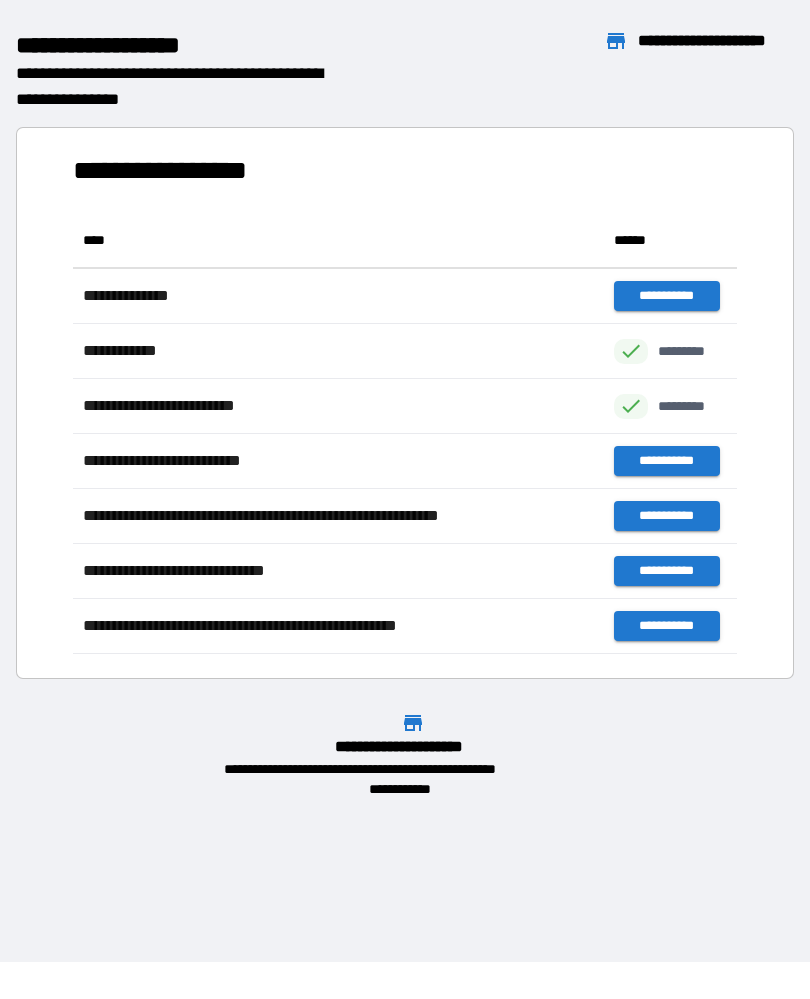 scroll, scrollTop: 1, scrollLeft: 1, axis: both 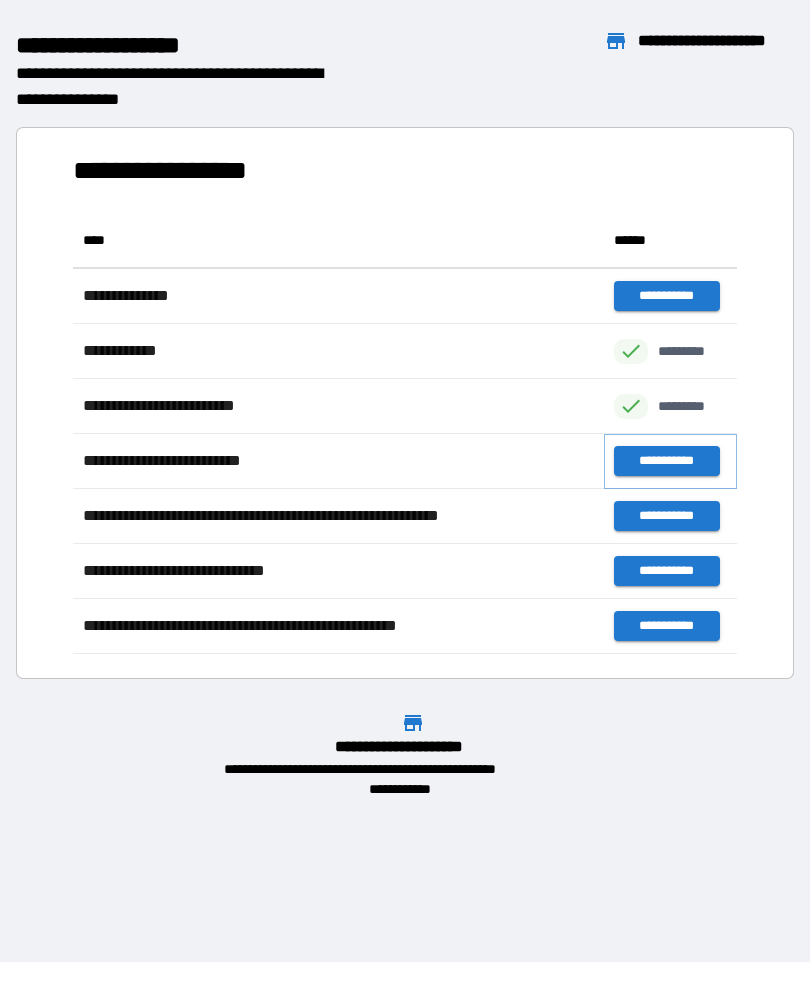 click on "**********" at bounding box center [666, 462] 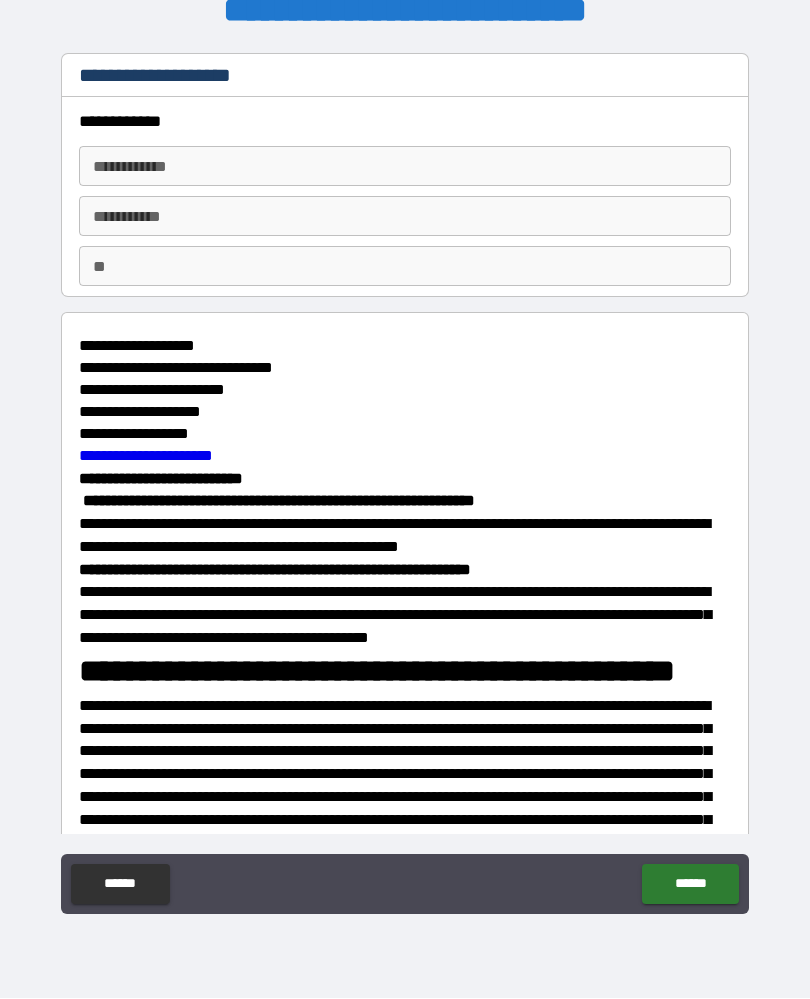 click on "**********" at bounding box center (405, 167) 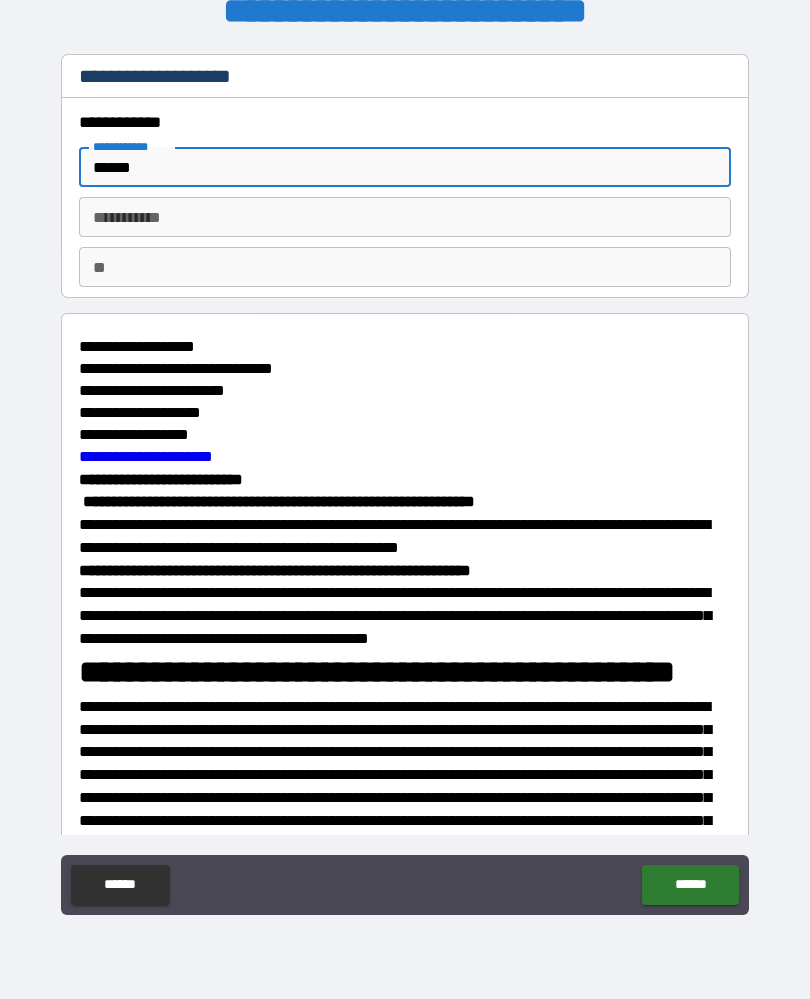 type on "******" 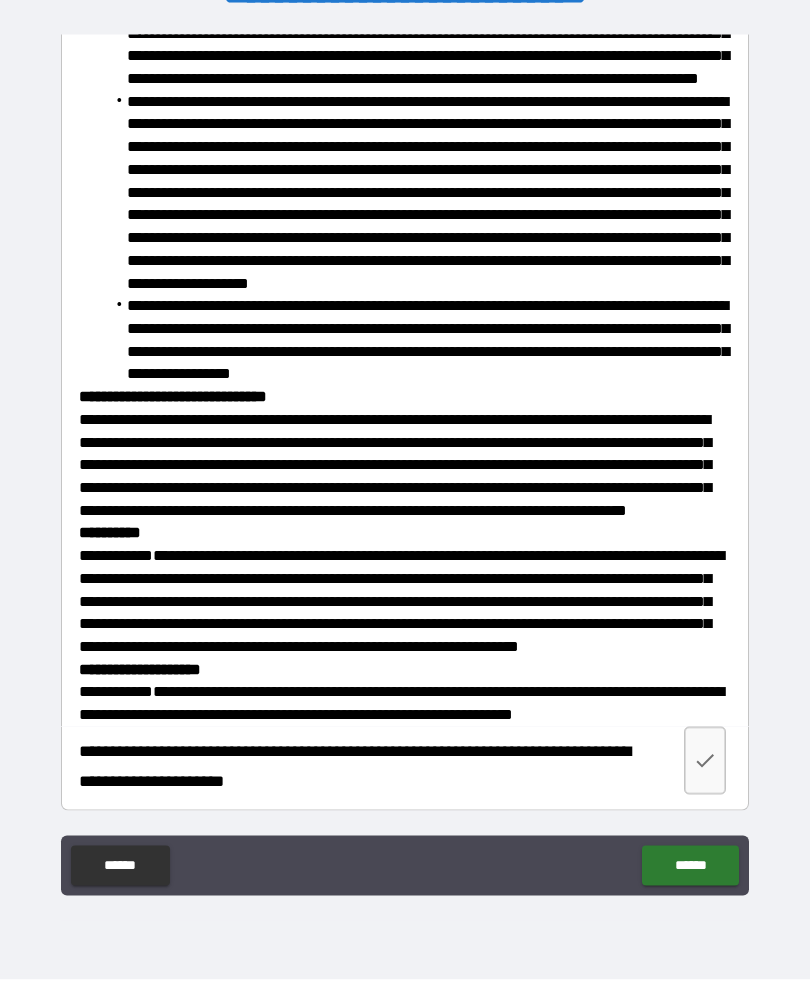 scroll, scrollTop: 3134, scrollLeft: 0, axis: vertical 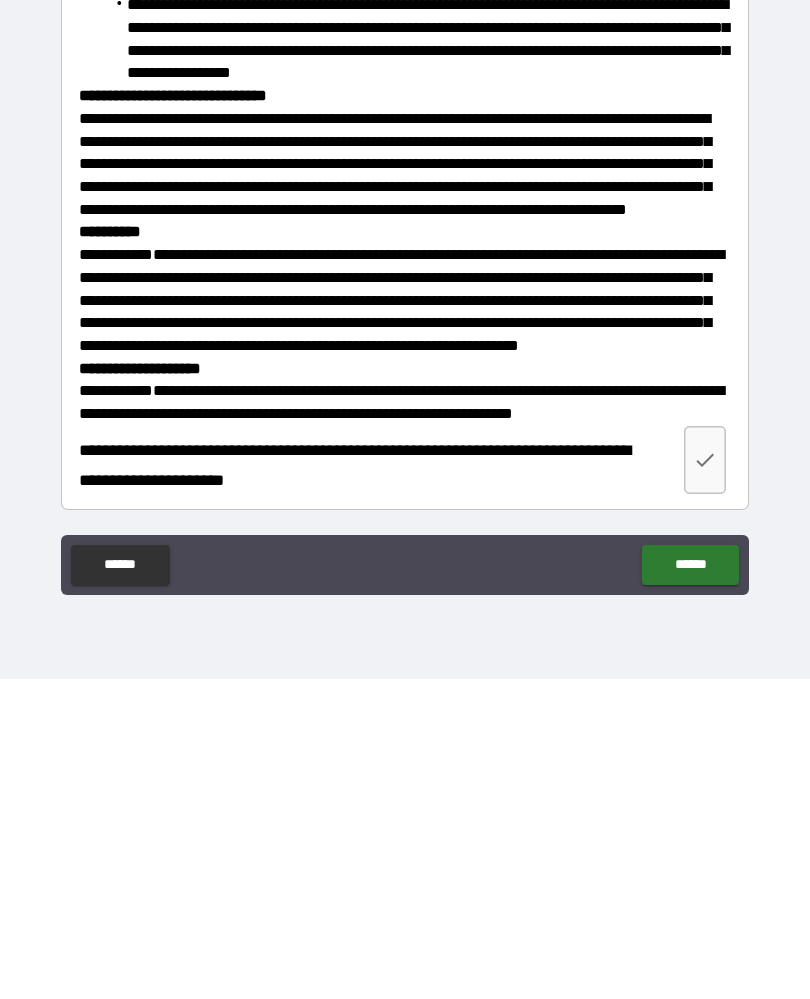 type on "*****" 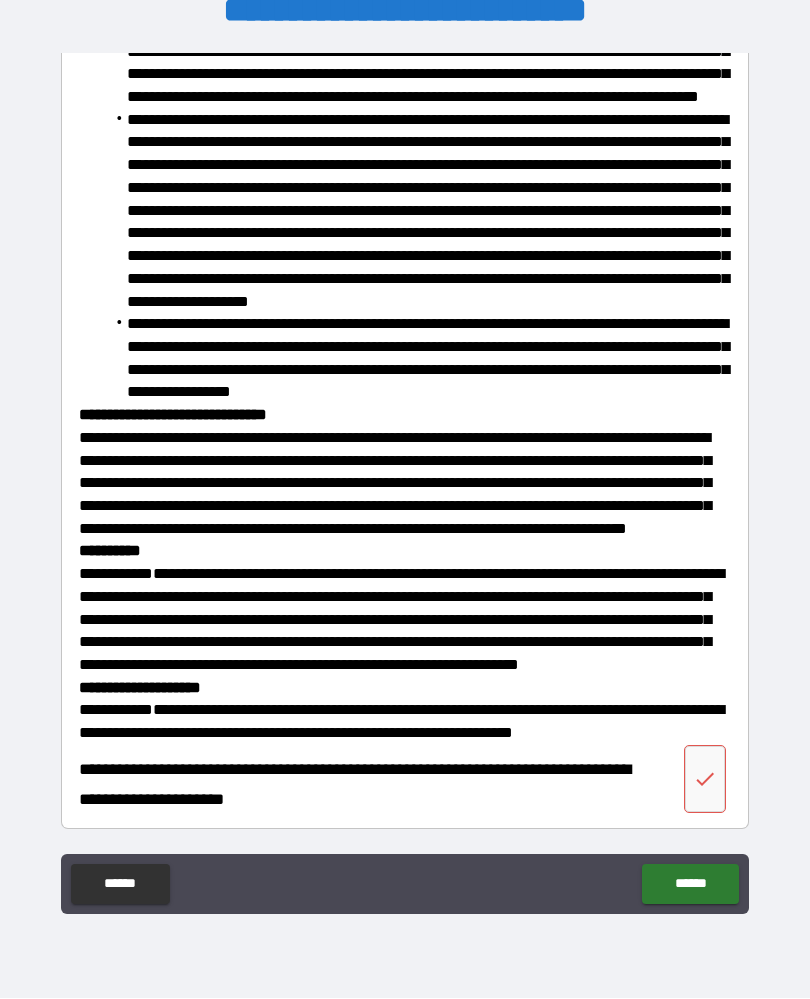 scroll, scrollTop: 3134, scrollLeft: 0, axis: vertical 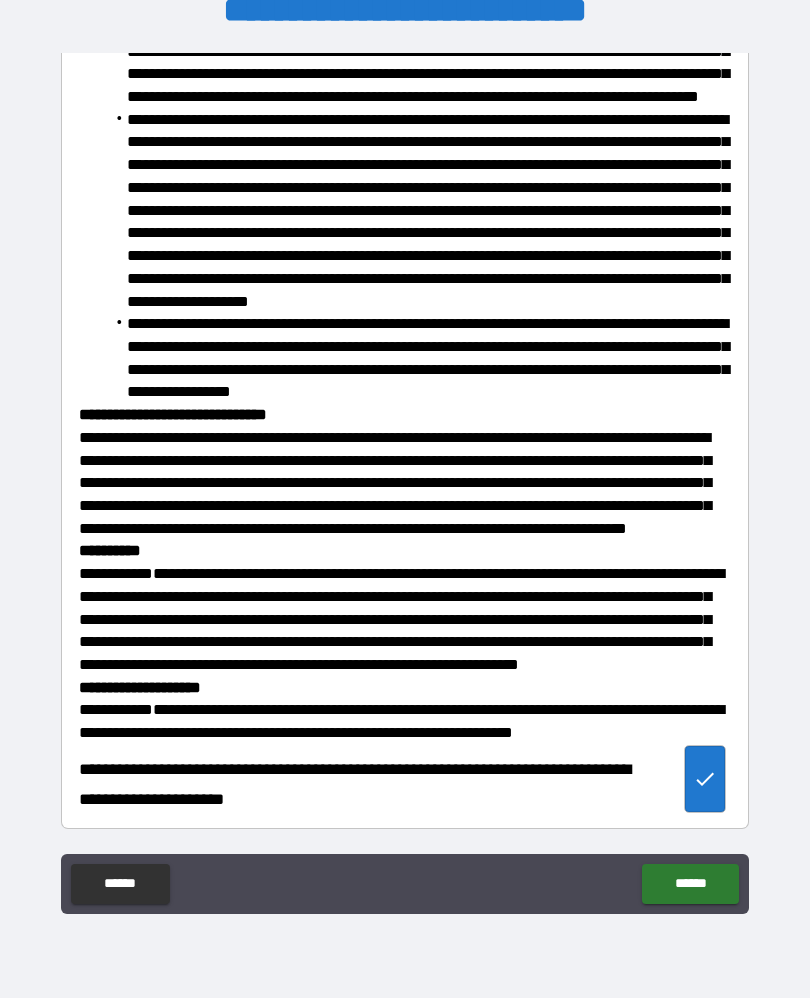 click on "******" at bounding box center (690, 885) 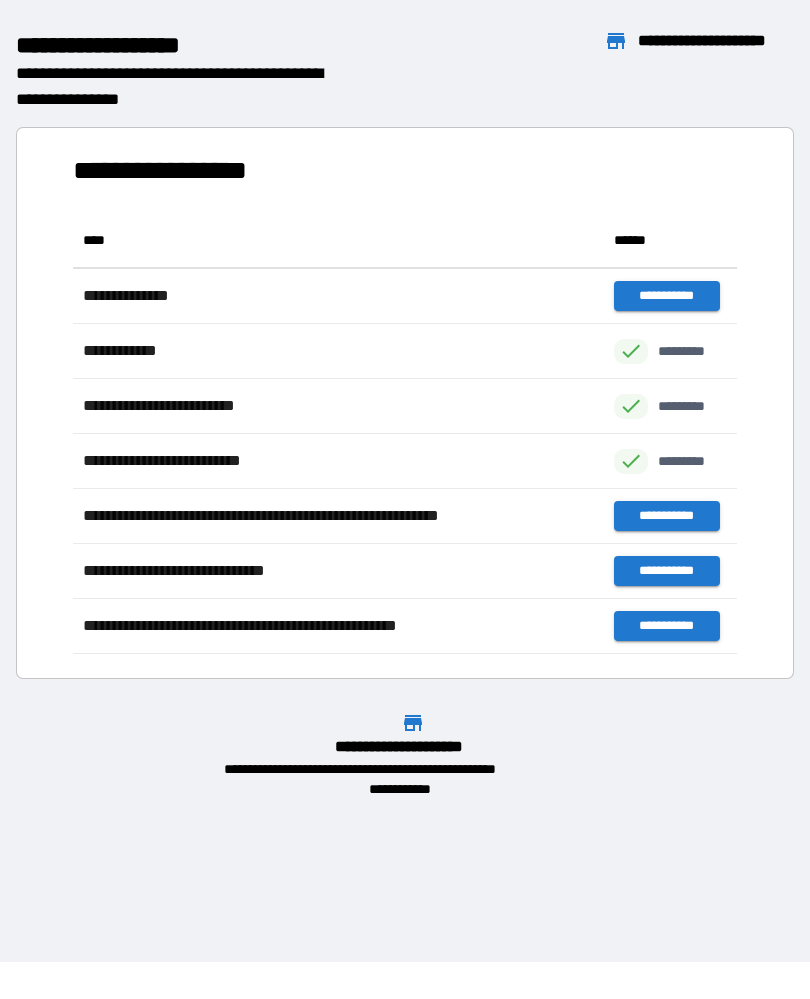 scroll, scrollTop: 1, scrollLeft: 1, axis: both 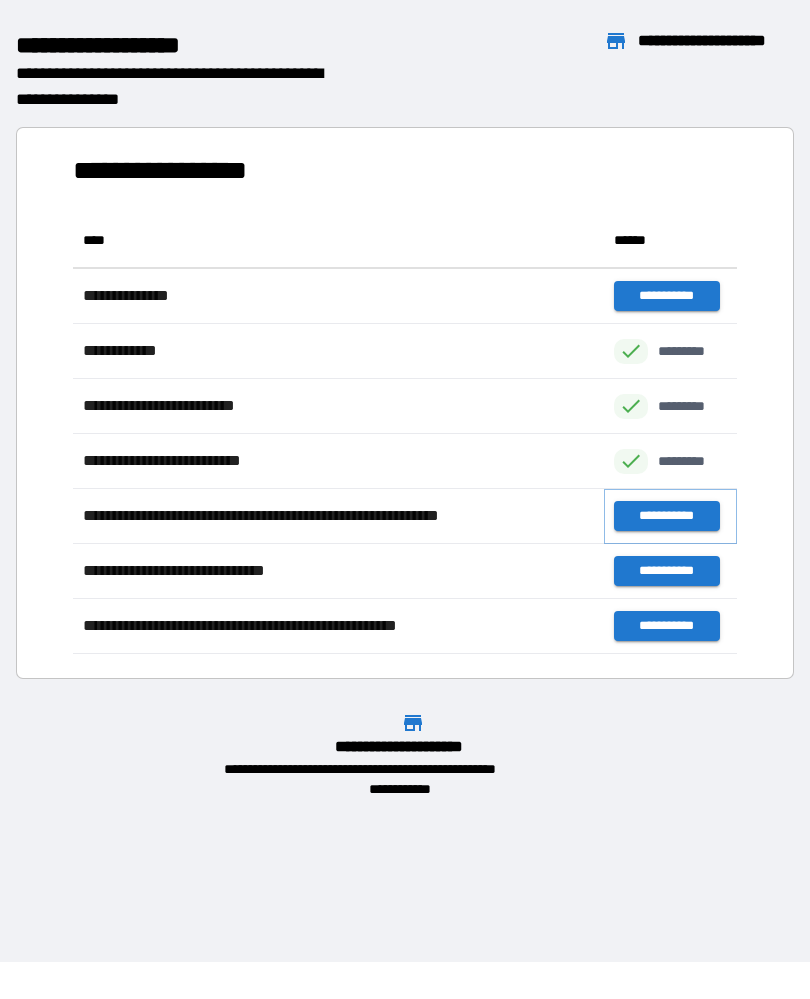 click on "**********" at bounding box center (666, 517) 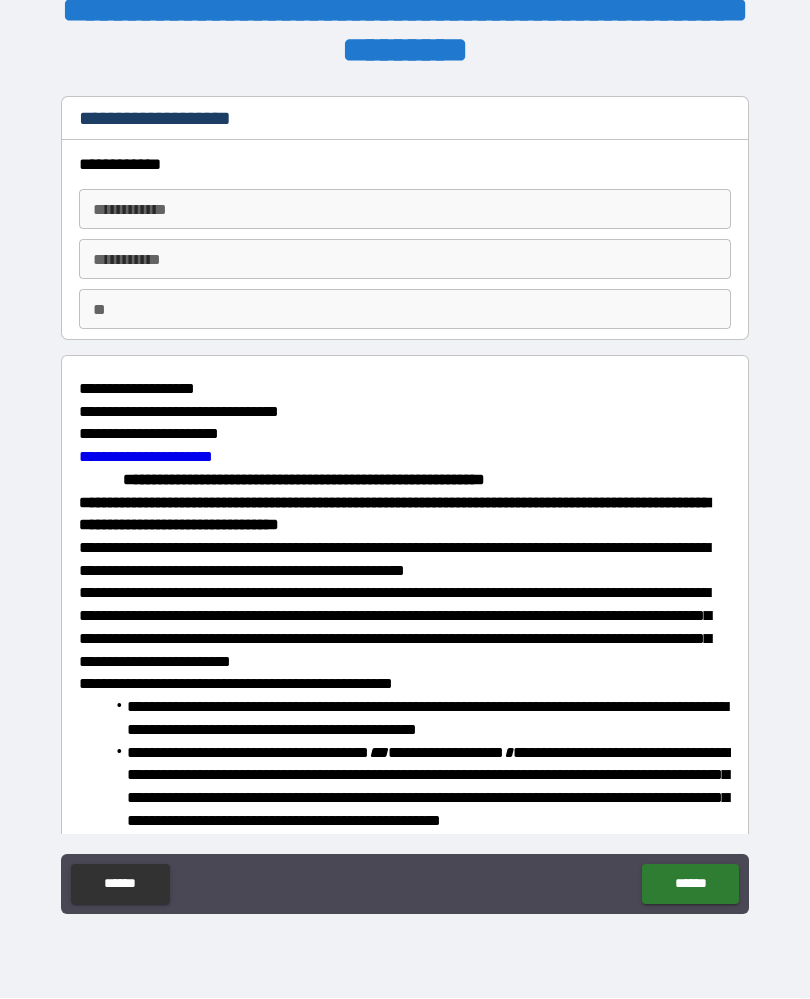 click on "**********" at bounding box center [405, 210] 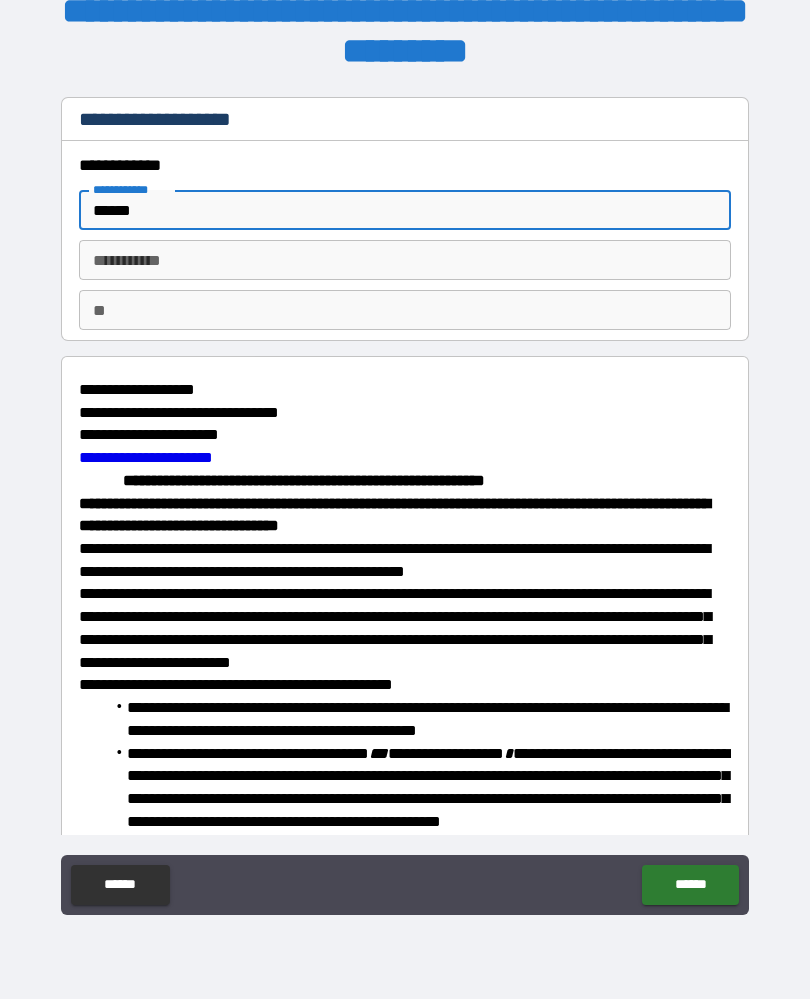 type on "******" 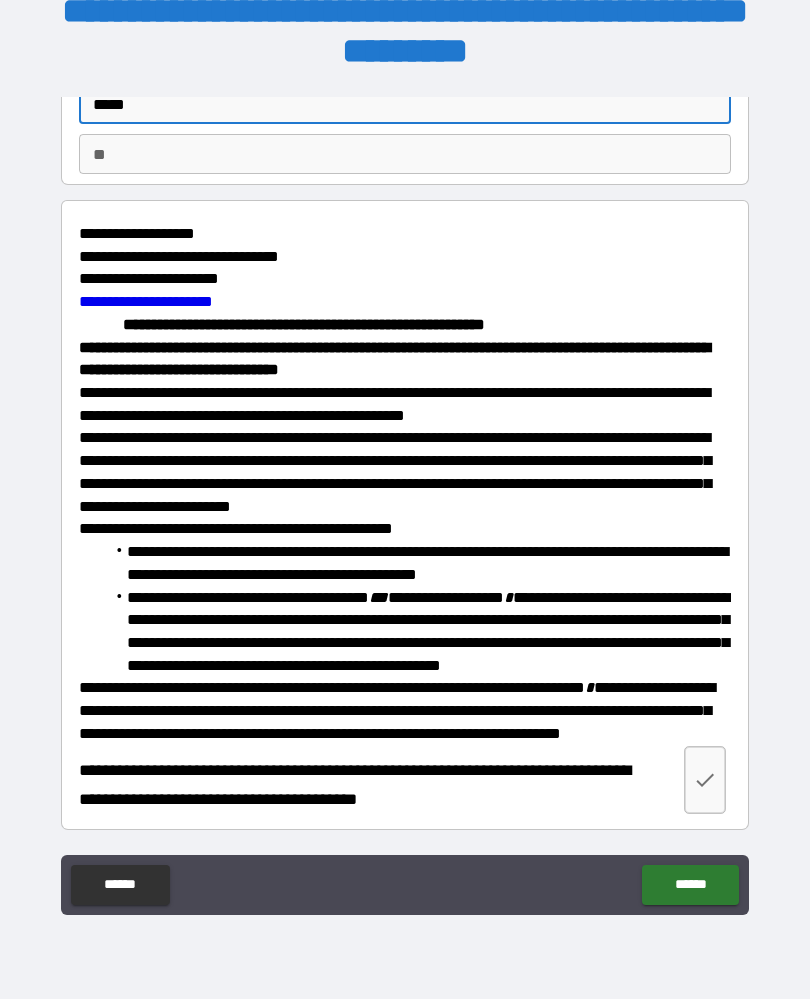 scroll, scrollTop: 183, scrollLeft: 0, axis: vertical 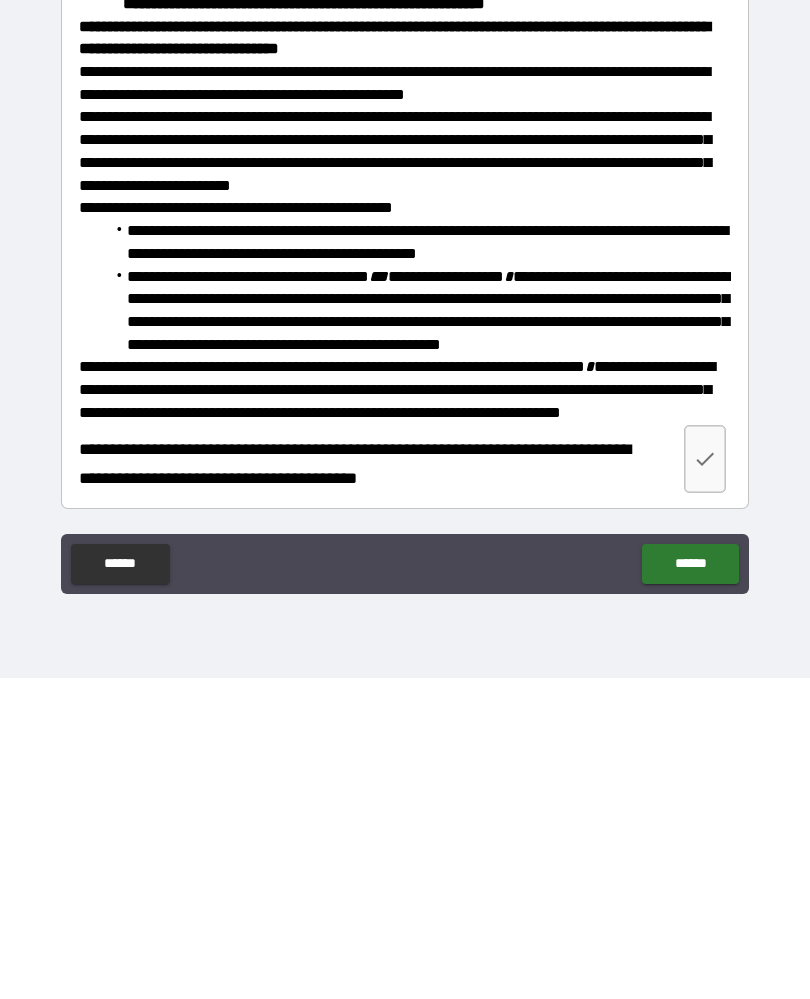 click 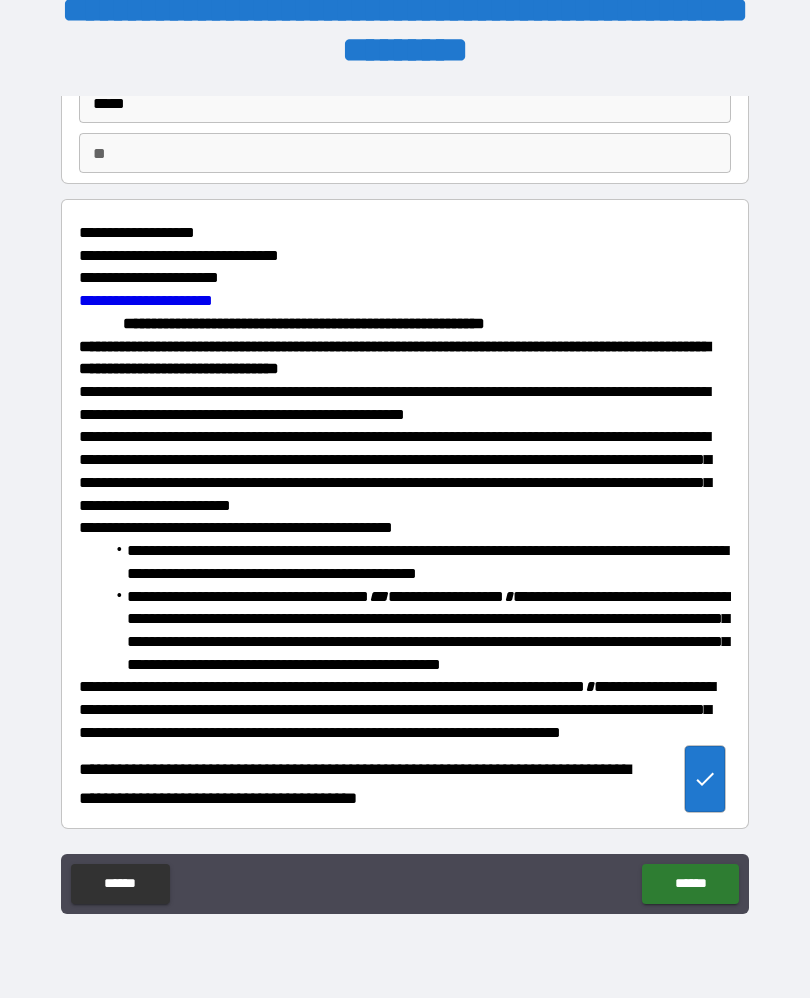 click on "******" at bounding box center [690, 885] 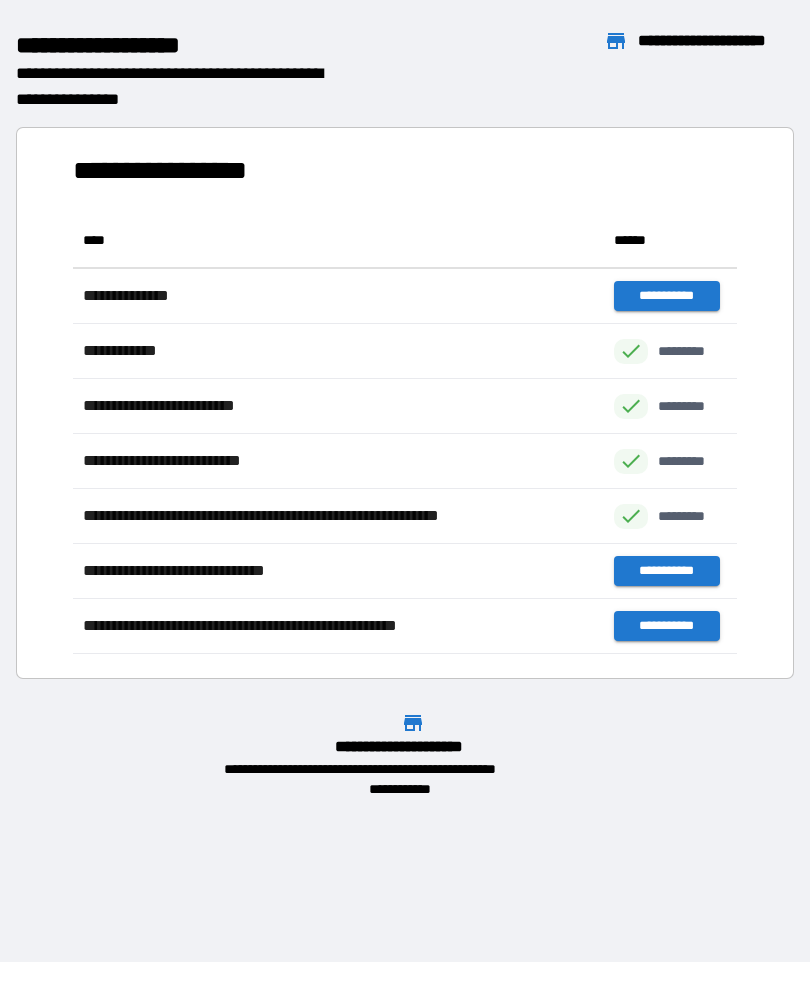 scroll, scrollTop: 1, scrollLeft: 1, axis: both 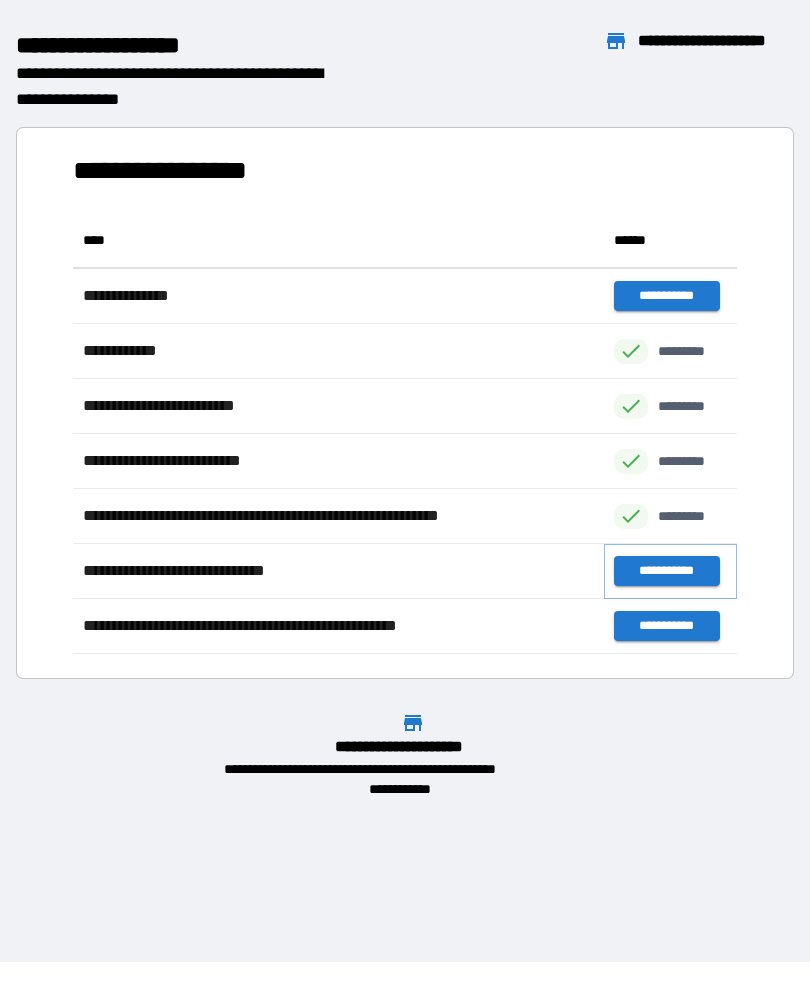 click on "**********" at bounding box center [666, 572] 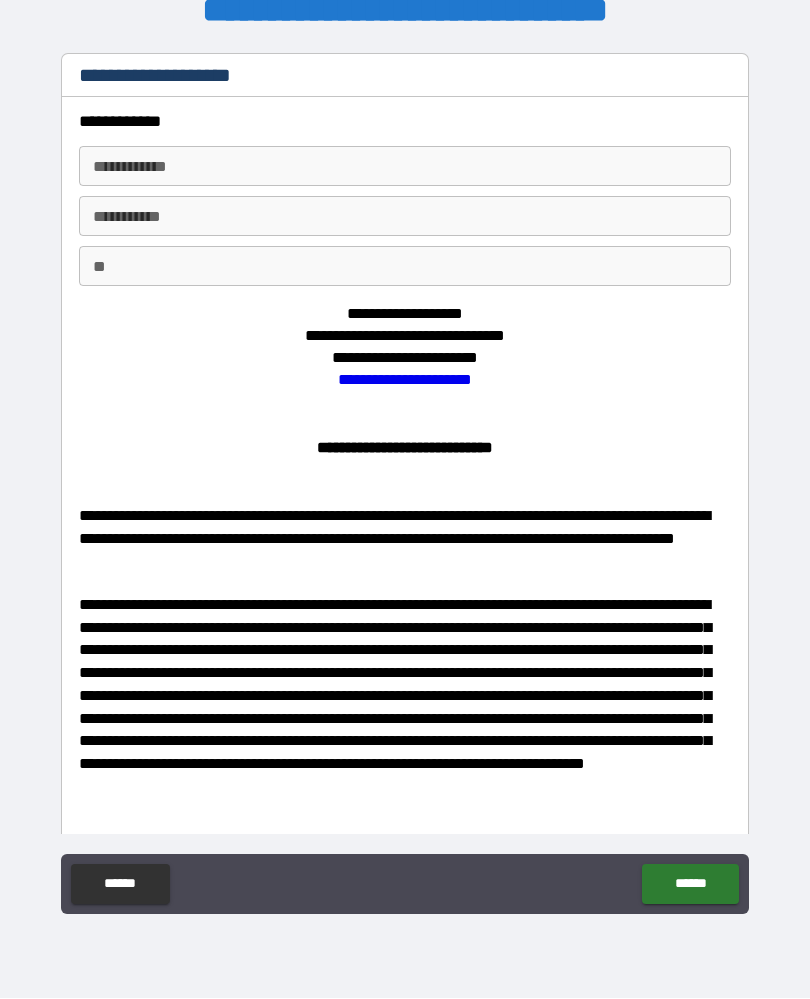 click on "**********" at bounding box center [405, 167] 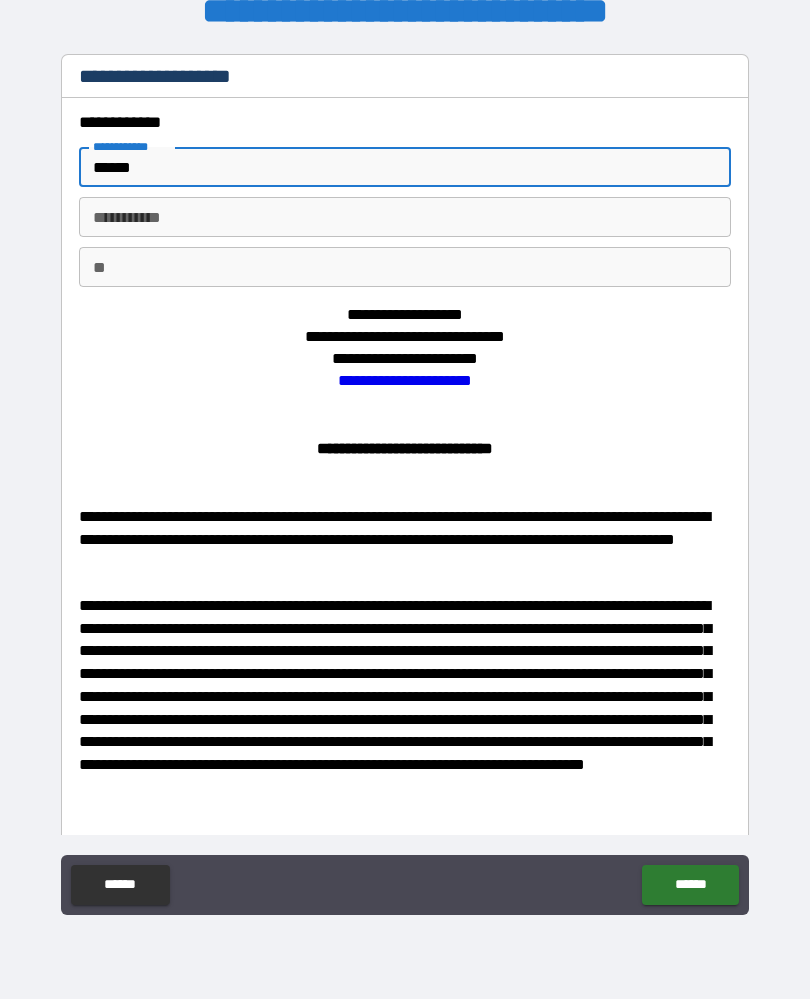 type on "******" 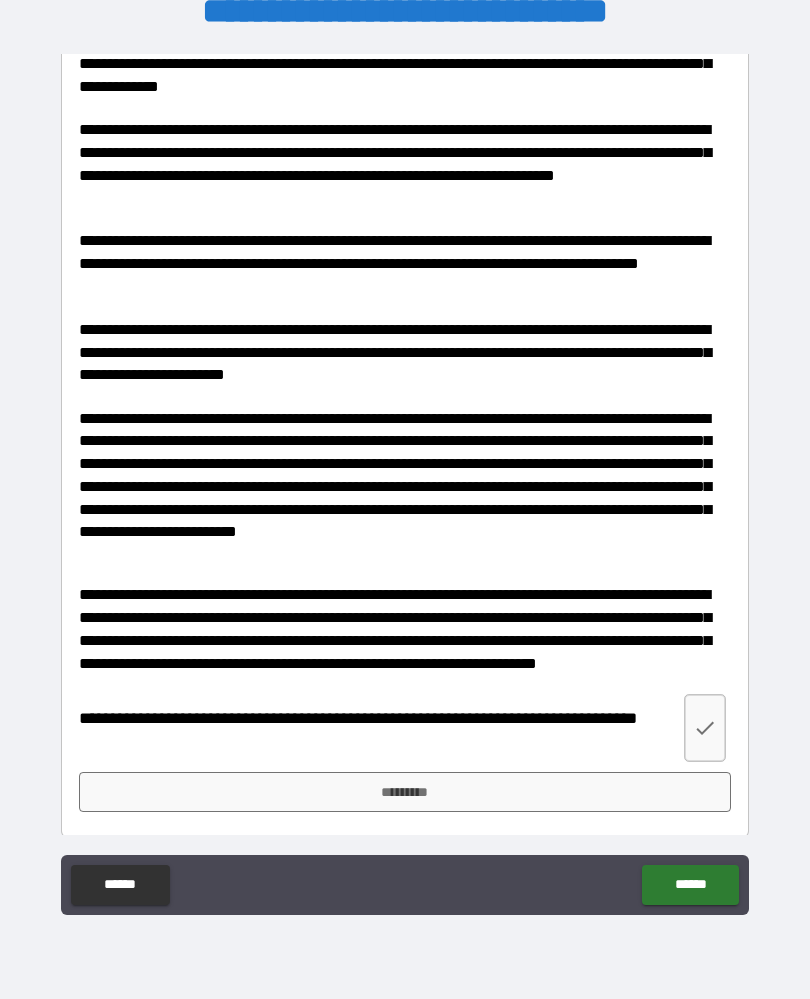 scroll, scrollTop: 806, scrollLeft: 0, axis: vertical 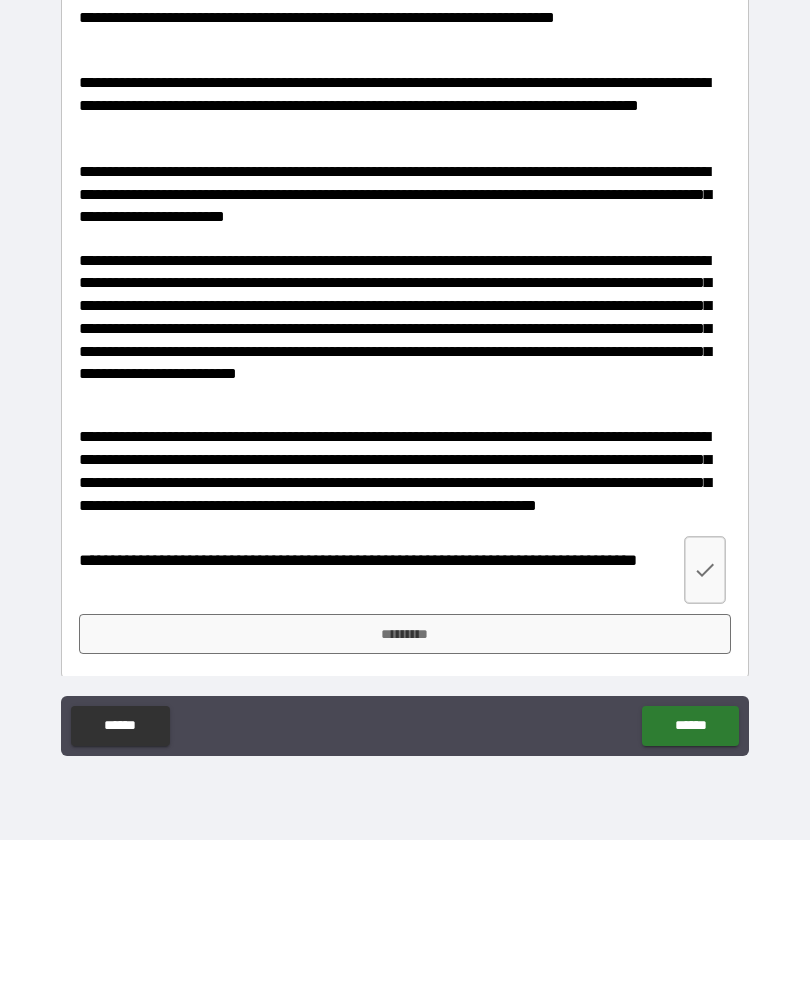 type on "*****" 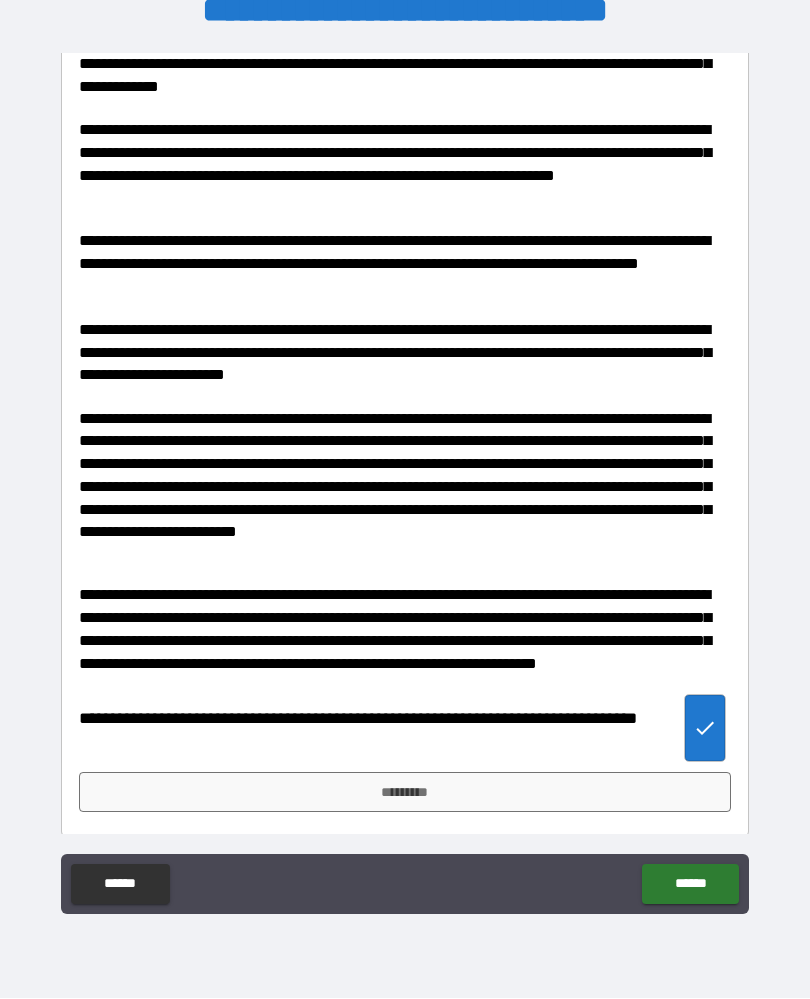 click on "*********" at bounding box center (405, 793) 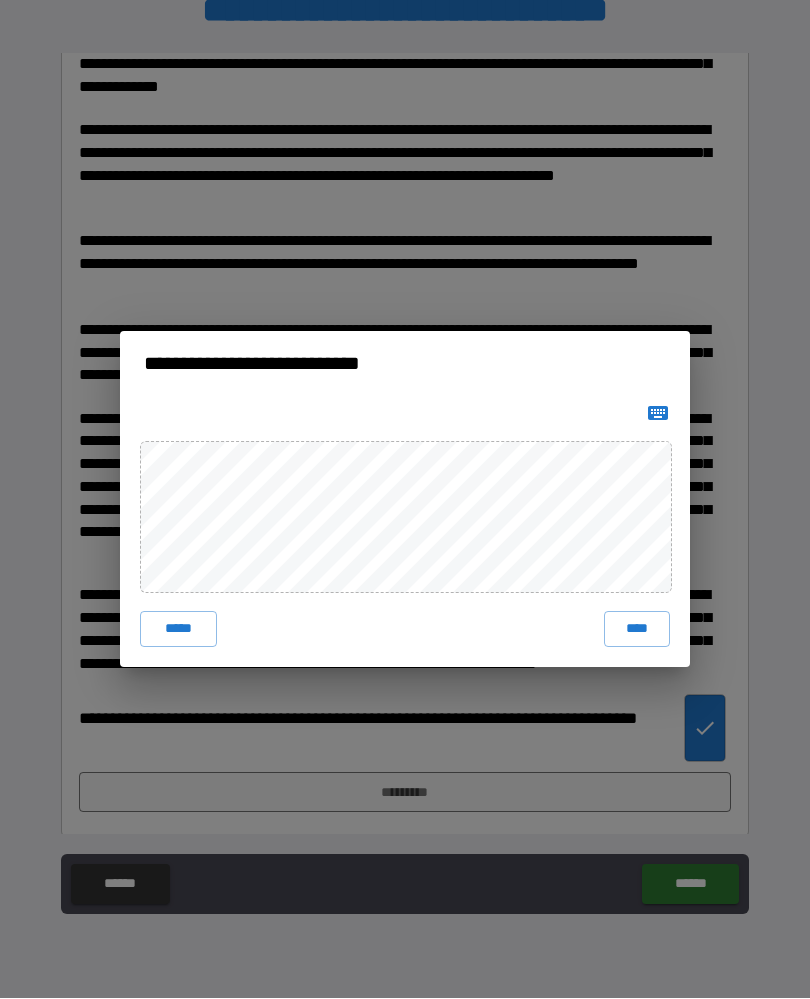 click on "****" at bounding box center [637, 630] 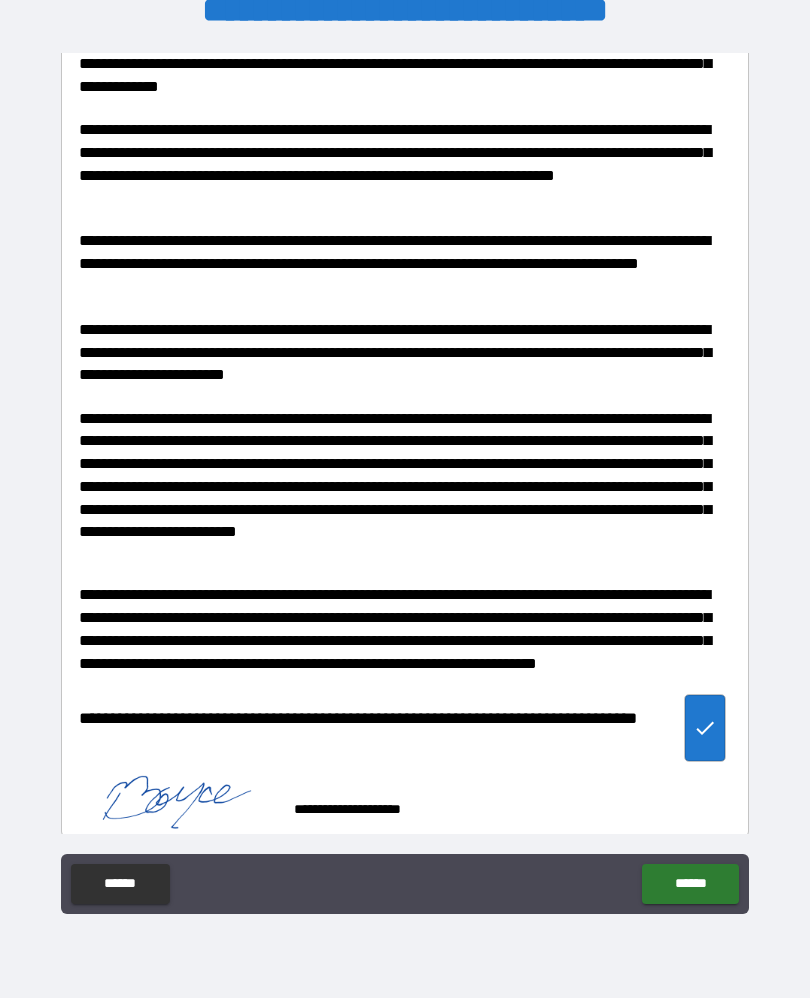 scroll, scrollTop: 796, scrollLeft: 0, axis: vertical 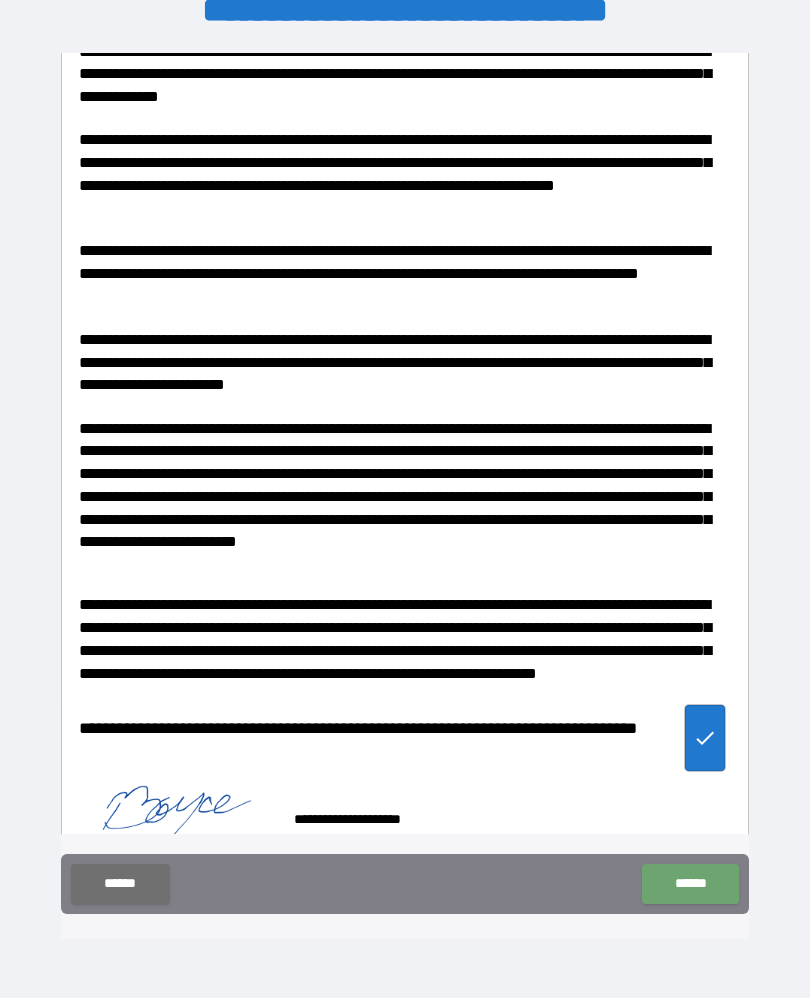 click on "******" at bounding box center (690, 885) 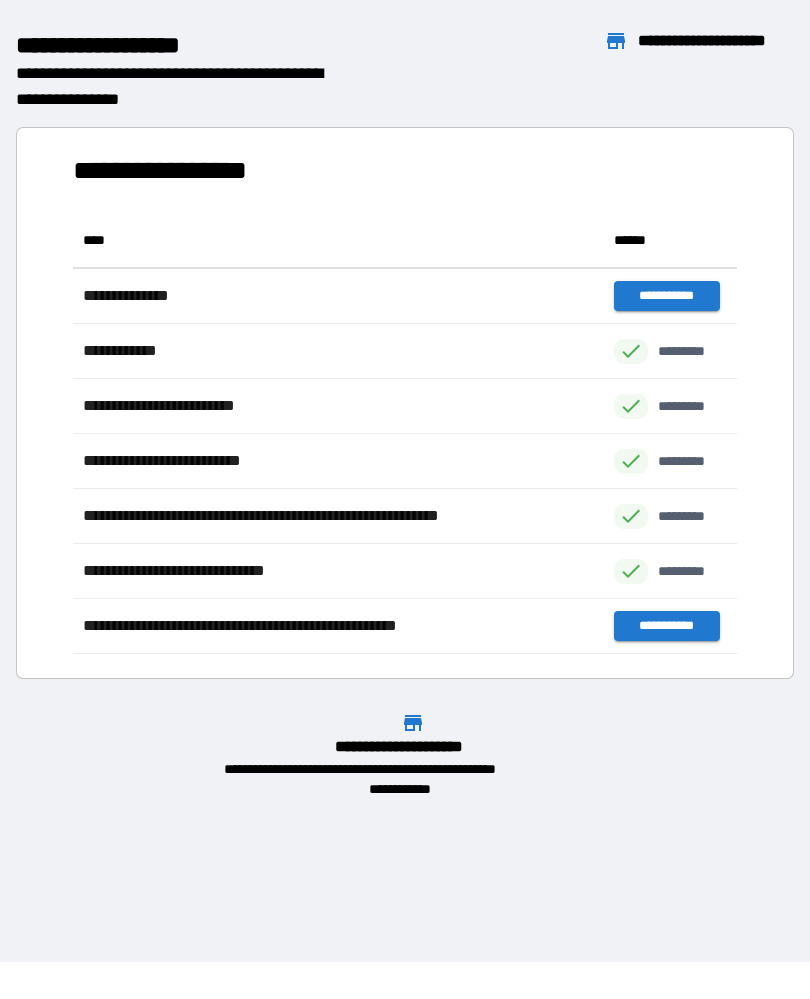 scroll, scrollTop: 1, scrollLeft: 1, axis: both 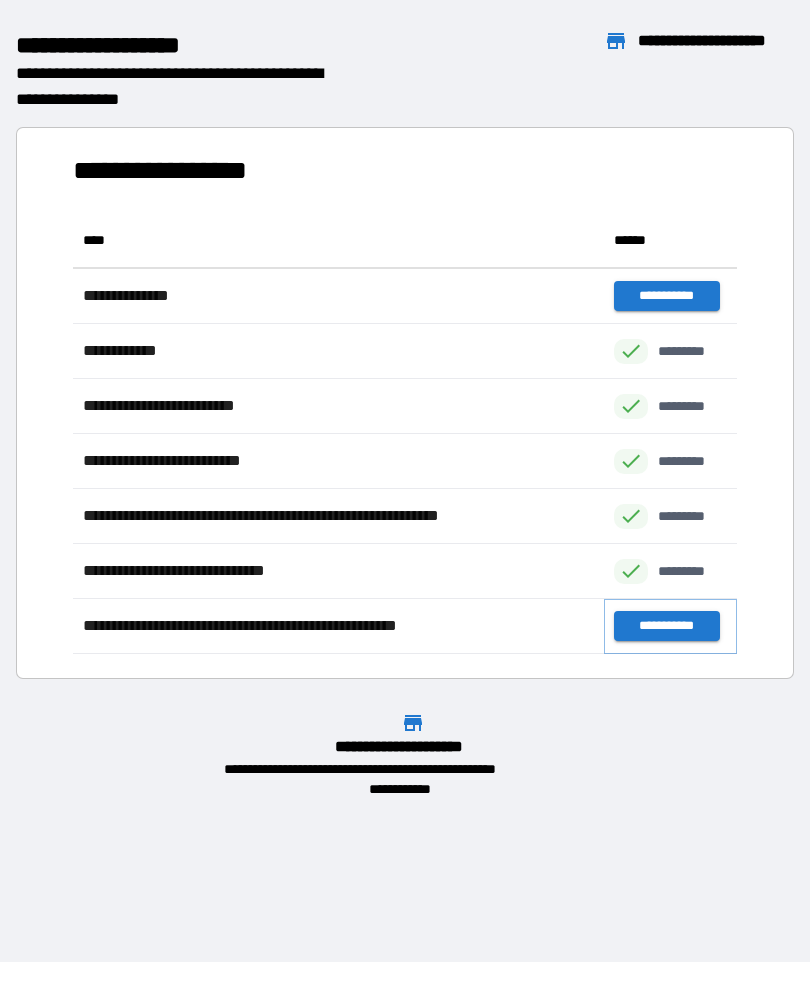 click on "**********" at bounding box center [666, 627] 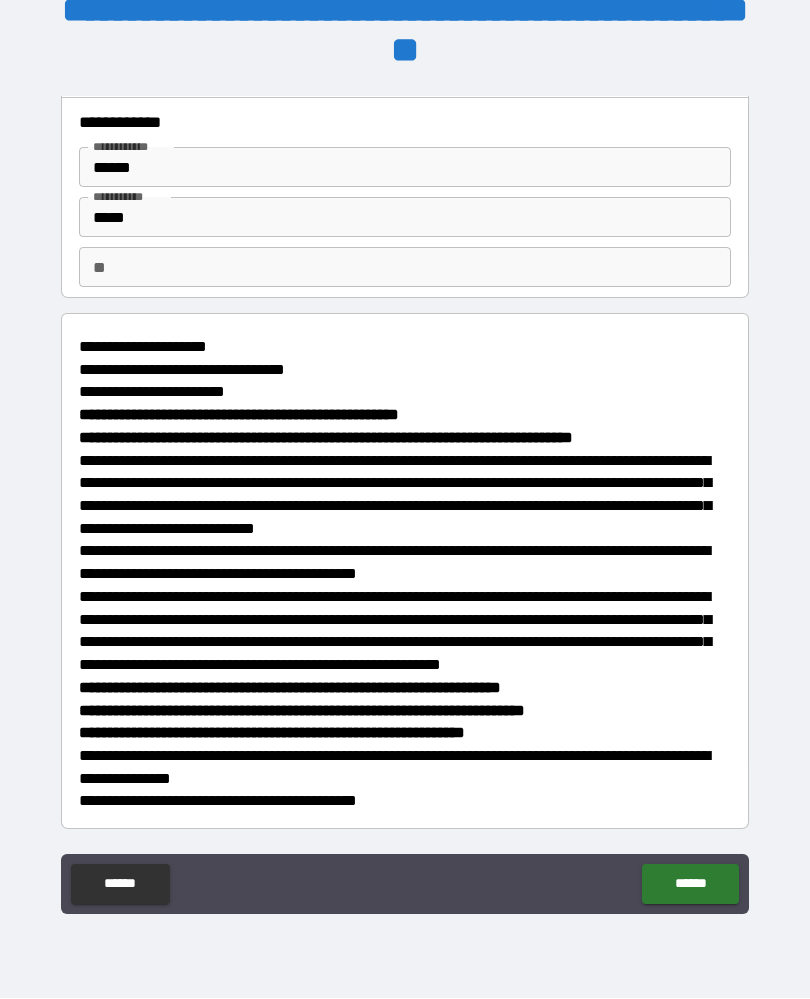 scroll, scrollTop: 49, scrollLeft: 0, axis: vertical 